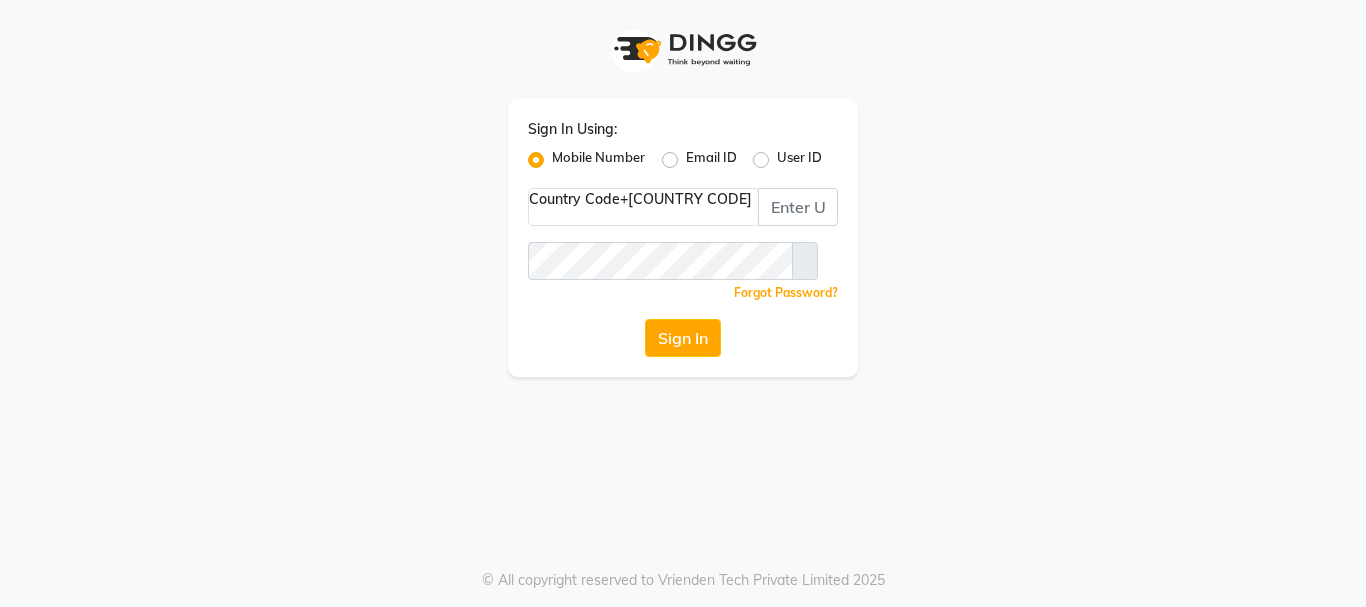scroll, scrollTop: 0, scrollLeft: 0, axis: both 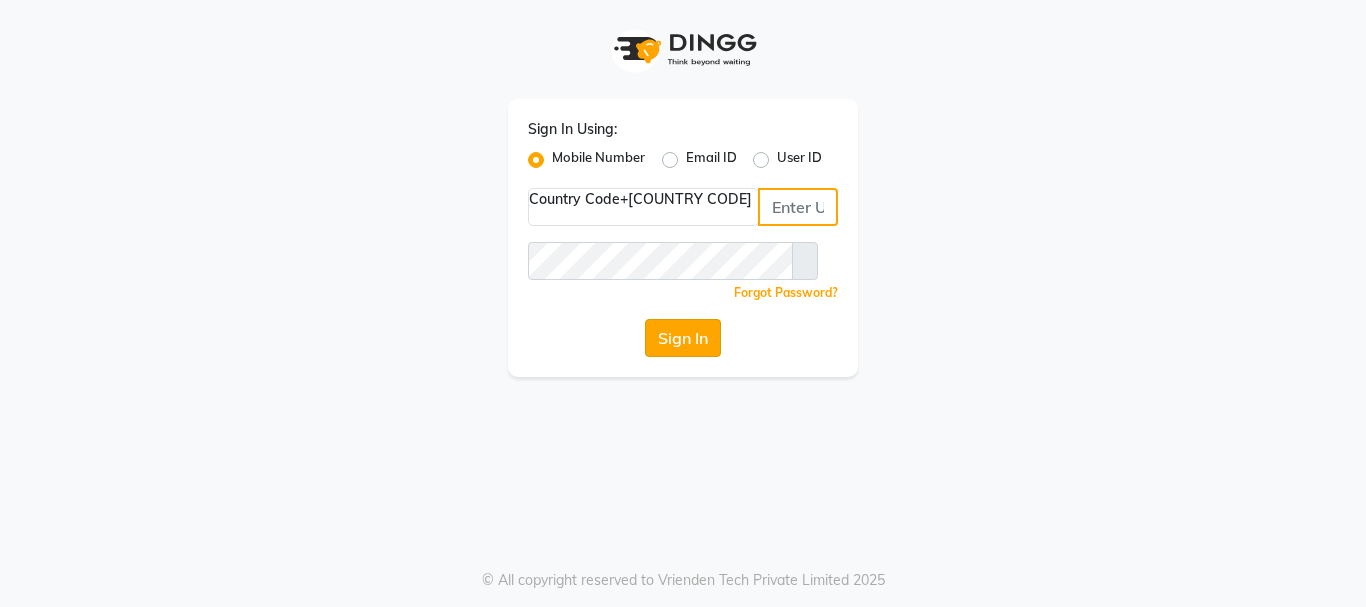 type on "[PHONE]" 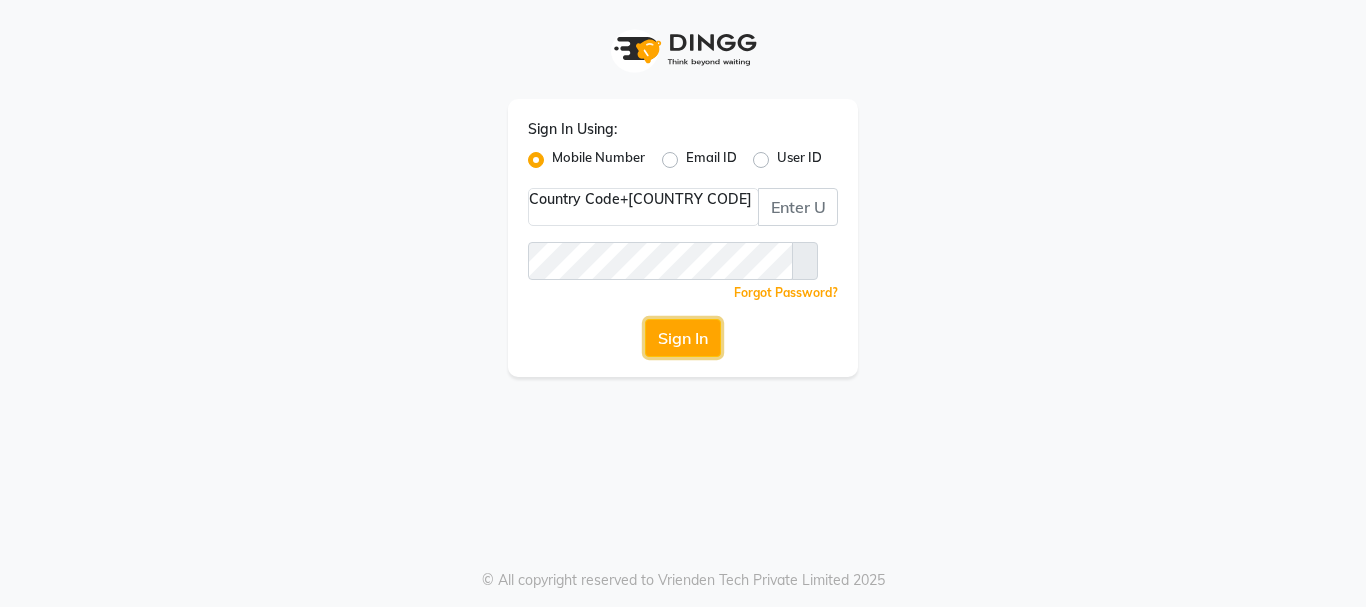 click on "Sign In" at bounding box center [683, 338] 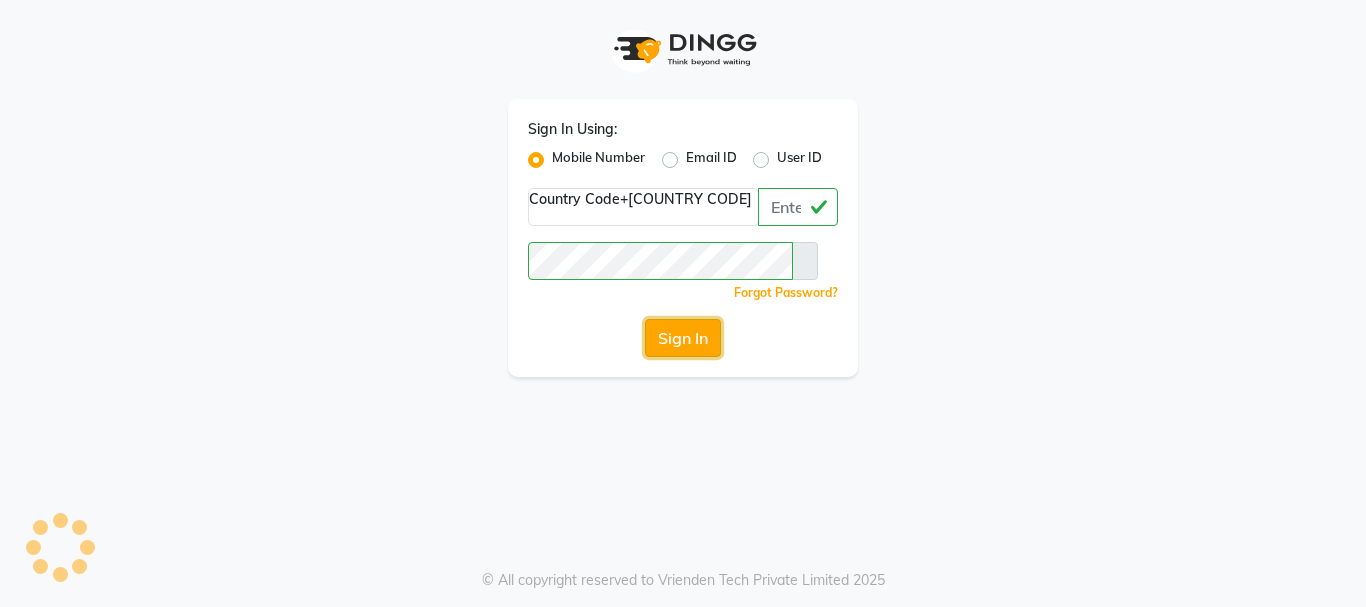 click on "Sign In" at bounding box center (683, 338) 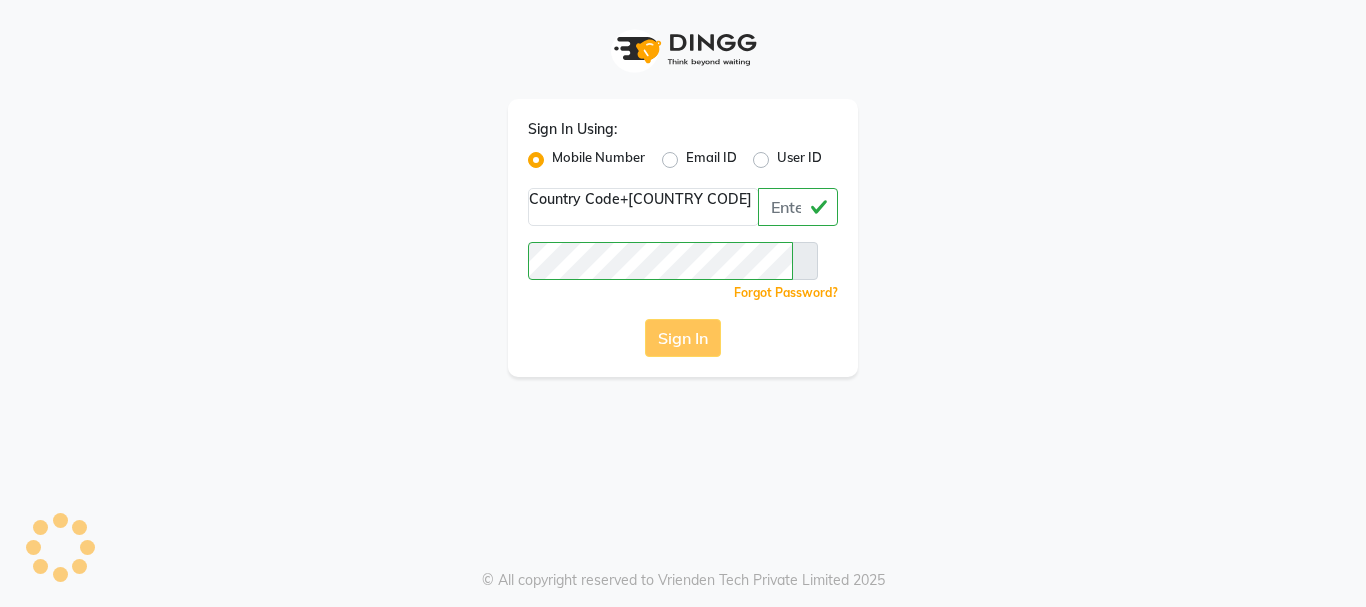click on "Sign In" at bounding box center [683, 338] 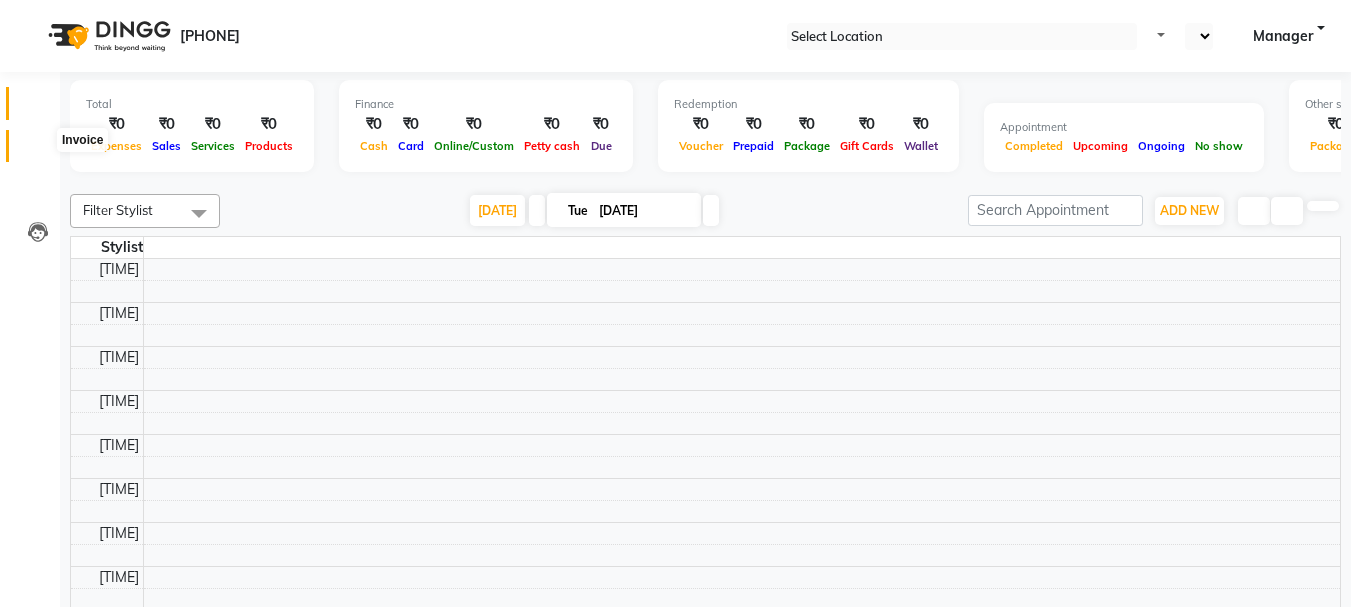 click at bounding box center (37, 151) 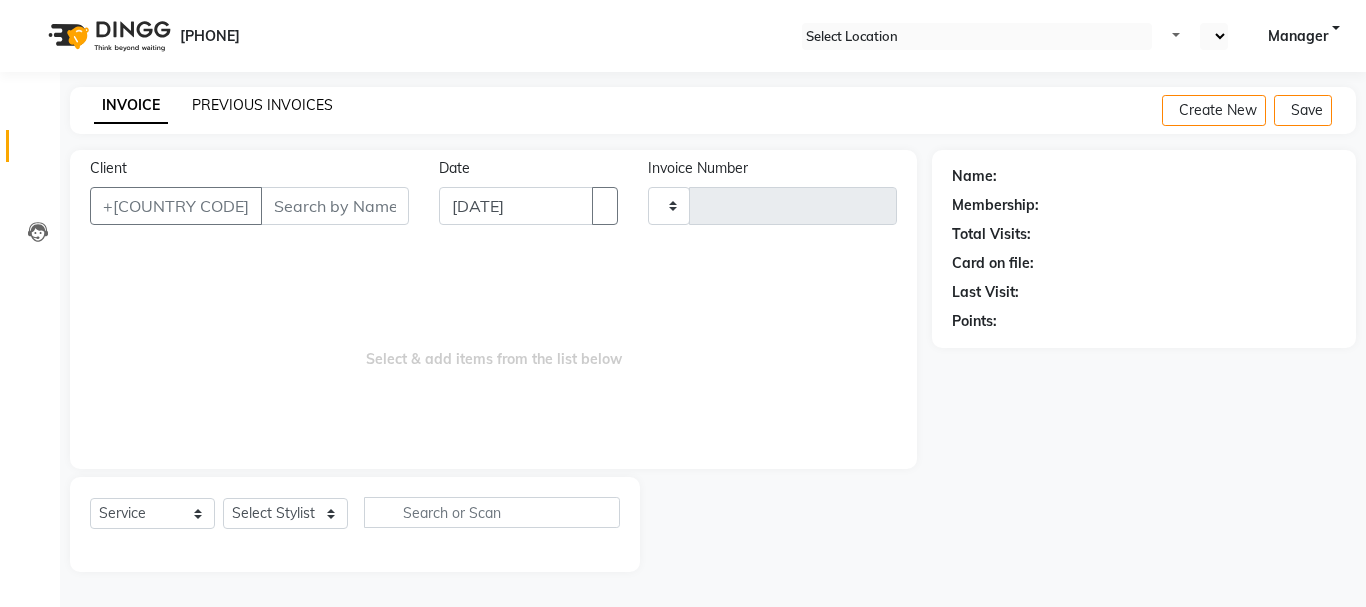 click on "PREVIOUS INVOICES" at bounding box center [262, 105] 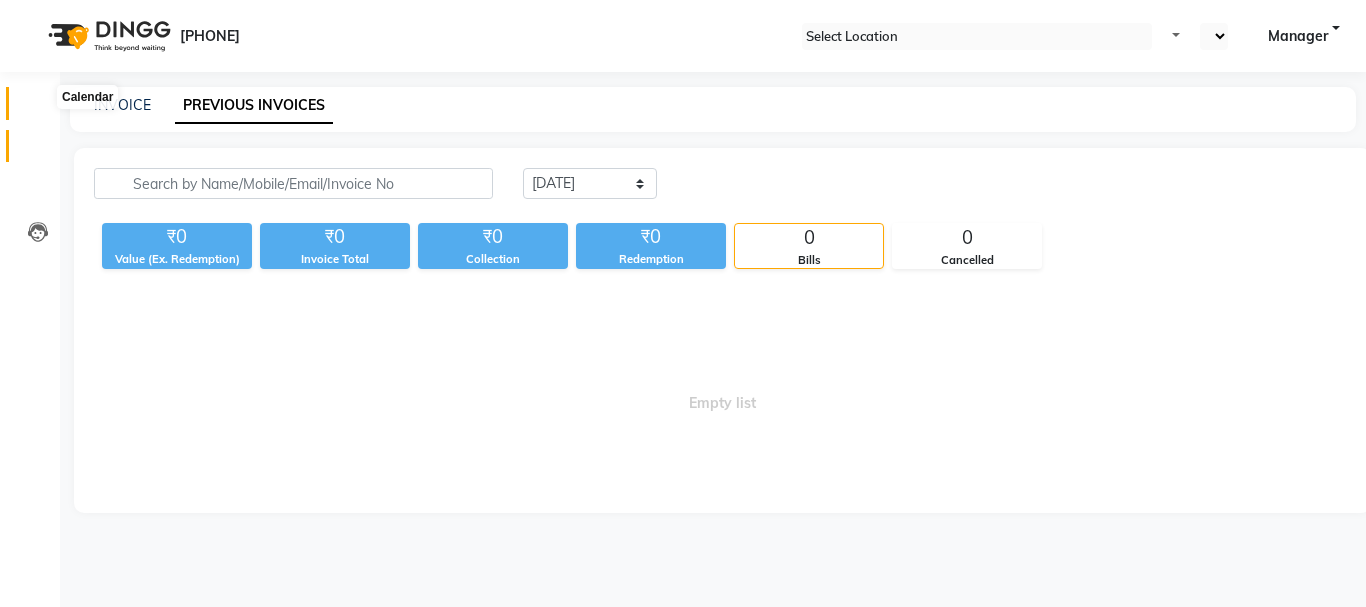 click at bounding box center (38, 108) 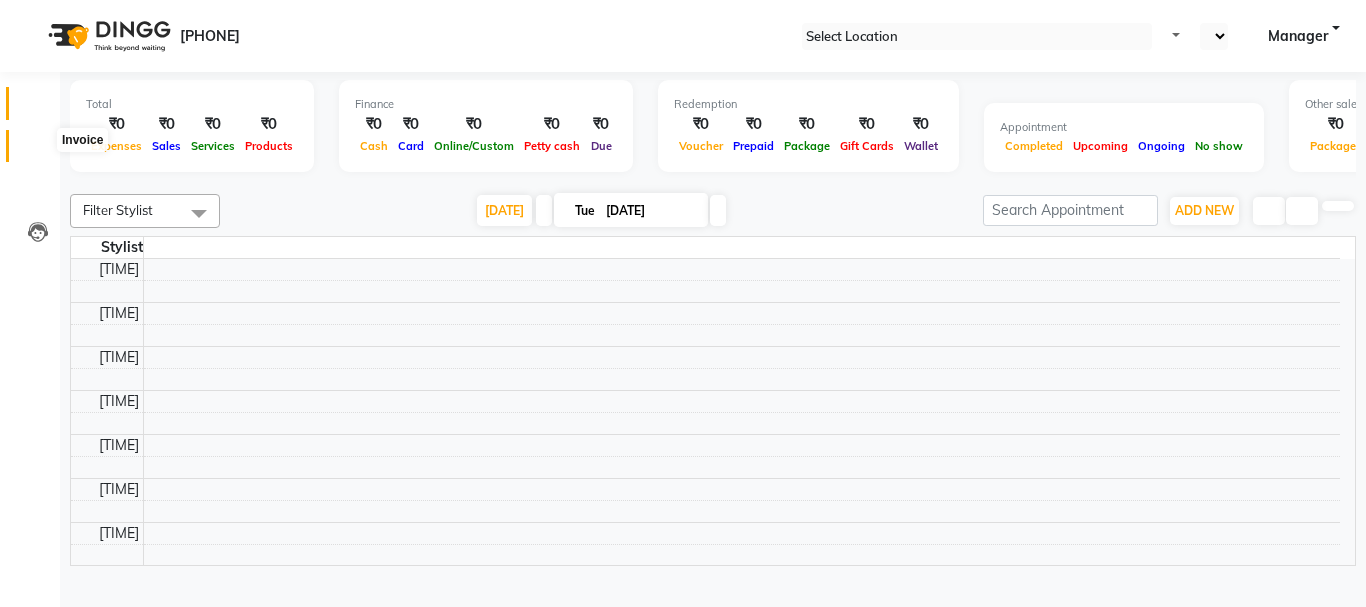 click at bounding box center [38, 151] 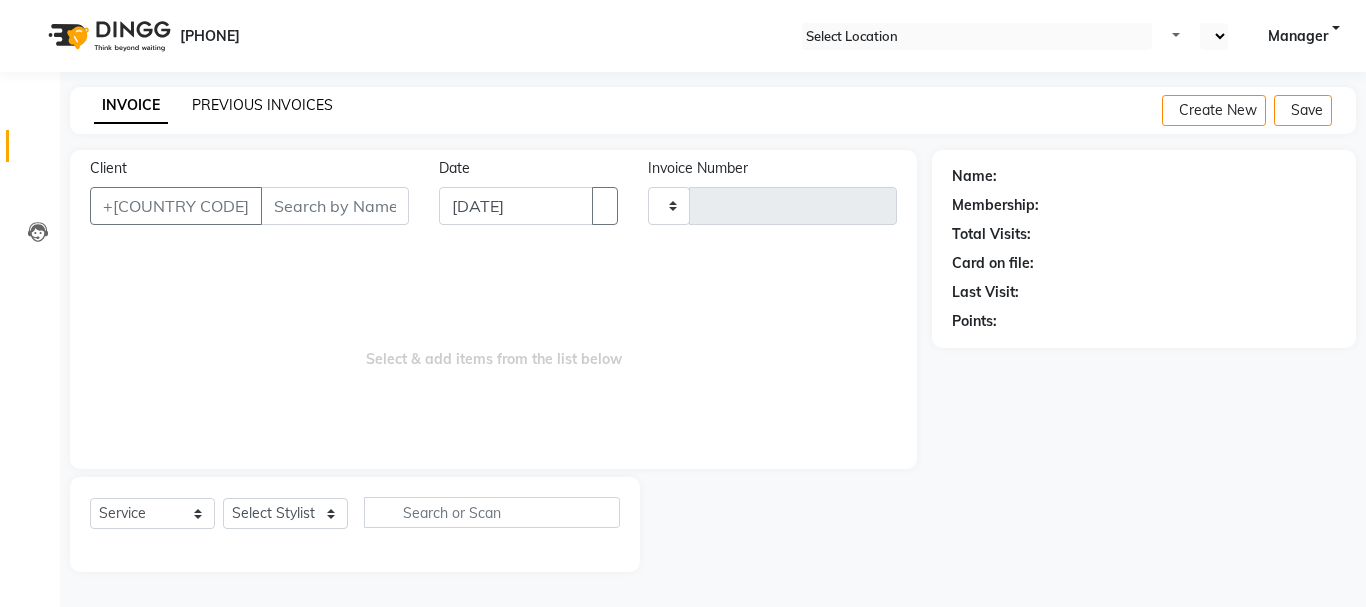click on "[PREVIOUS_INVOICES]" at bounding box center [262, 105] 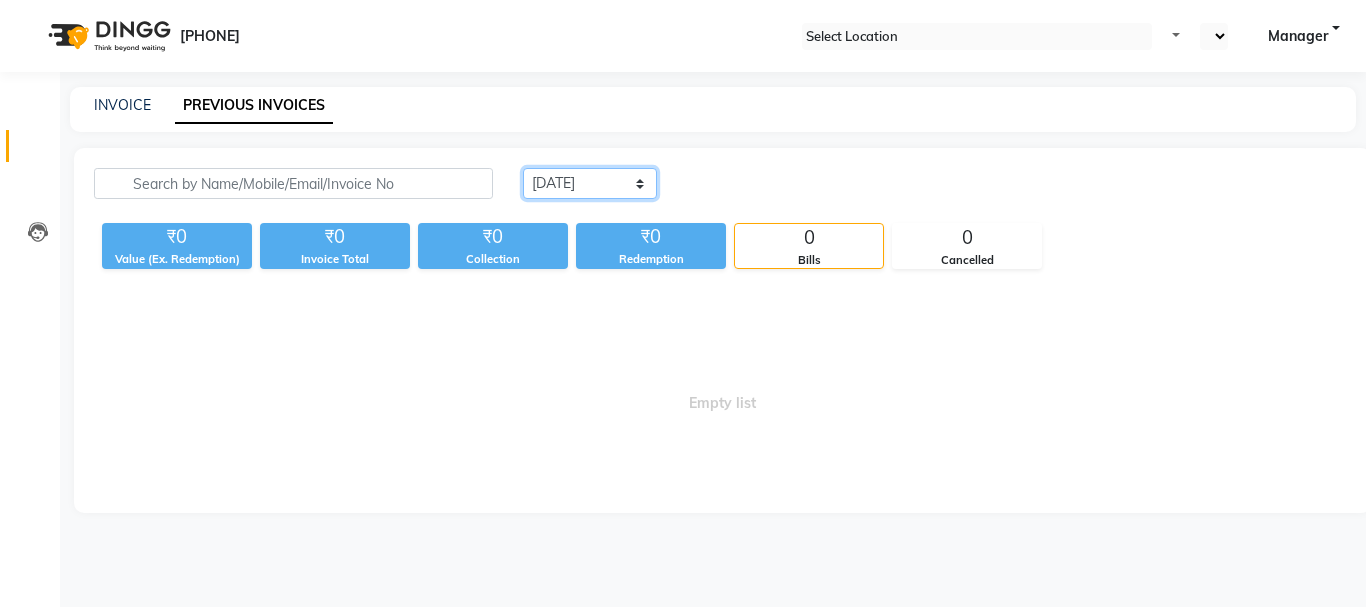 drag, startPoint x: 621, startPoint y: 181, endPoint x: 612, endPoint y: 198, distance: 19.235384 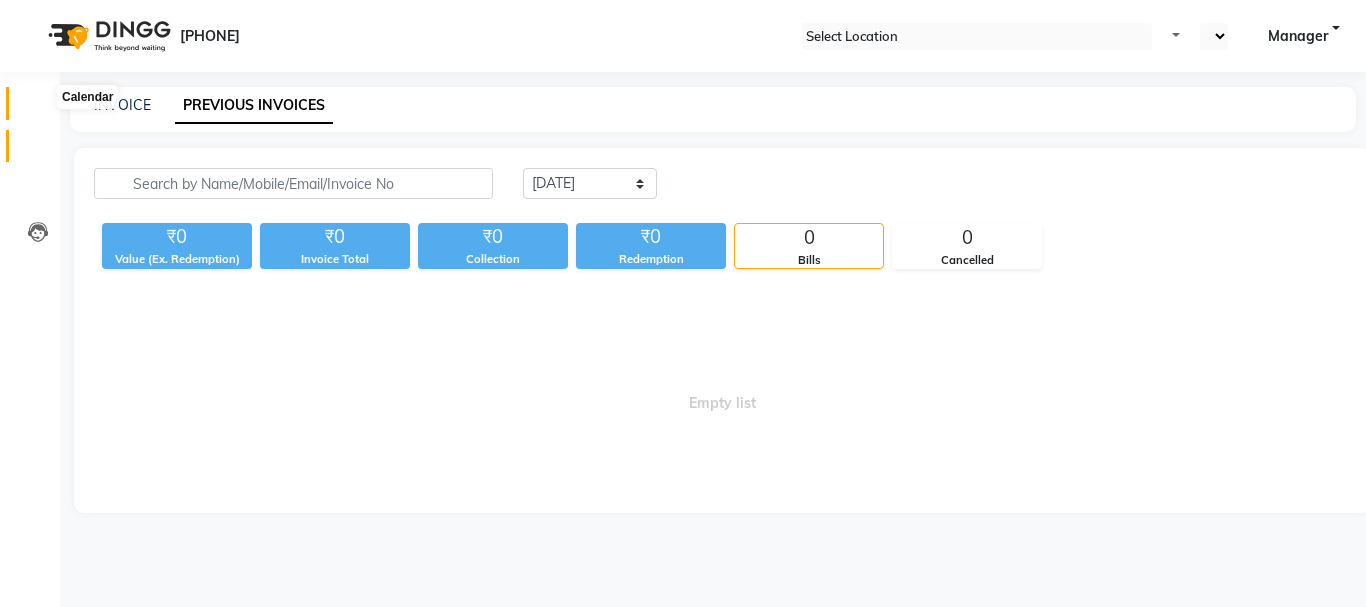 click at bounding box center [38, 108] 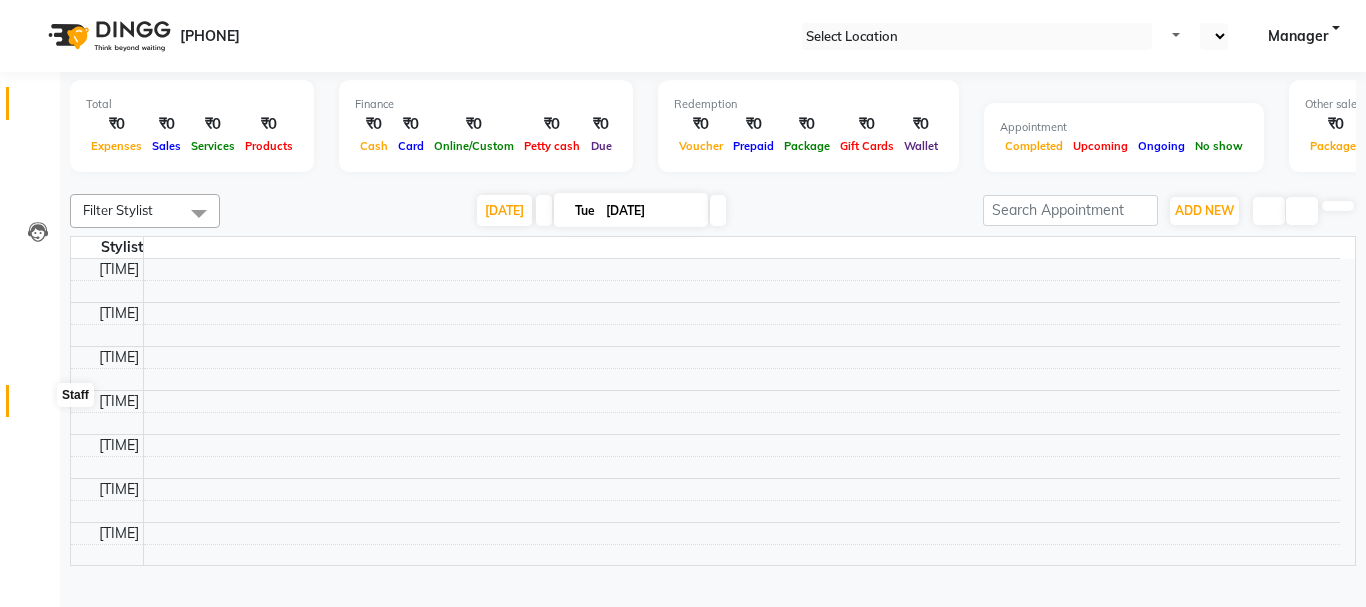 click at bounding box center (37, 406) 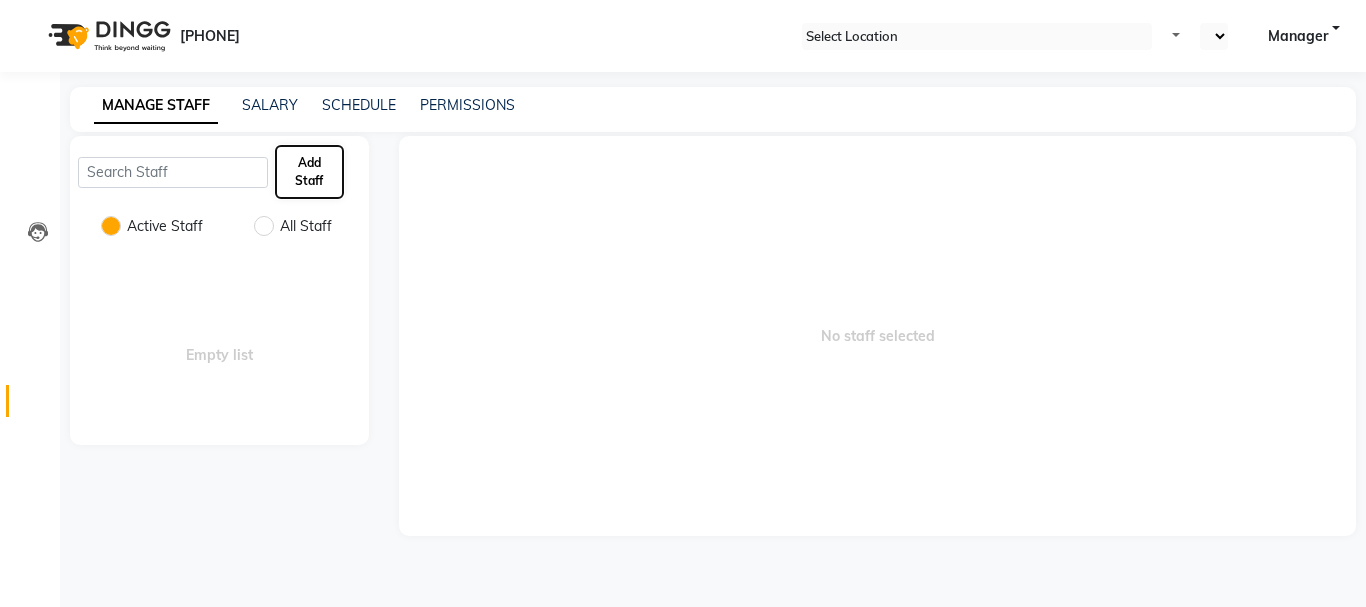 click on "Add Staff" at bounding box center (309, 172) 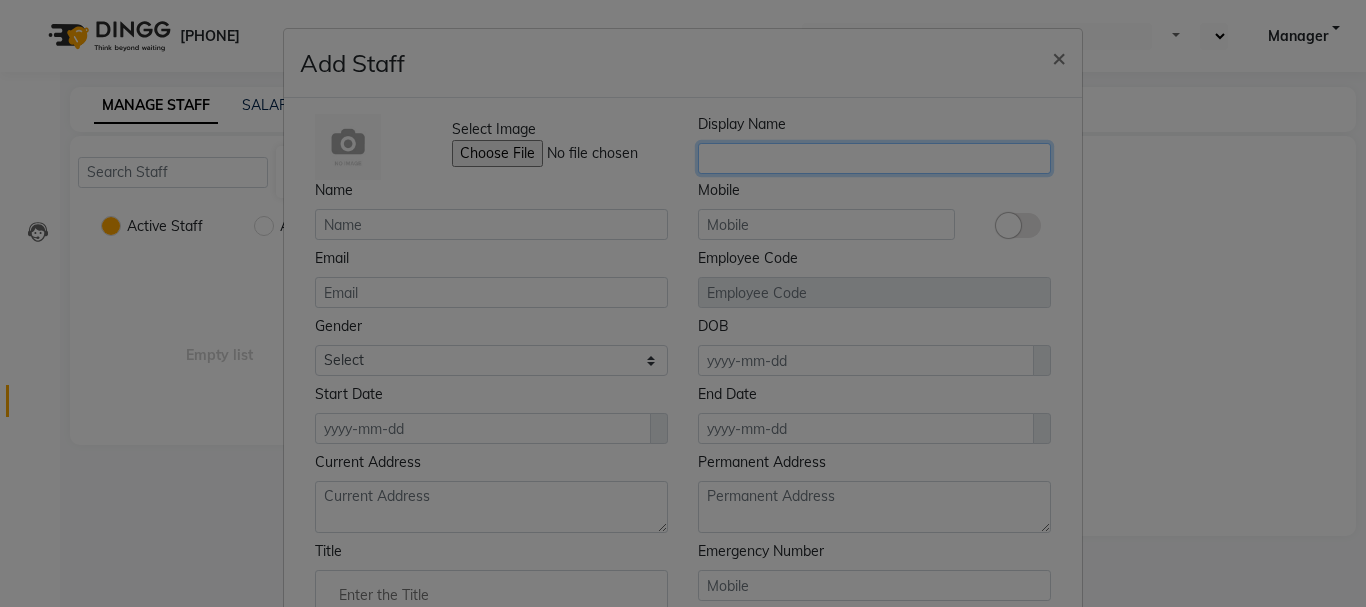 click at bounding box center (874, 158) 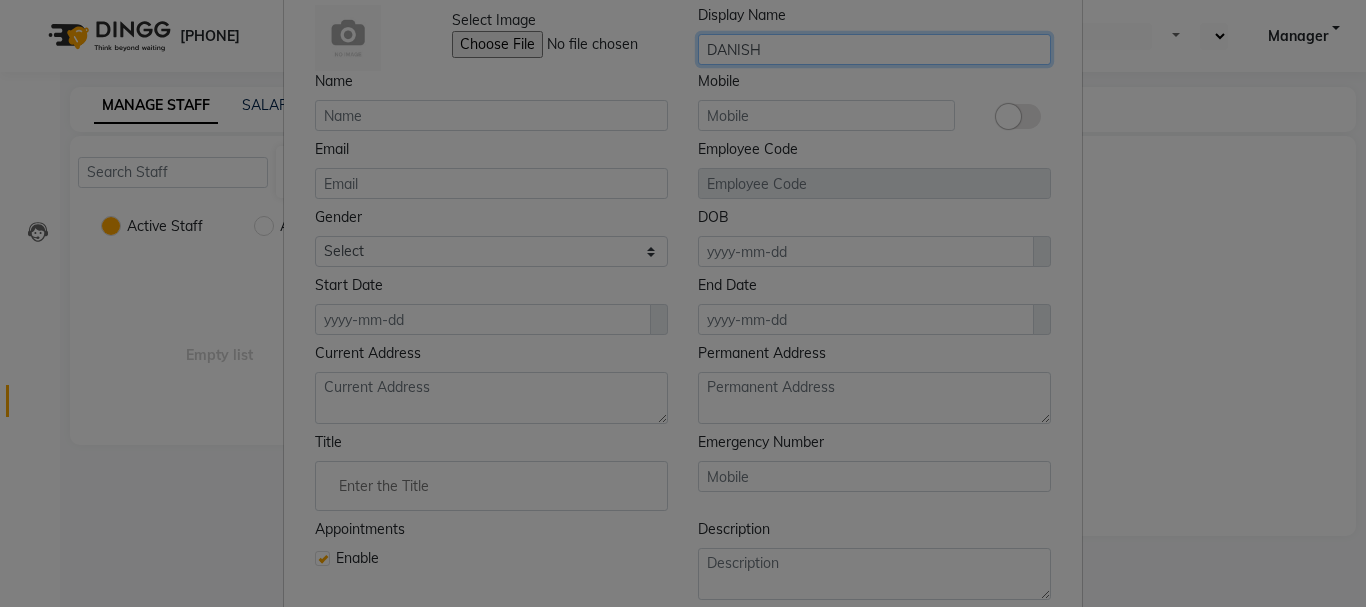 scroll, scrollTop: 275, scrollLeft: 0, axis: vertical 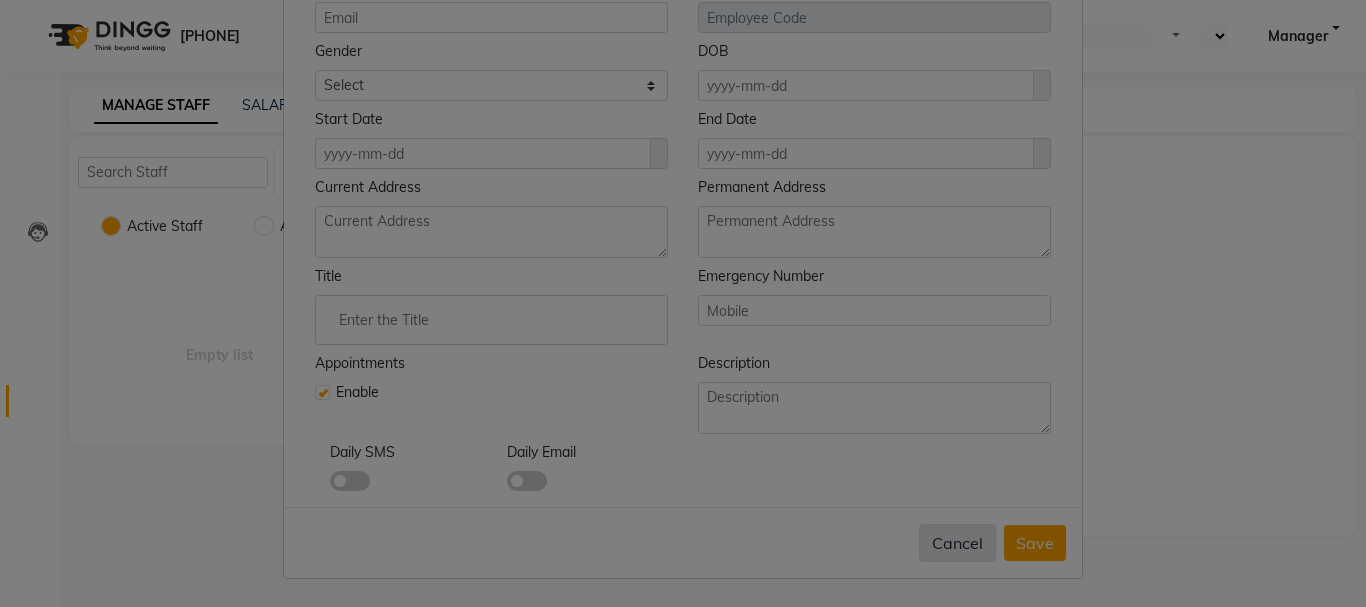 type on "[NAME]" 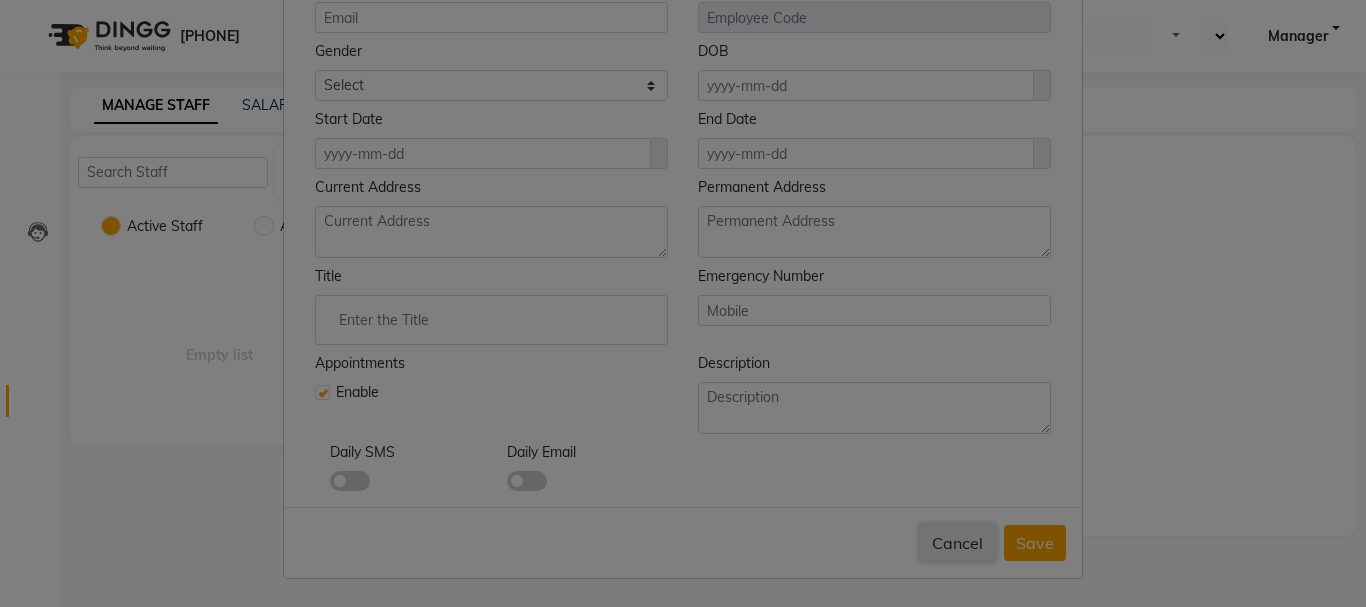 click on "[CANCEL]" at bounding box center [957, 543] 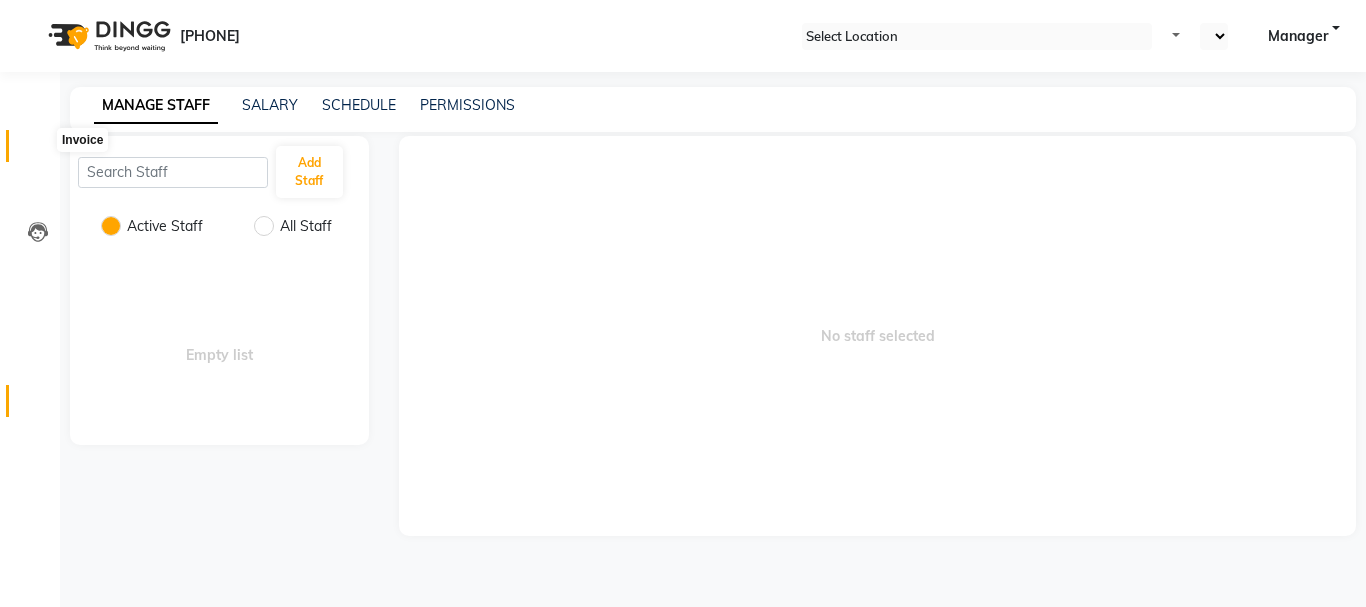 click at bounding box center [37, 151] 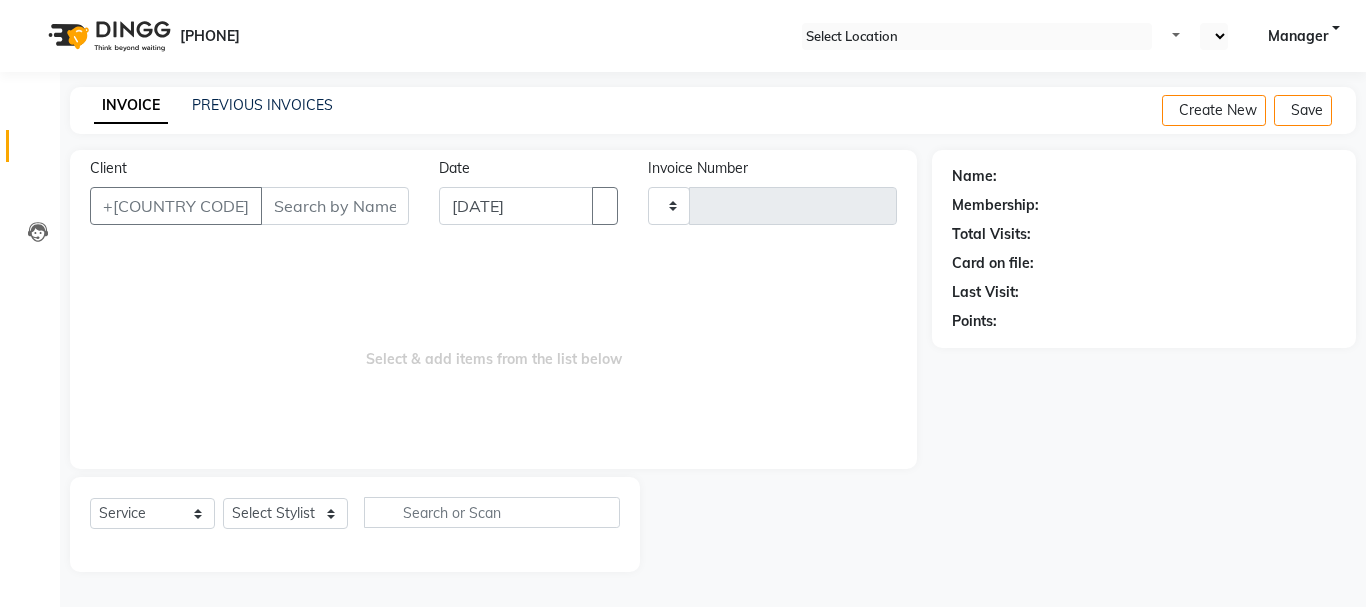drag, startPoint x: 230, startPoint y: 197, endPoint x: 207, endPoint y: 191, distance: 23.769728 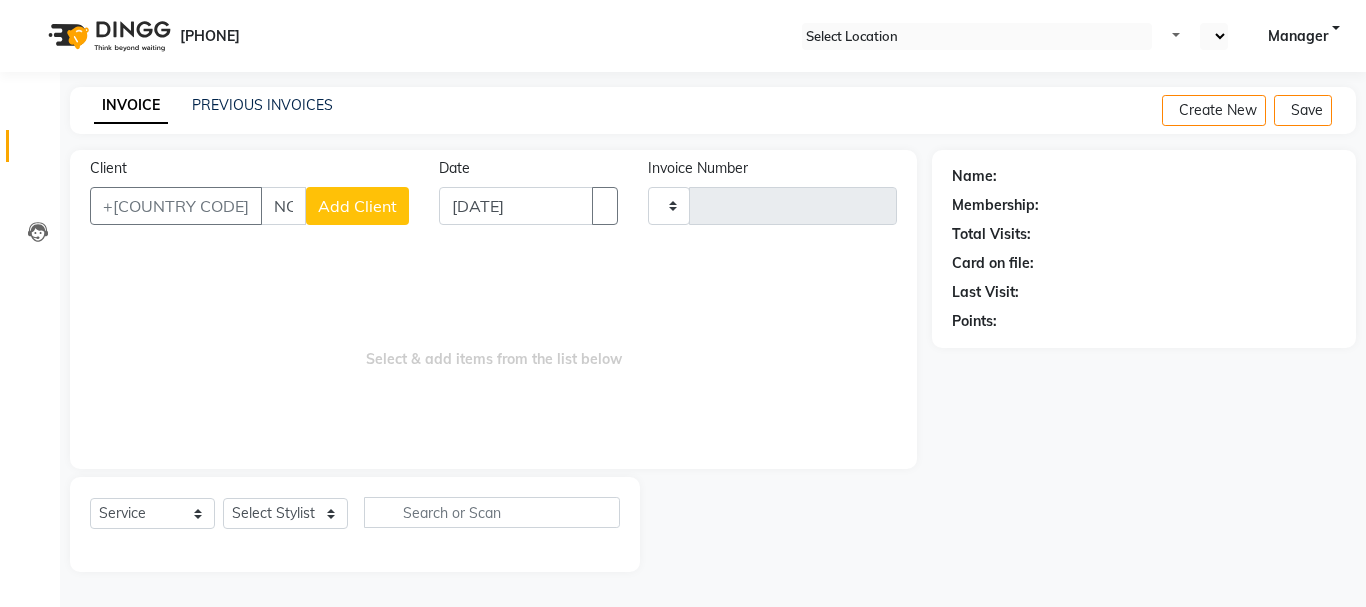 type on "[NOT]" 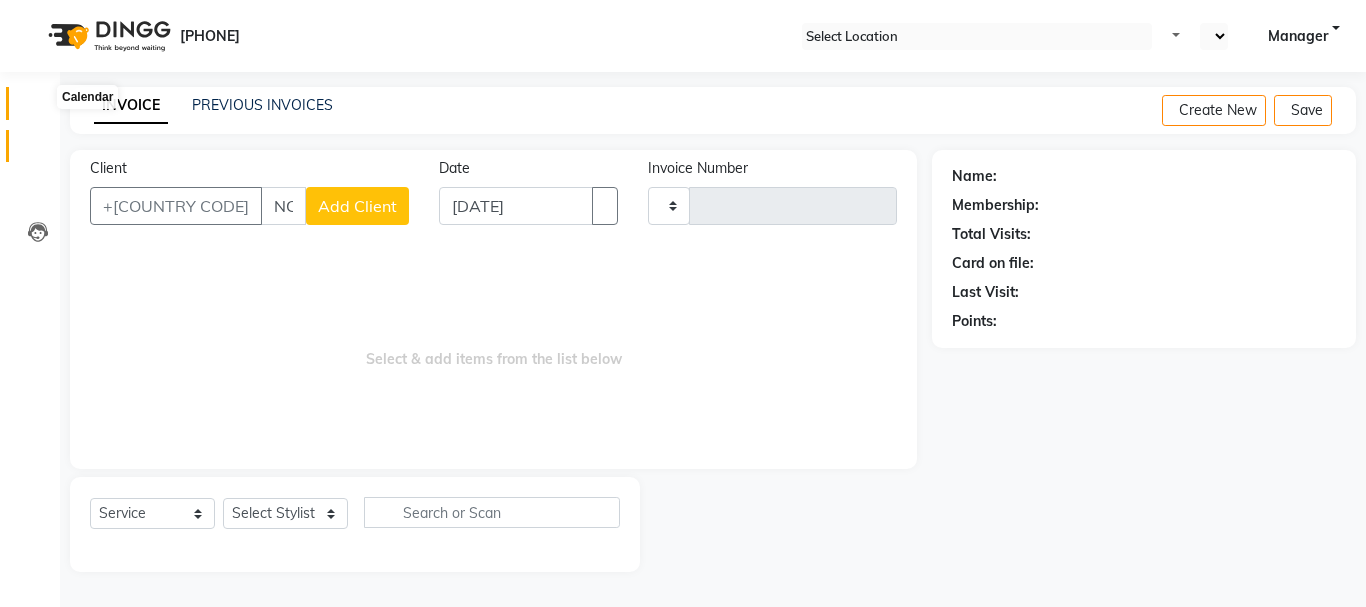 click at bounding box center (37, 108) 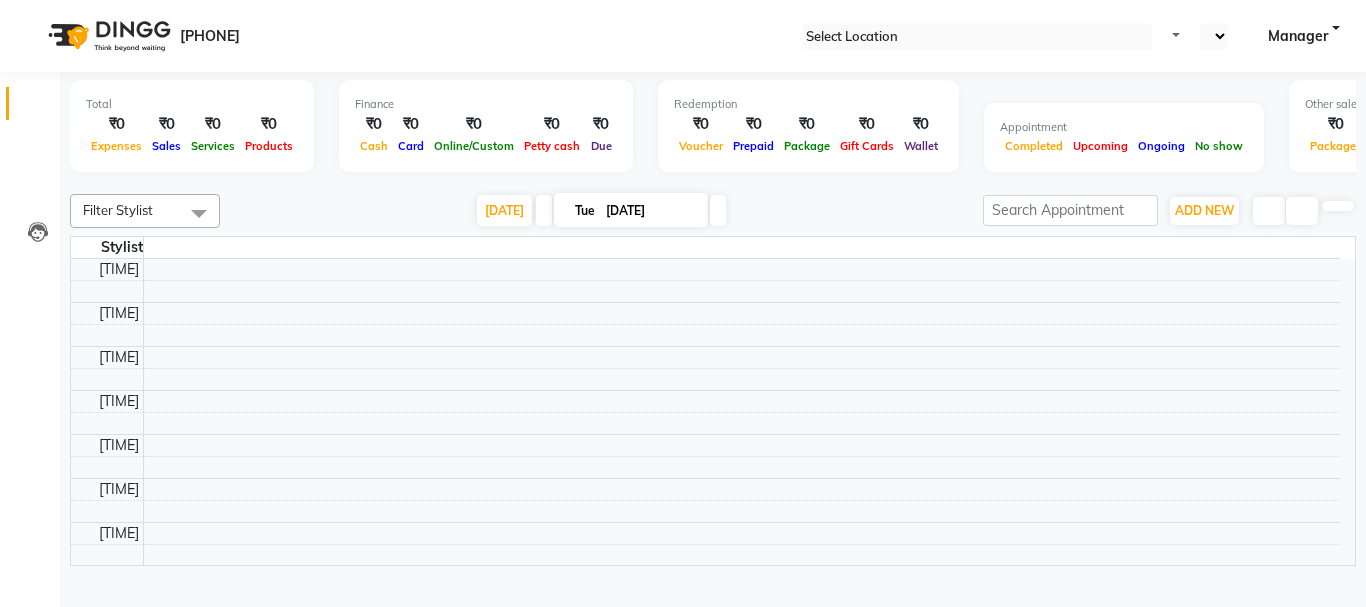 click on "08047224946 Select Location Default Panel My Panel Notifications nothing to show Manager  Manage Profile Change Password Sign out  Version:3.14.0" at bounding box center [683, 36] 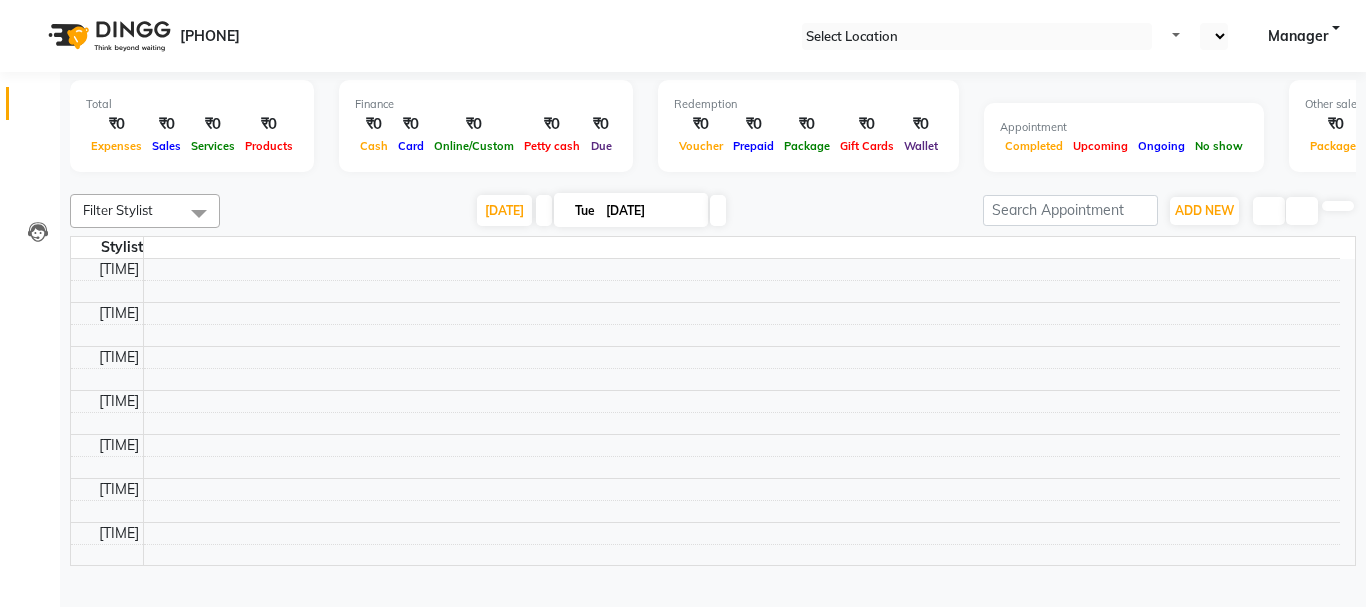 click on "[ROLE]" at bounding box center [1298, 36] 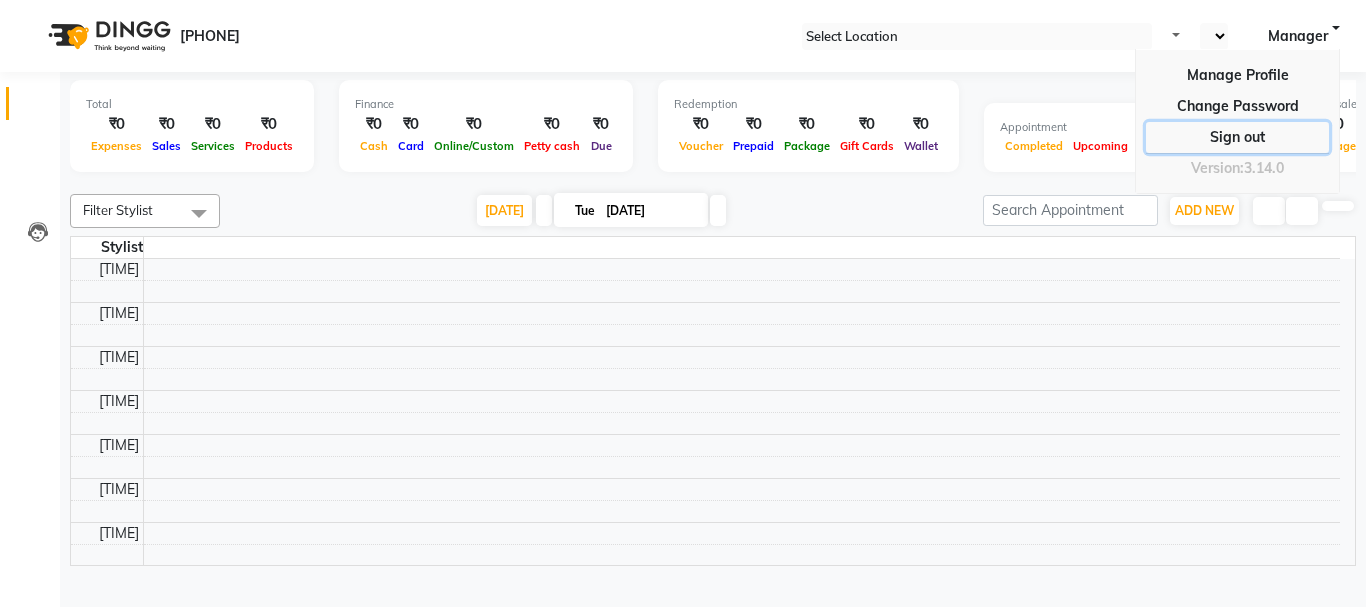 click on "Sign out" at bounding box center [1237, 106] 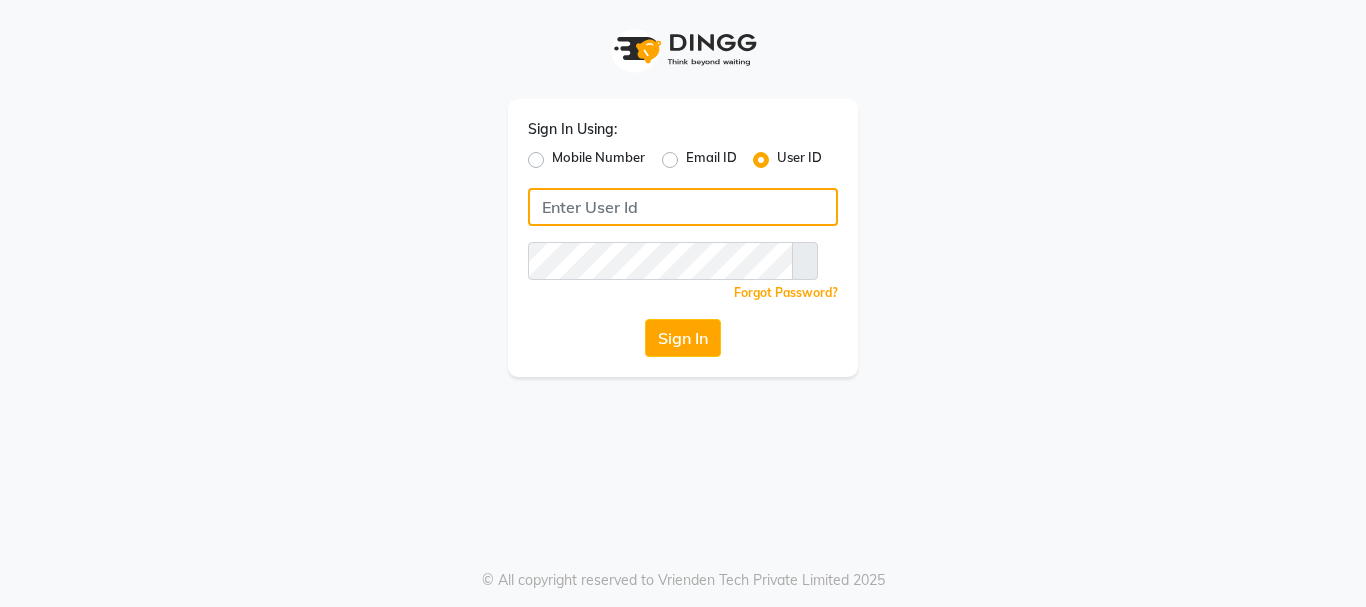 type on "[PHONE_NUMBER]" 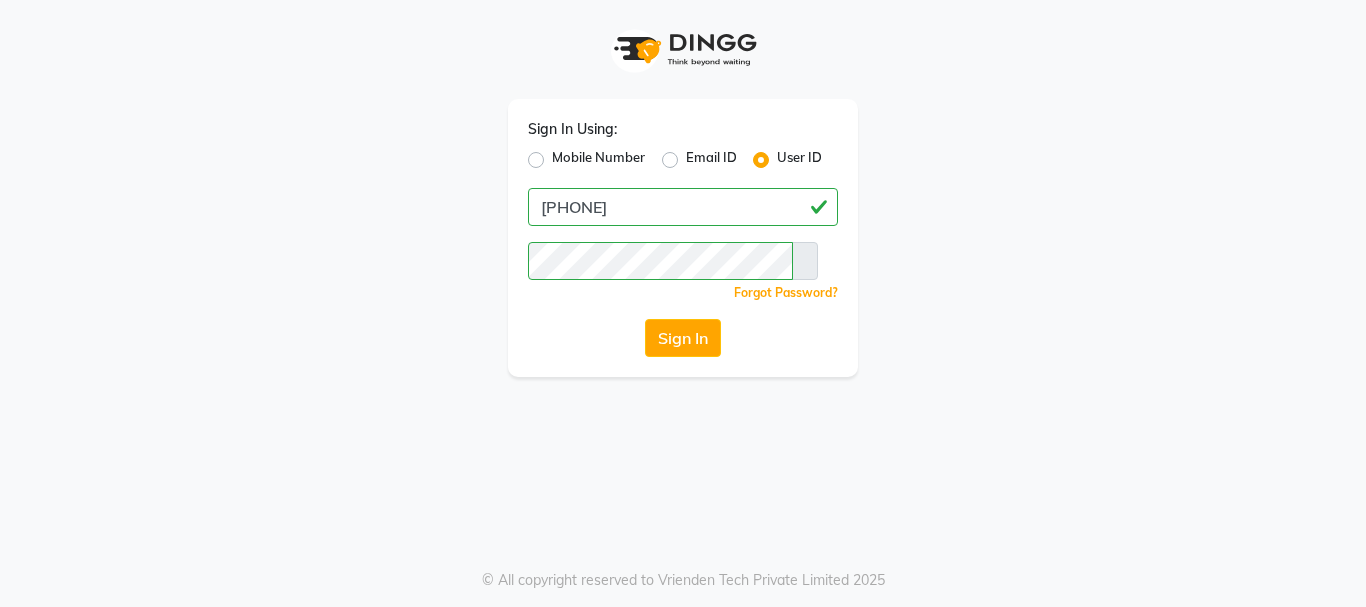 click on "[MOBILE_NUMBER]" at bounding box center [598, 160] 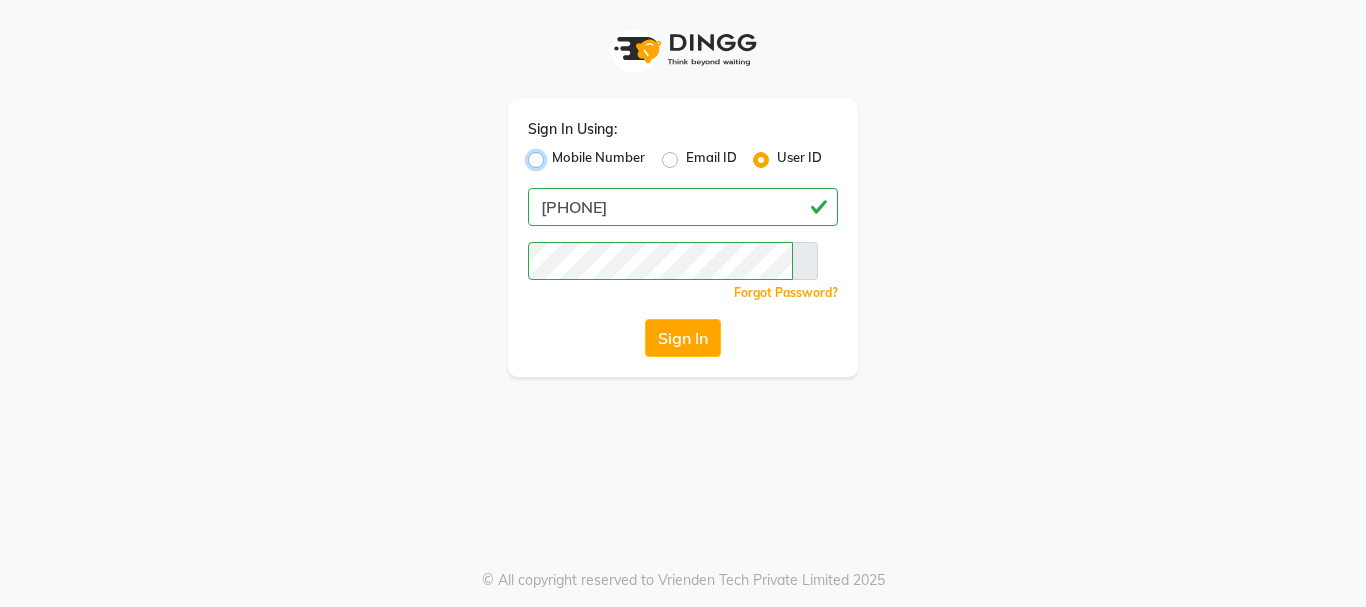 click on "[MOBILE_NUMBER]" at bounding box center (558, 154) 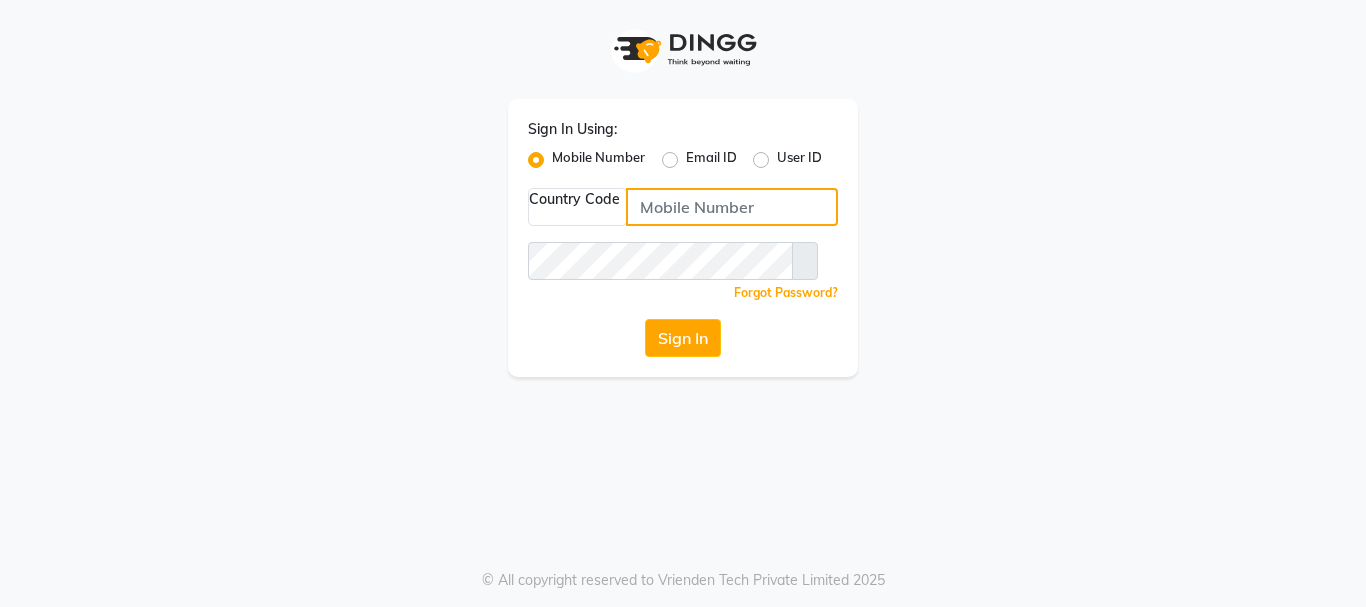 click at bounding box center (732, 207) 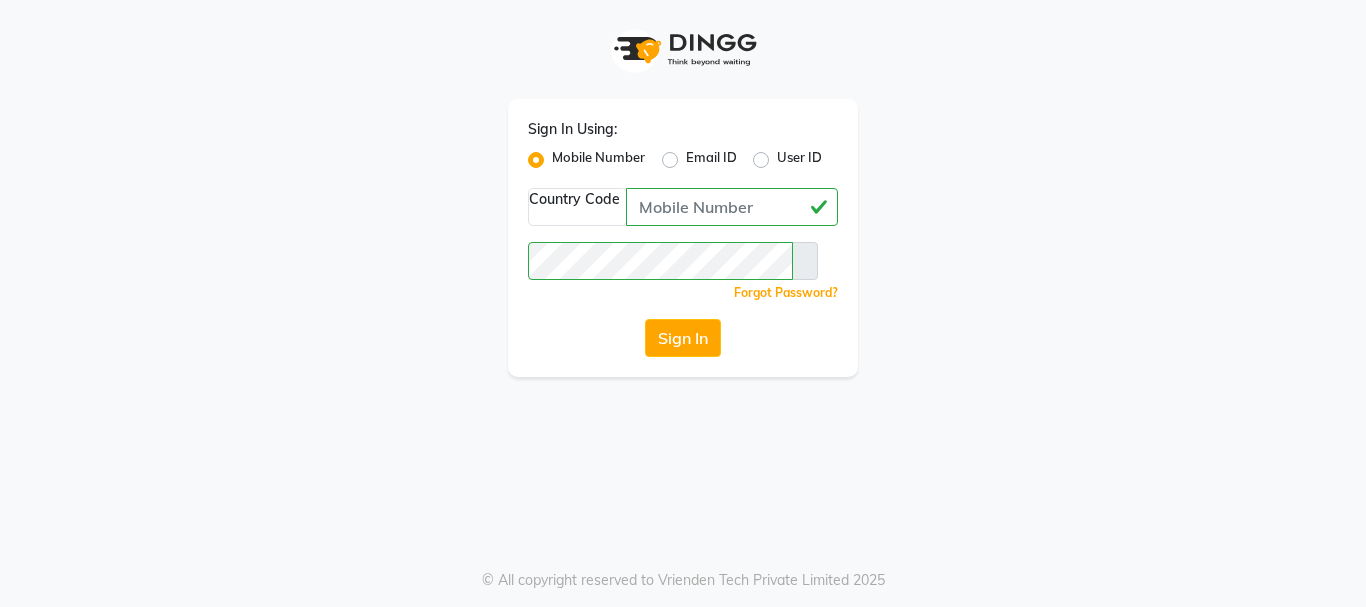 click on "Sign In Using: Mobile Number Email ID User ID Country Code × 9289973565  Remember me Forgot Password?  Sign In" at bounding box center [683, 238] 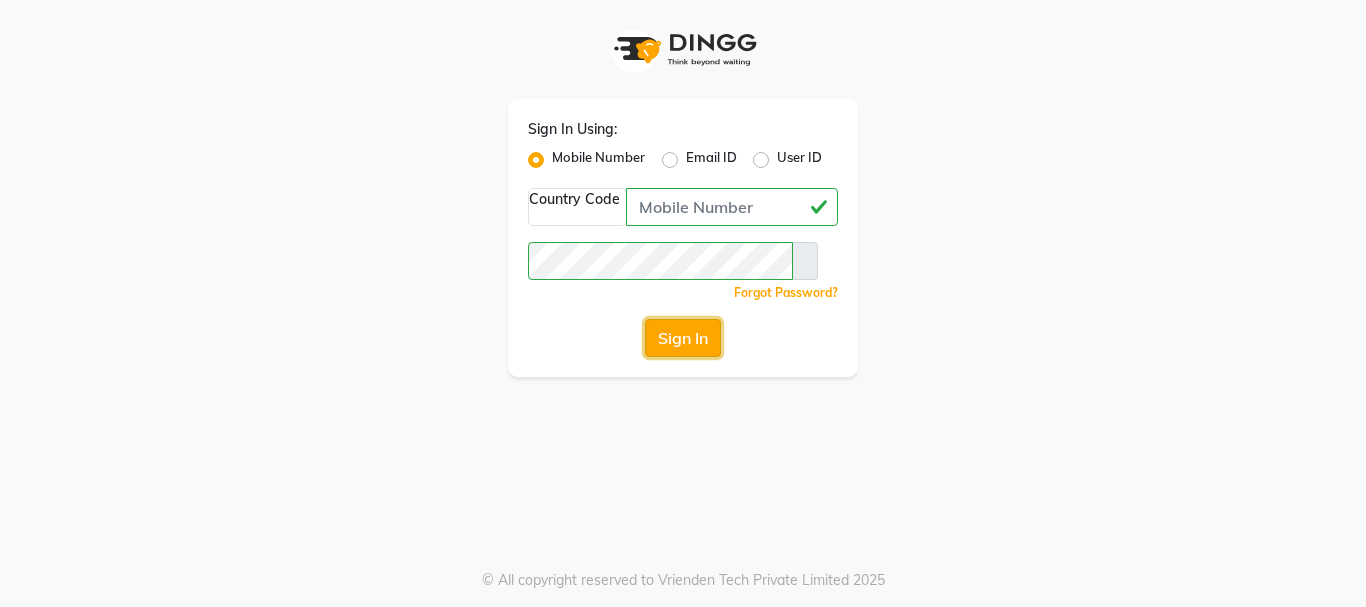 click on "Sign In" at bounding box center [683, 338] 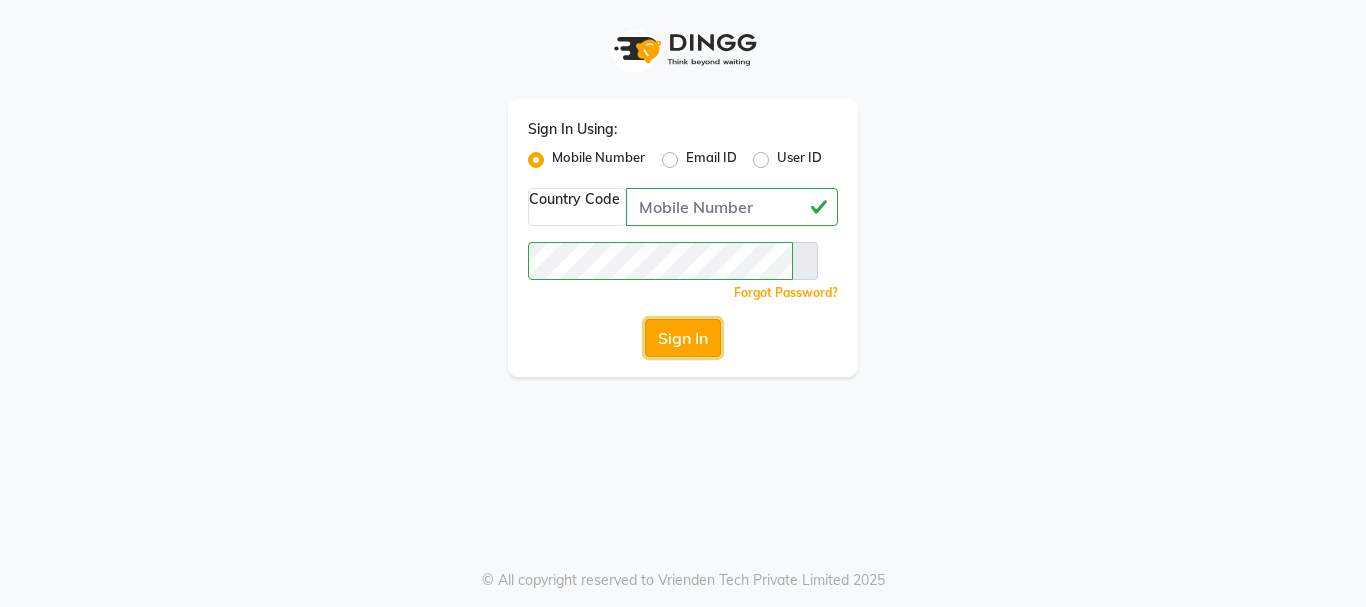 click on "Sign In" at bounding box center [683, 338] 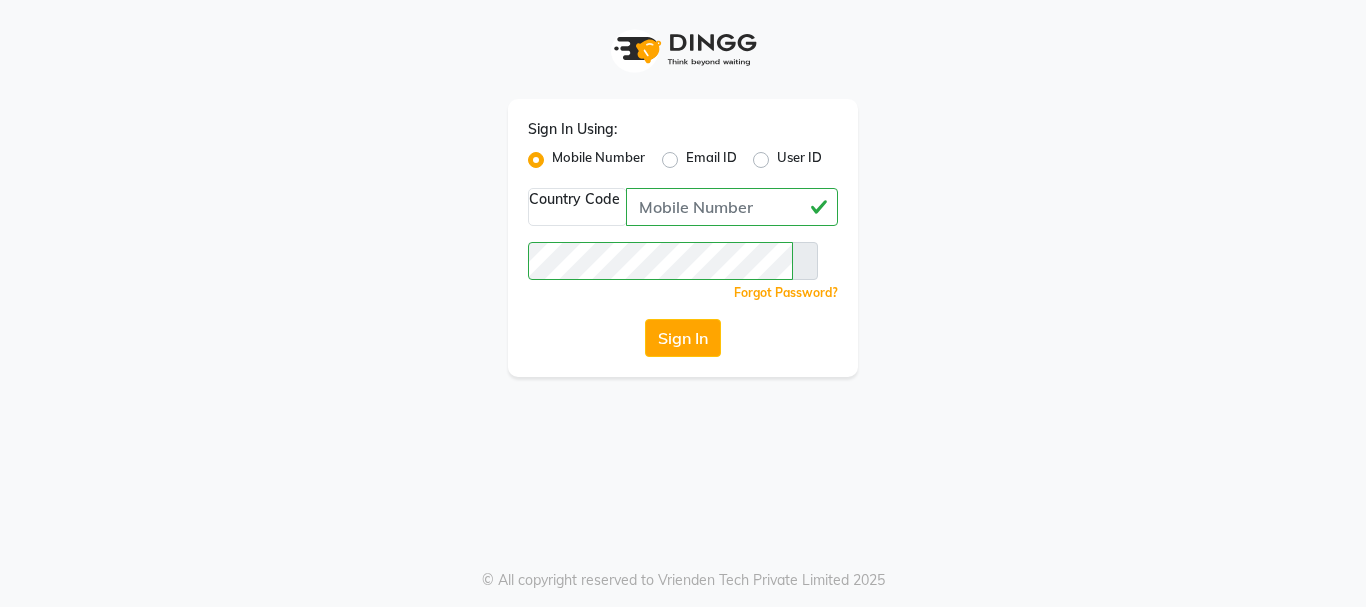 click at bounding box center (805, 261) 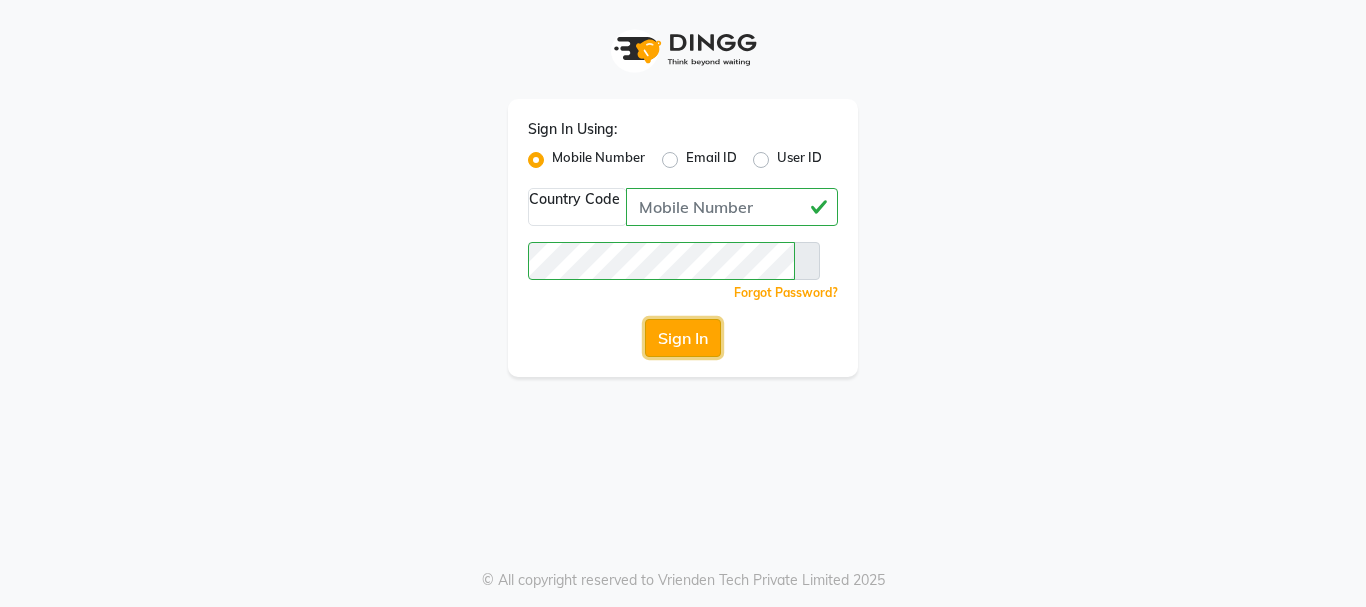 click on "Sign In" at bounding box center [683, 338] 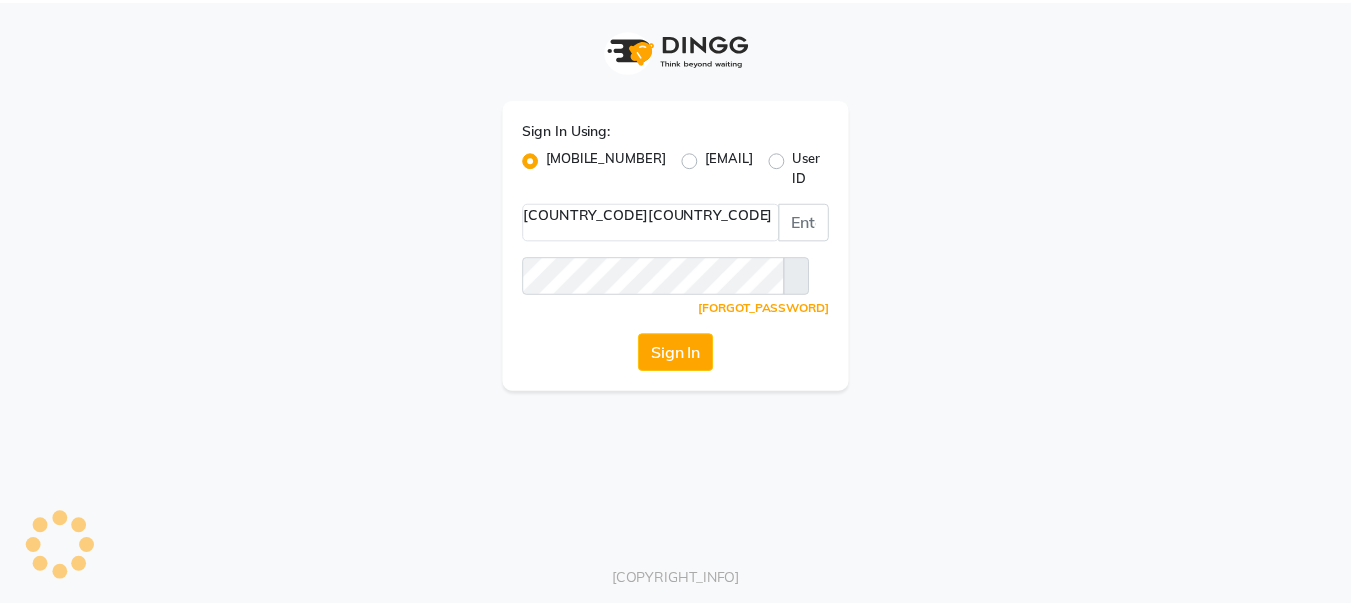 scroll, scrollTop: 0, scrollLeft: 0, axis: both 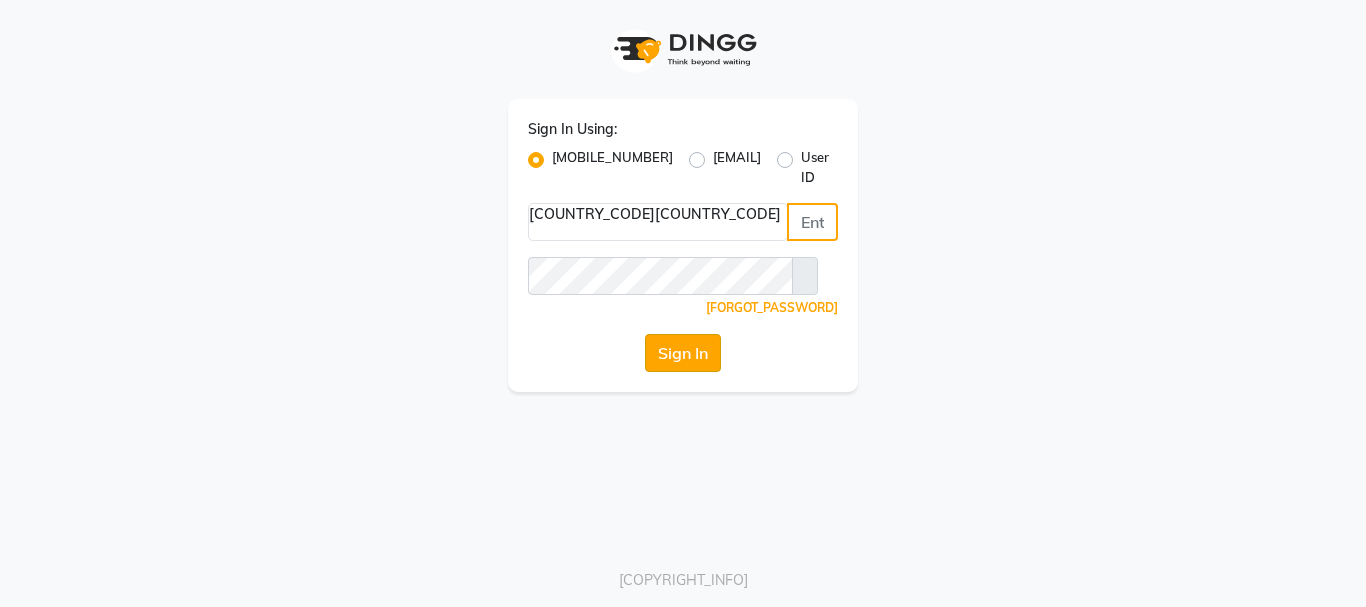 type on "[PHONE_NUMBER]" 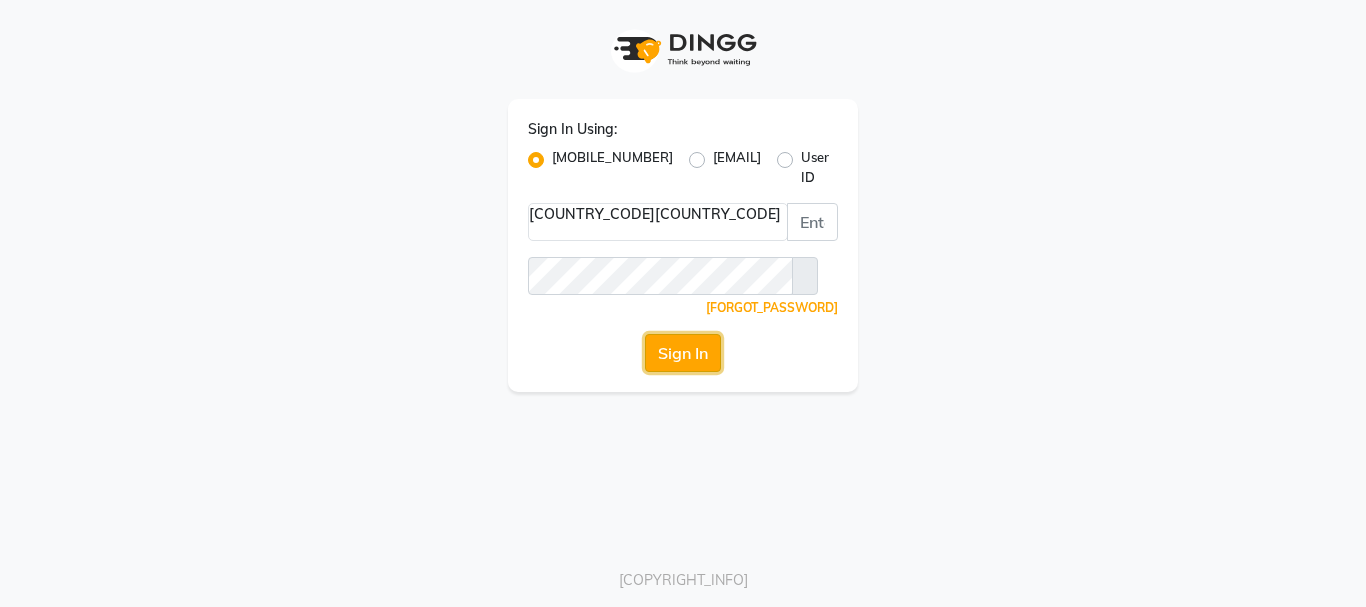 click on "Sign In" at bounding box center (683, 353) 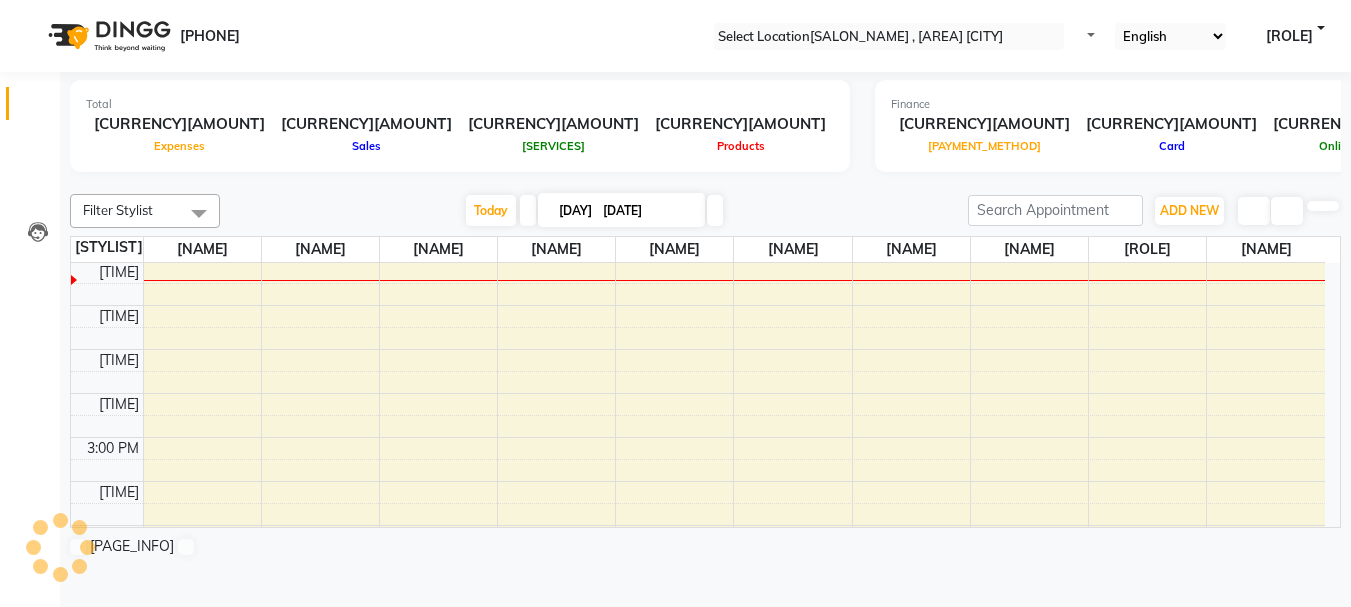 scroll, scrollTop: 0, scrollLeft: 0, axis: both 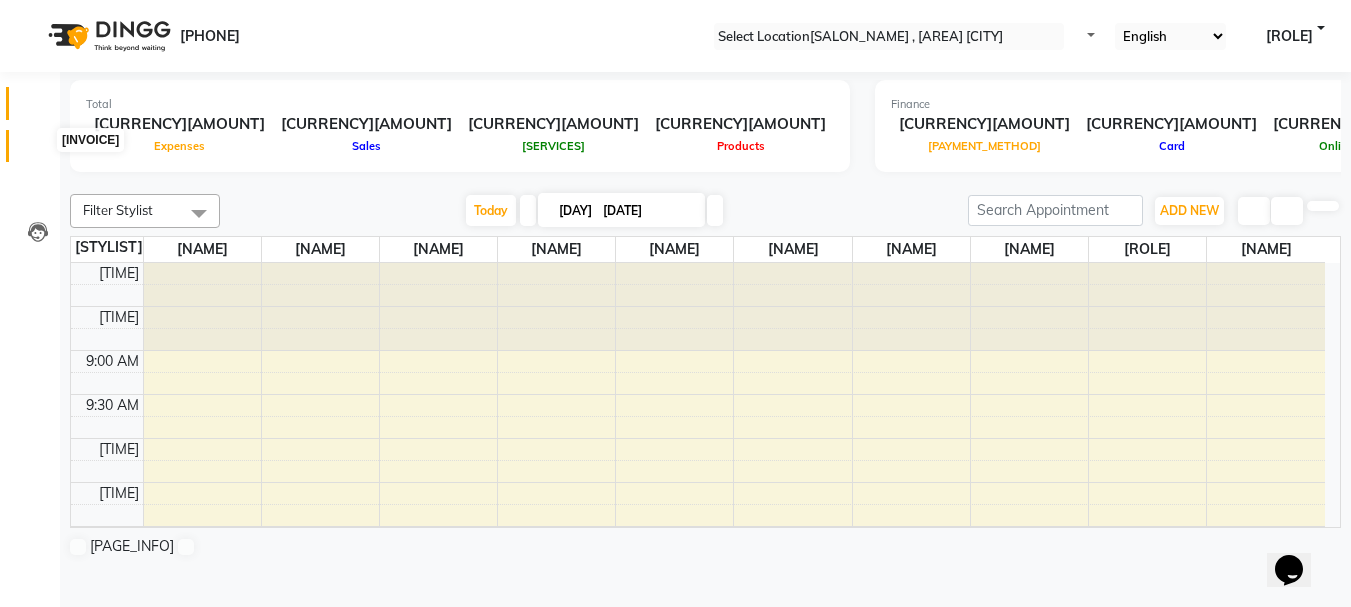 click at bounding box center (37, 151) 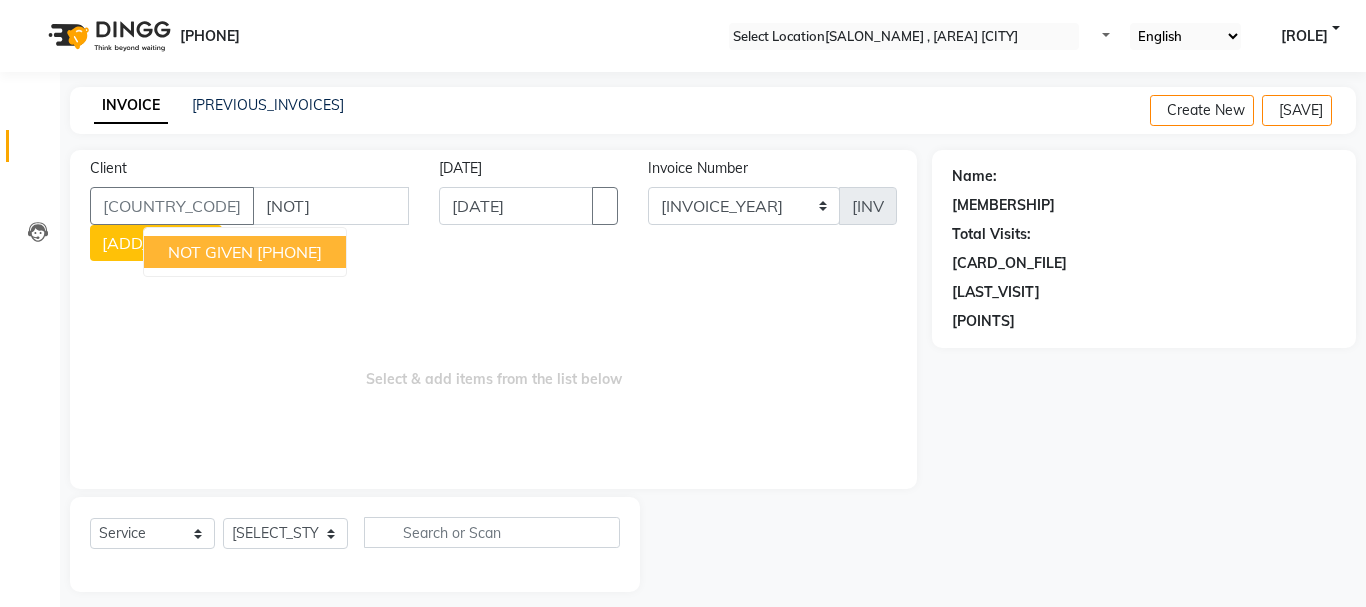 click on "NOT GIVEN" at bounding box center [210, 252] 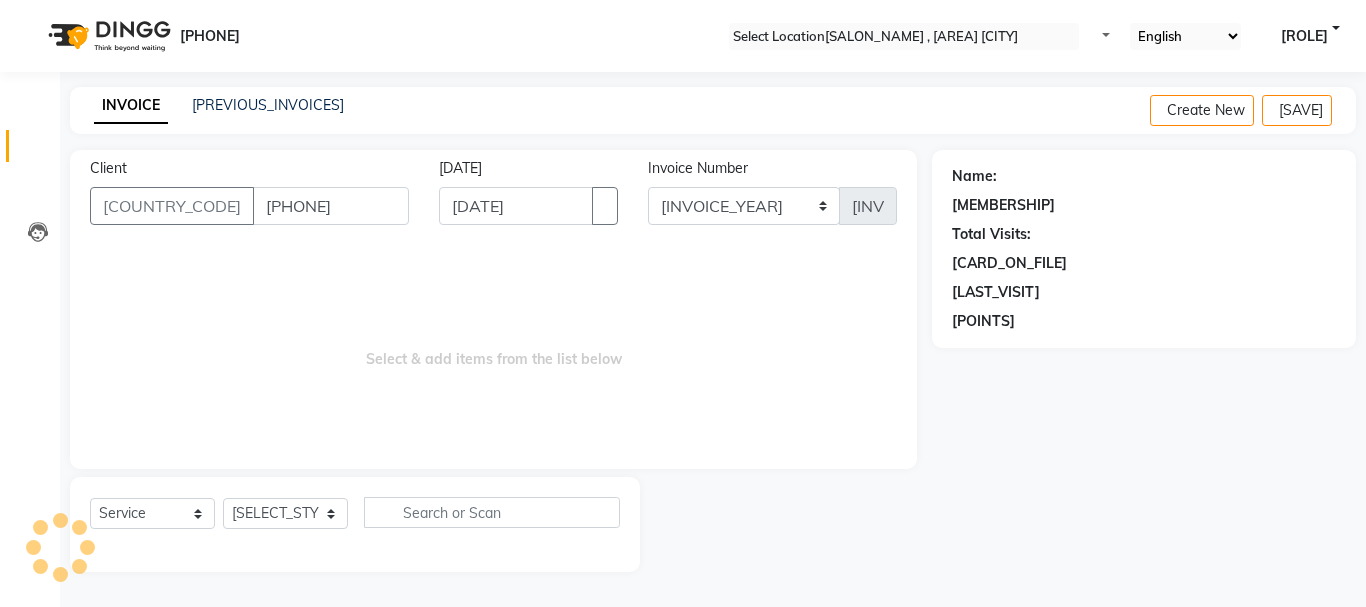 type on "[PHONE]" 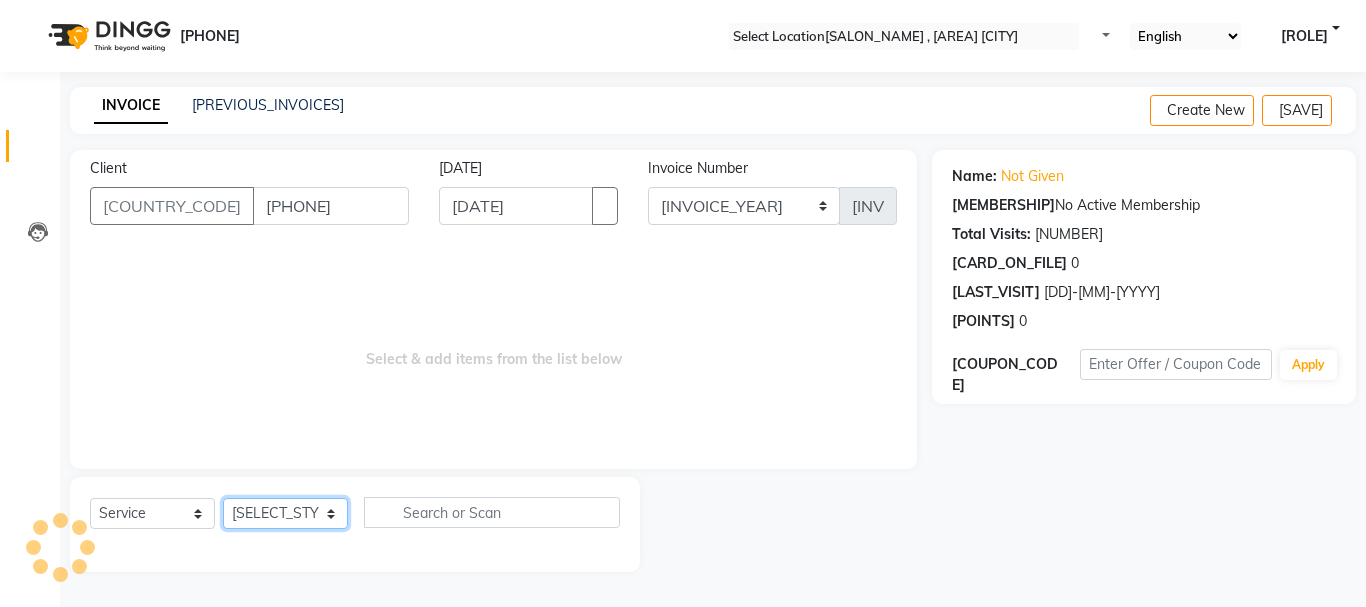 click on "Select Stylist [PERSON] [PERSON] [PERSON] [PERSON] [PERSON] [PERSON] [PERSON] [PERSON] [PERSON] [PERSON]" at bounding box center (285, 513) 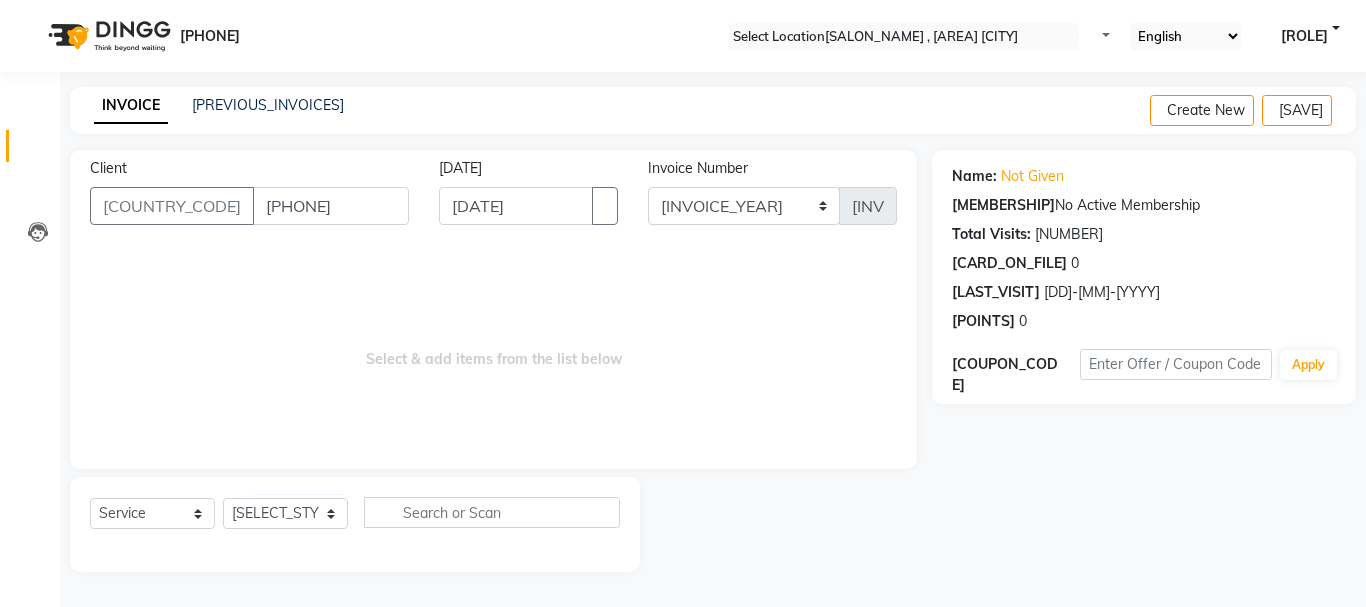 click on "Select & add items from the list below" at bounding box center (493, 349) 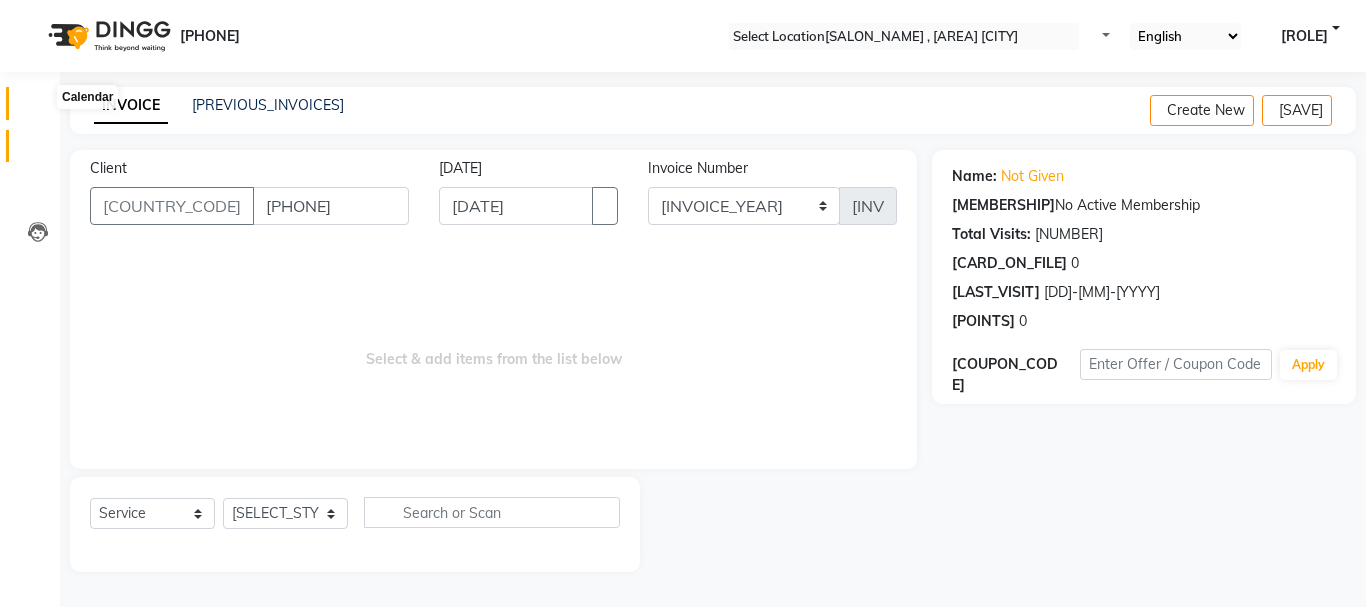 click at bounding box center (38, 108) 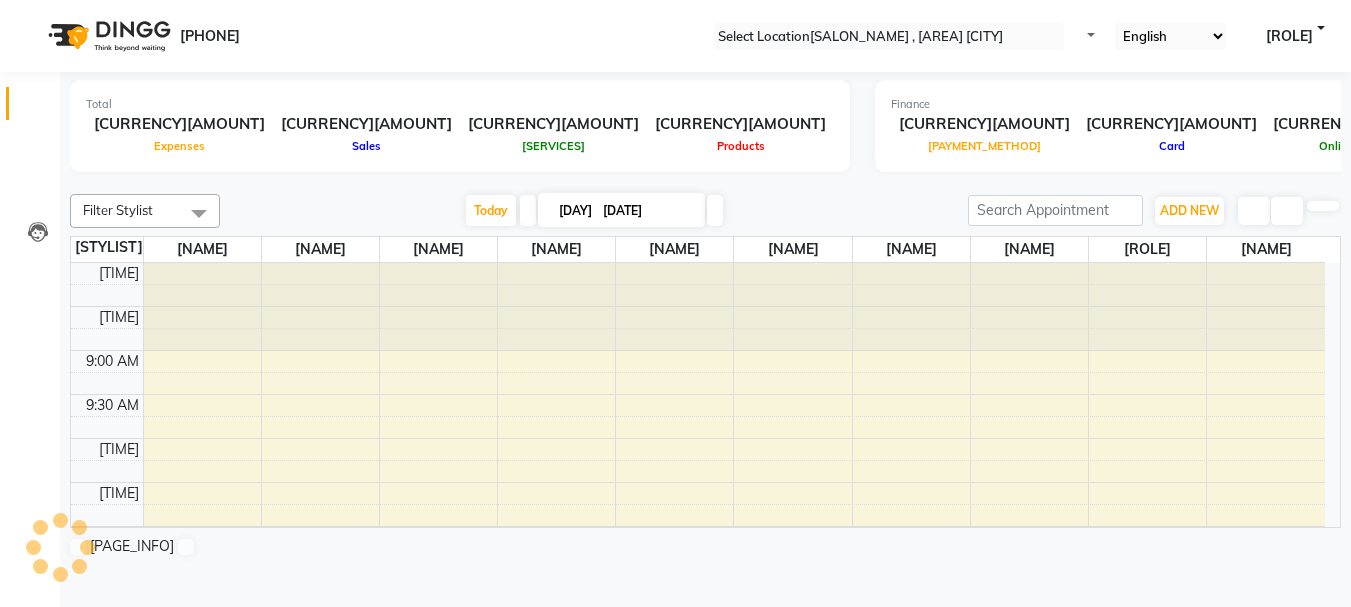 scroll, scrollTop: 0, scrollLeft: 0, axis: both 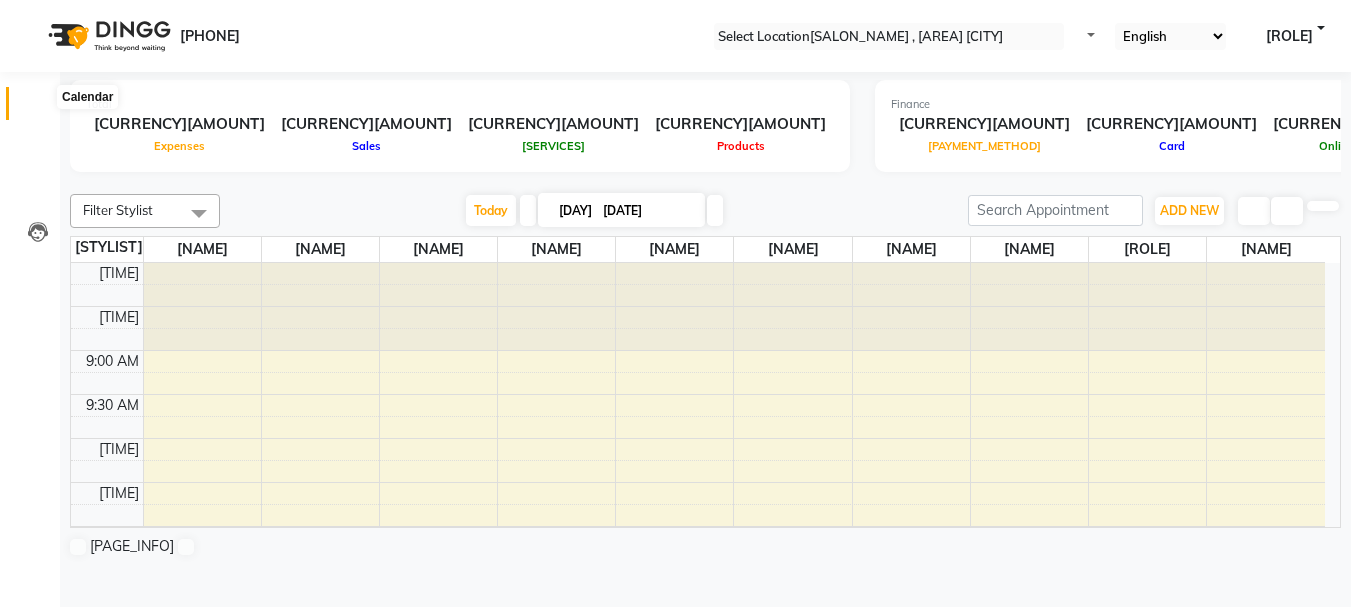 click at bounding box center [37, 108] 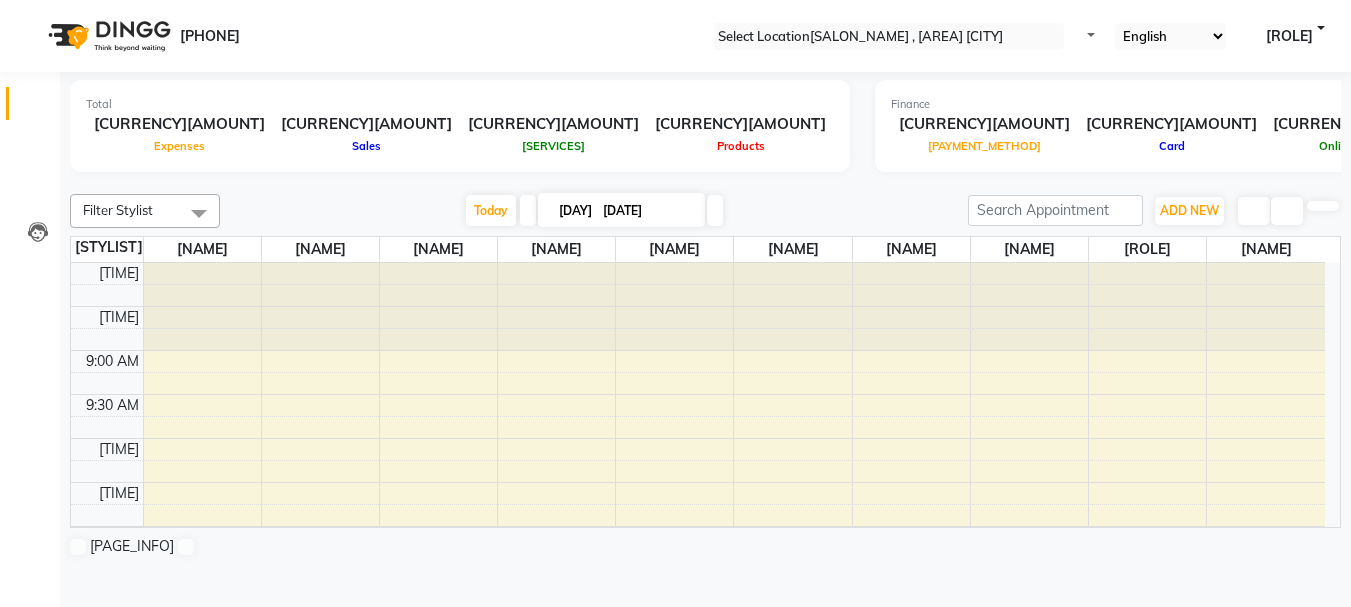 click at bounding box center [37, 108] 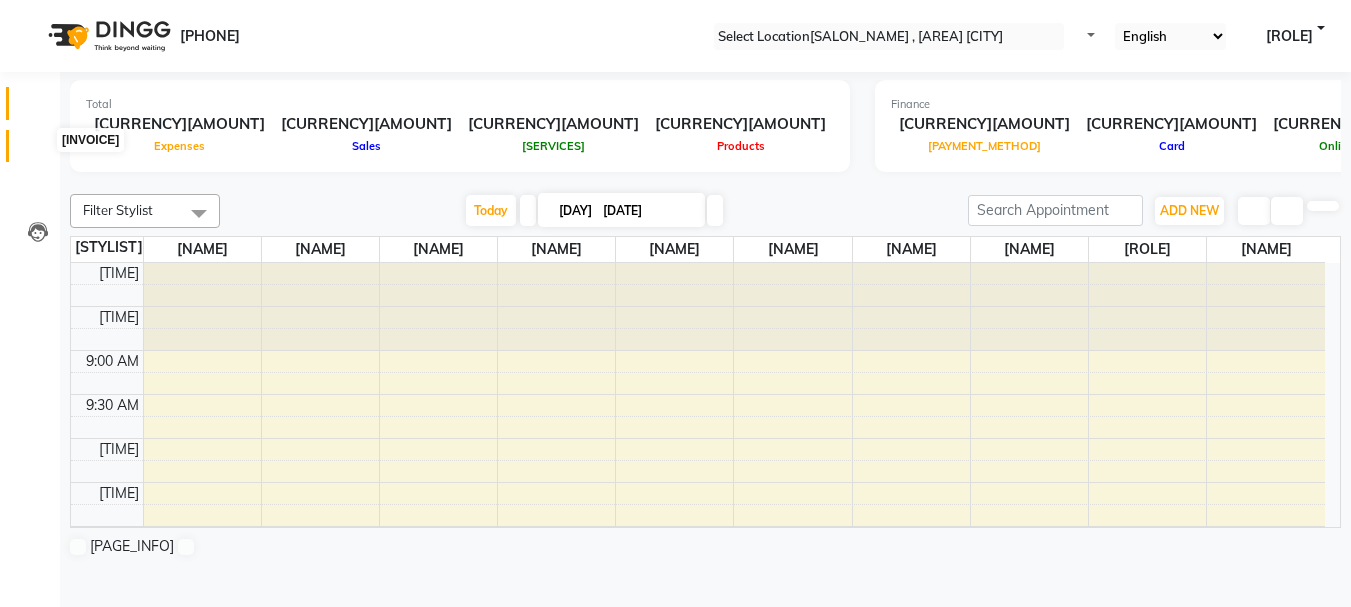 click at bounding box center (37, 151) 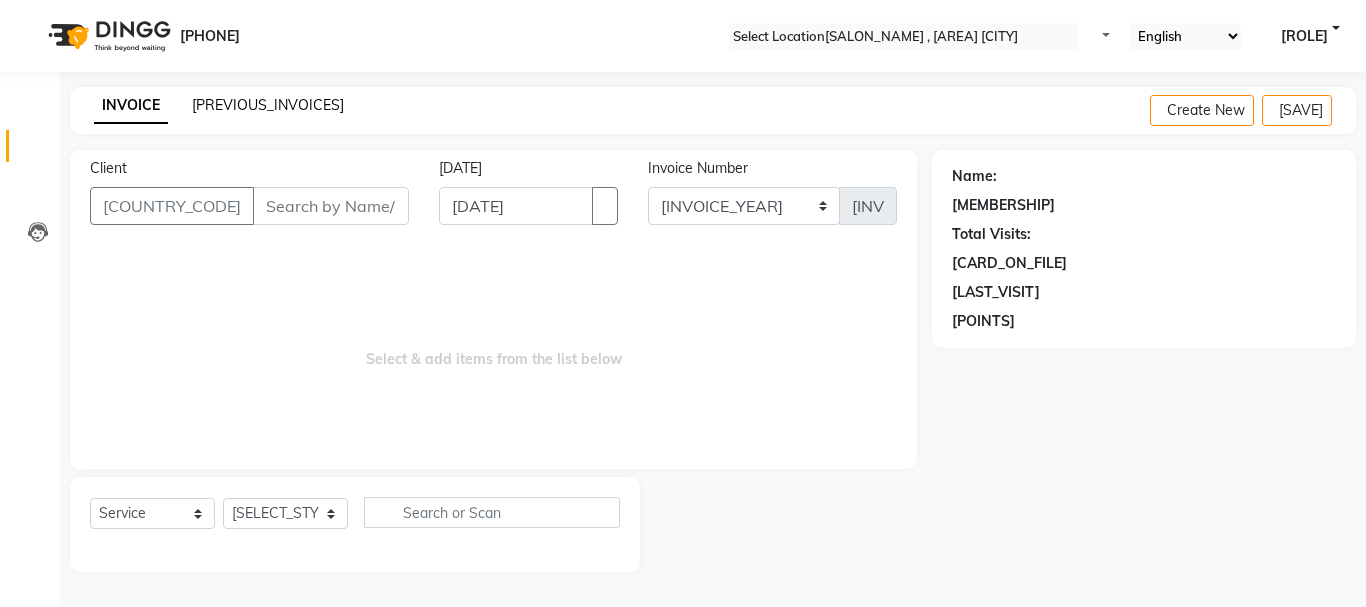click on "[PREVIOUS_INVOICES]" at bounding box center (268, 105) 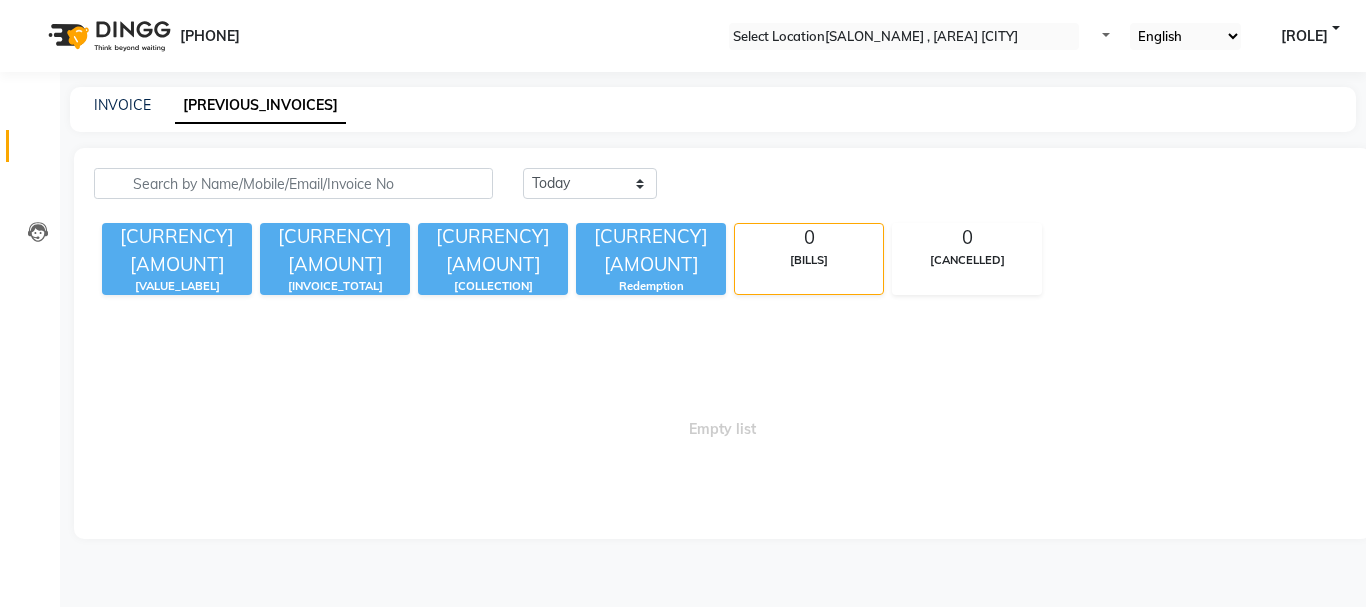 click on "INVOICE PREVIOUS INVOICES" at bounding box center (701, 105) 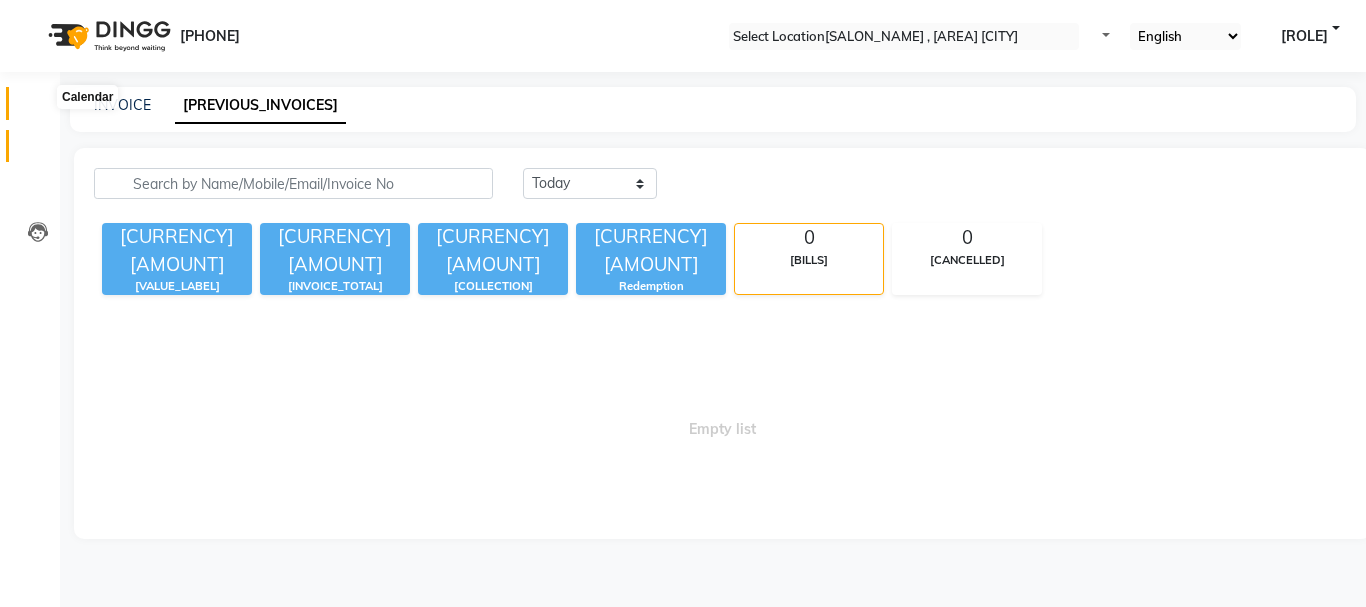 click at bounding box center [37, 108] 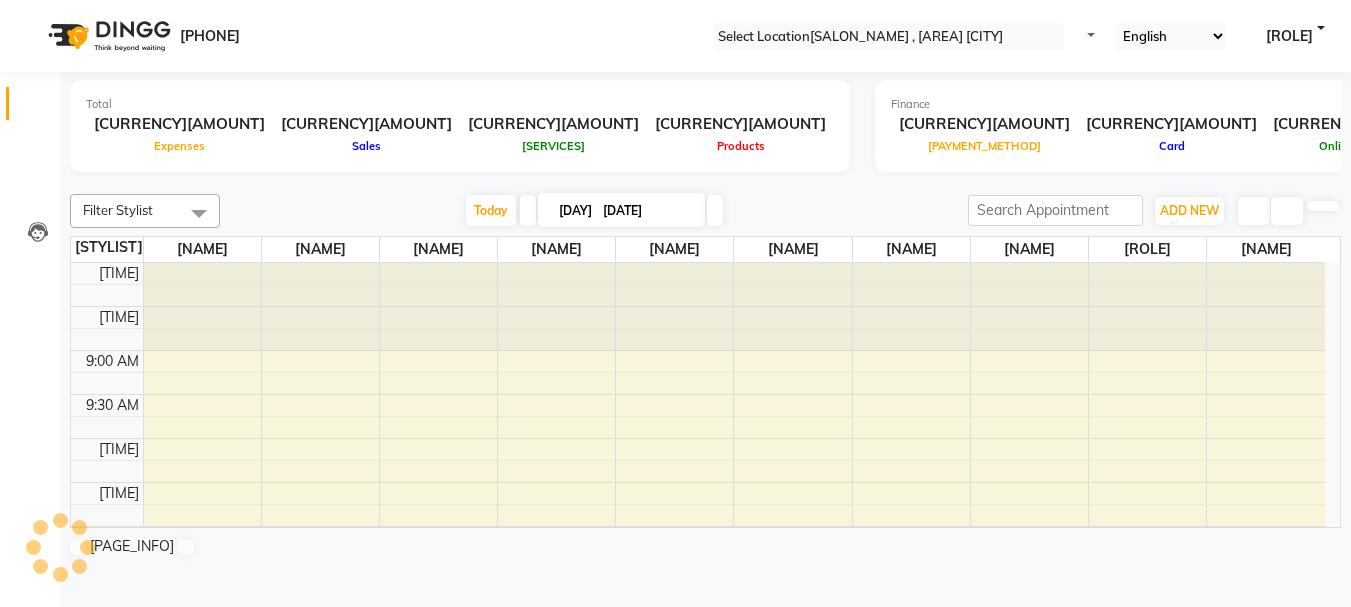 scroll, scrollTop: 0, scrollLeft: 0, axis: both 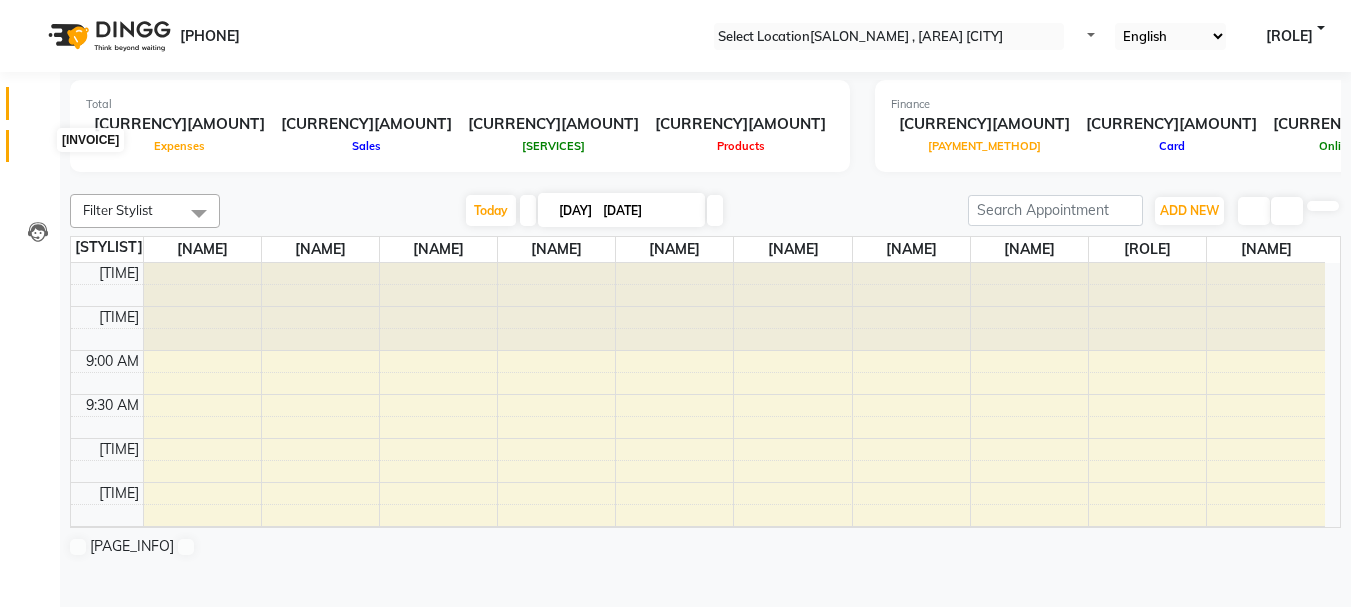 click at bounding box center [37, 151] 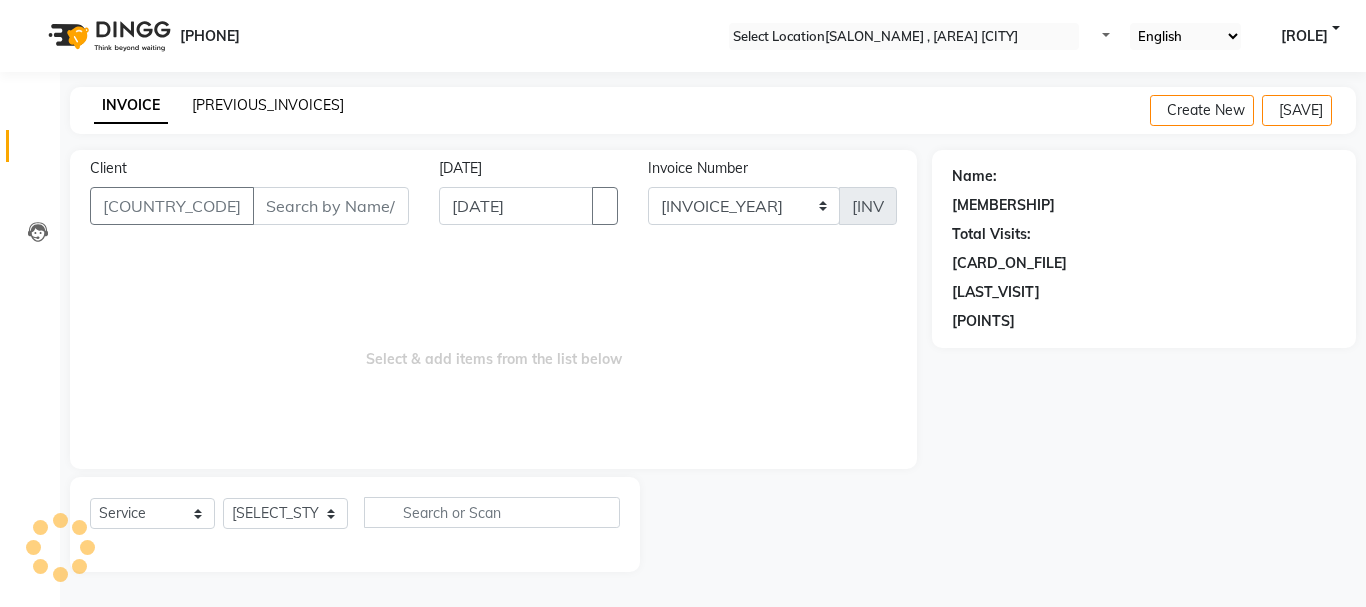 click on "[PREVIOUS_INVOICES]" at bounding box center (268, 105) 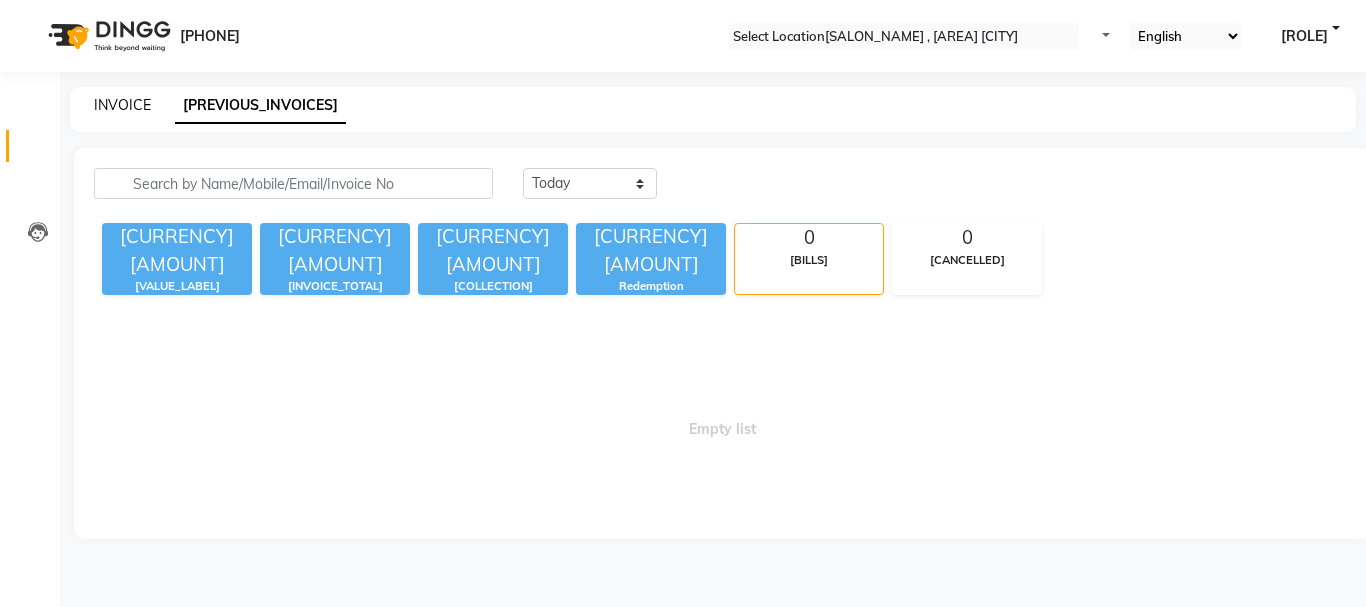 click on "INVOICE" at bounding box center (122, 105) 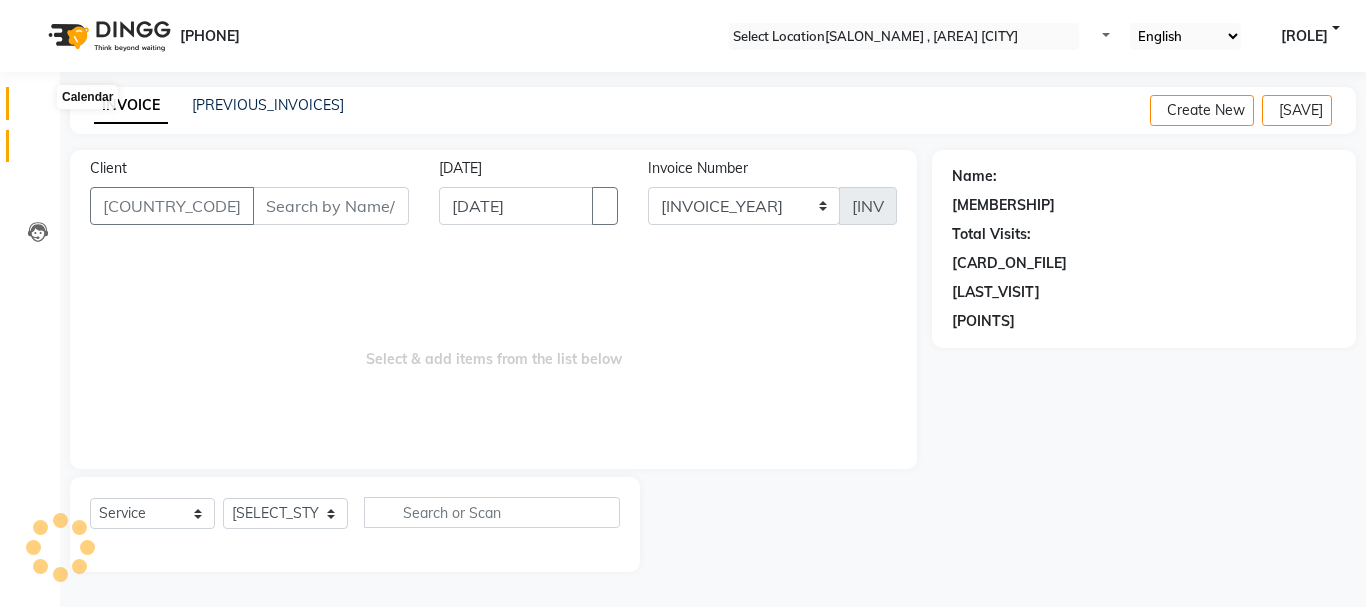 click at bounding box center [38, 108] 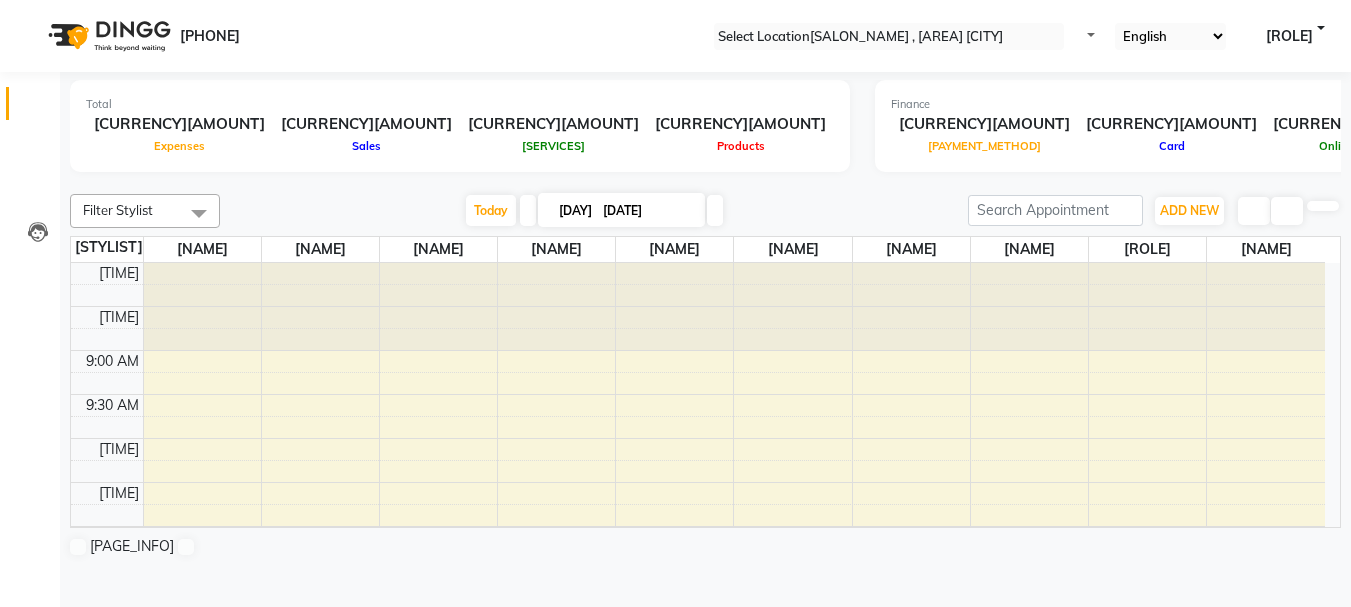 scroll, scrollTop: 0, scrollLeft: 0, axis: both 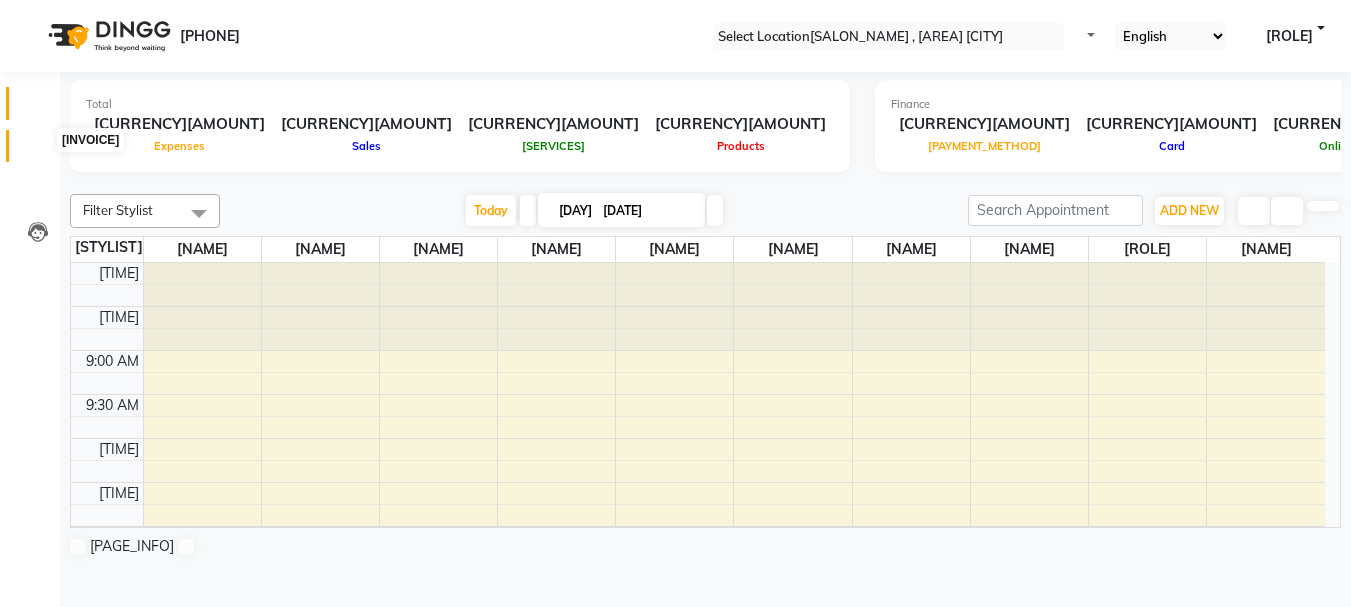 click at bounding box center [38, 151] 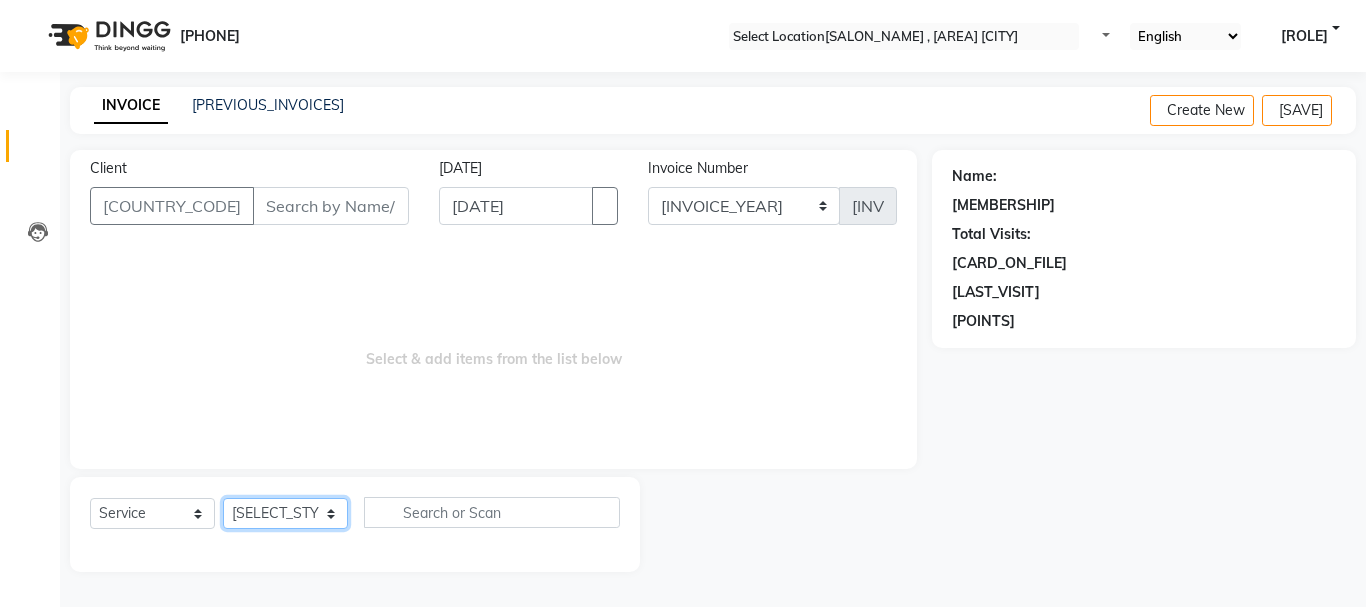 click on "Select Stylist [PERSON] [PERSON] [PERSON] [PERSON] [PERSON] [PERSON] [PERSON] [PERSON] [PERSON] [PERSON]" at bounding box center [285, 513] 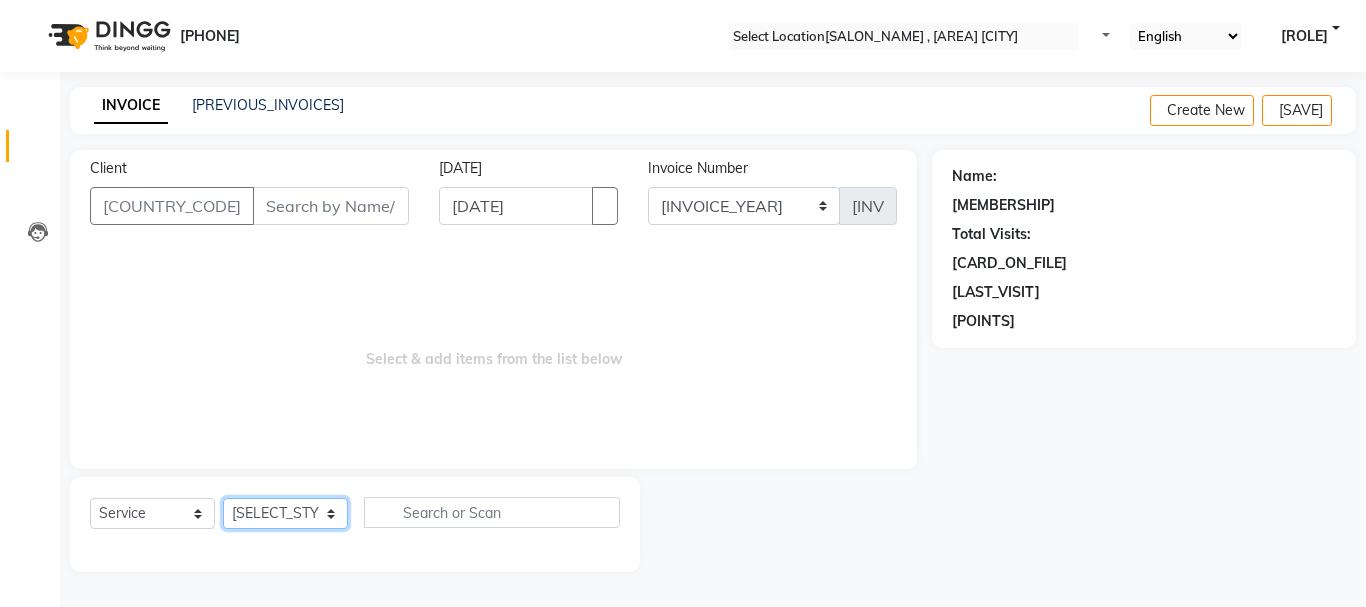 select on "[NUMBER]" 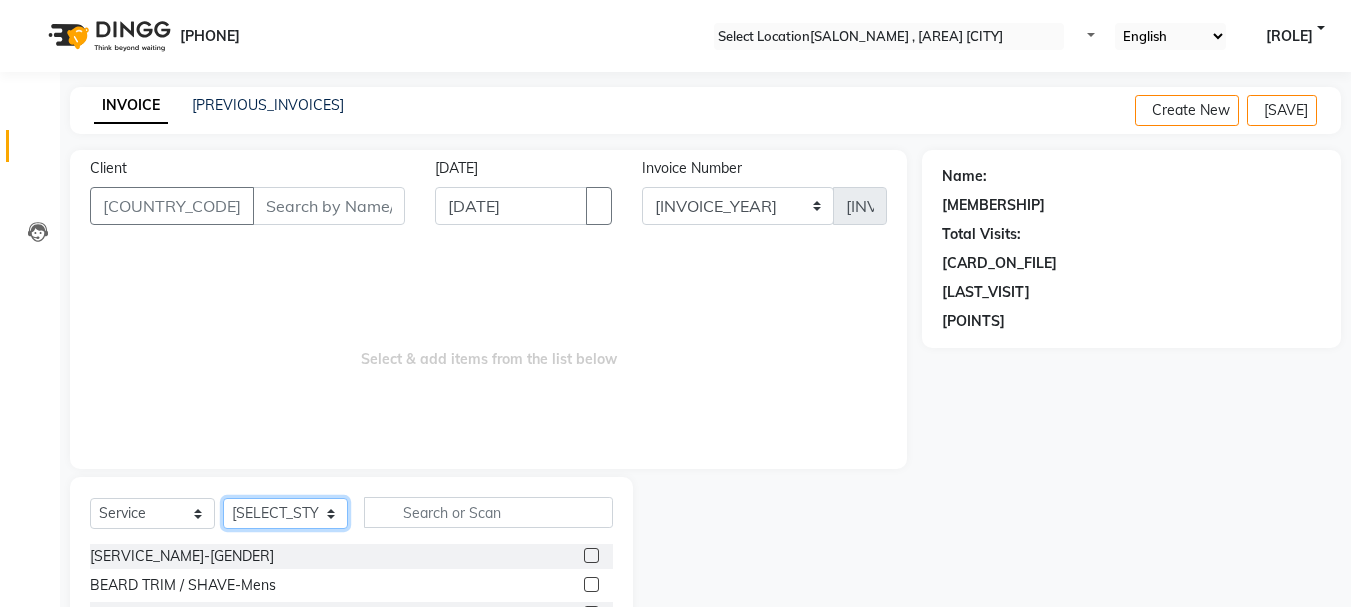 scroll, scrollTop: 194, scrollLeft: 0, axis: vertical 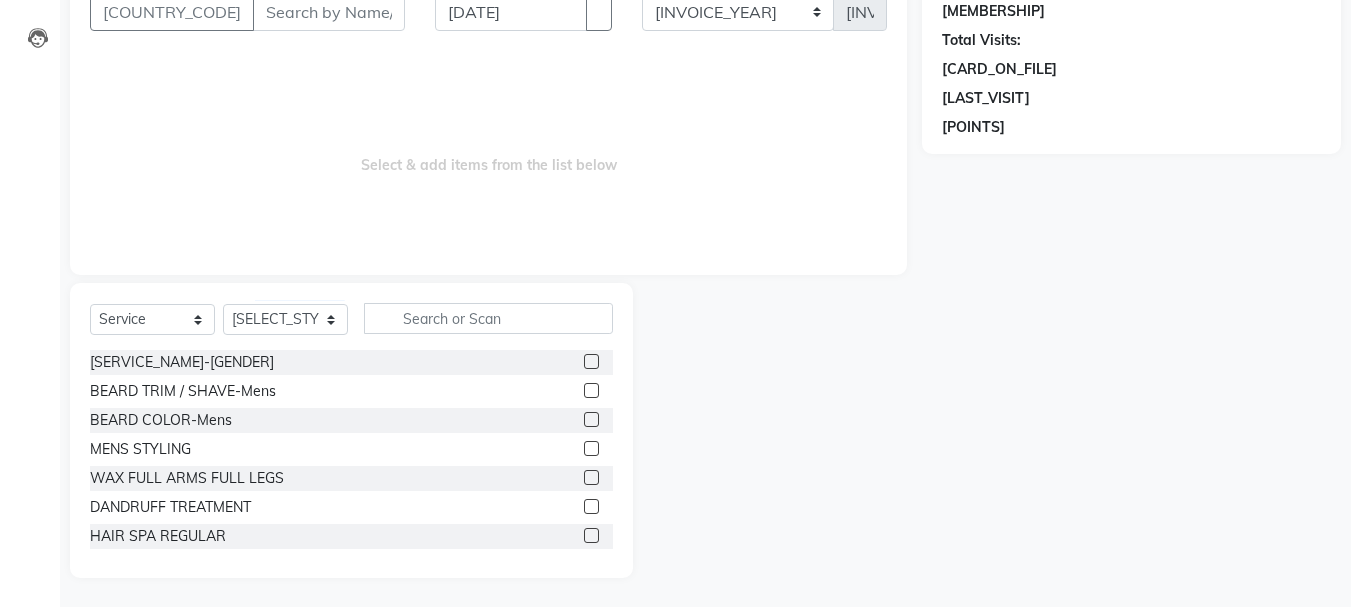 click at bounding box center [591, 361] 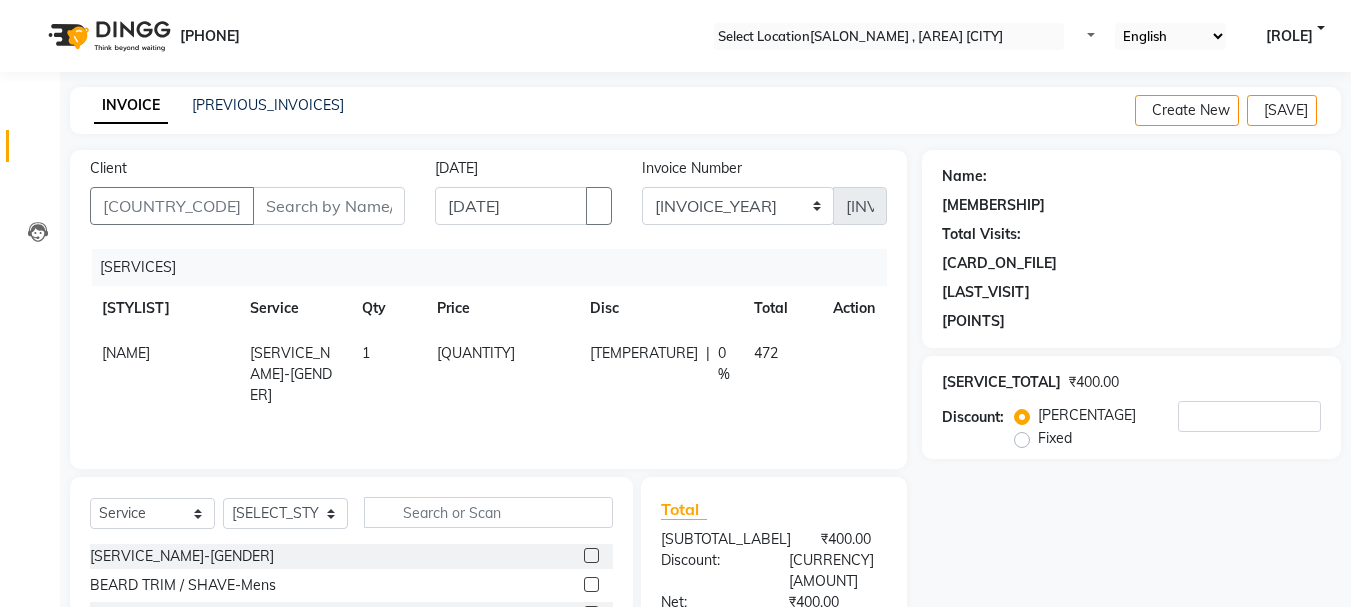 scroll, scrollTop: 100, scrollLeft: 0, axis: vertical 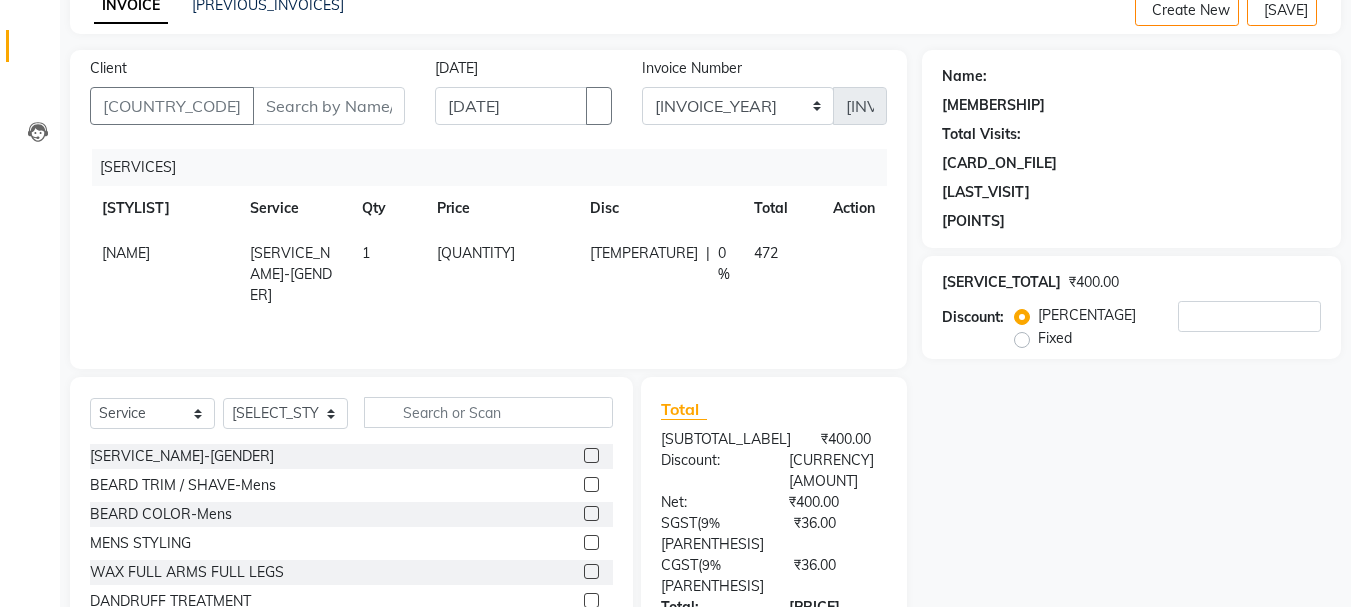 click on "[QUANTITY]" at bounding box center (501, 274) 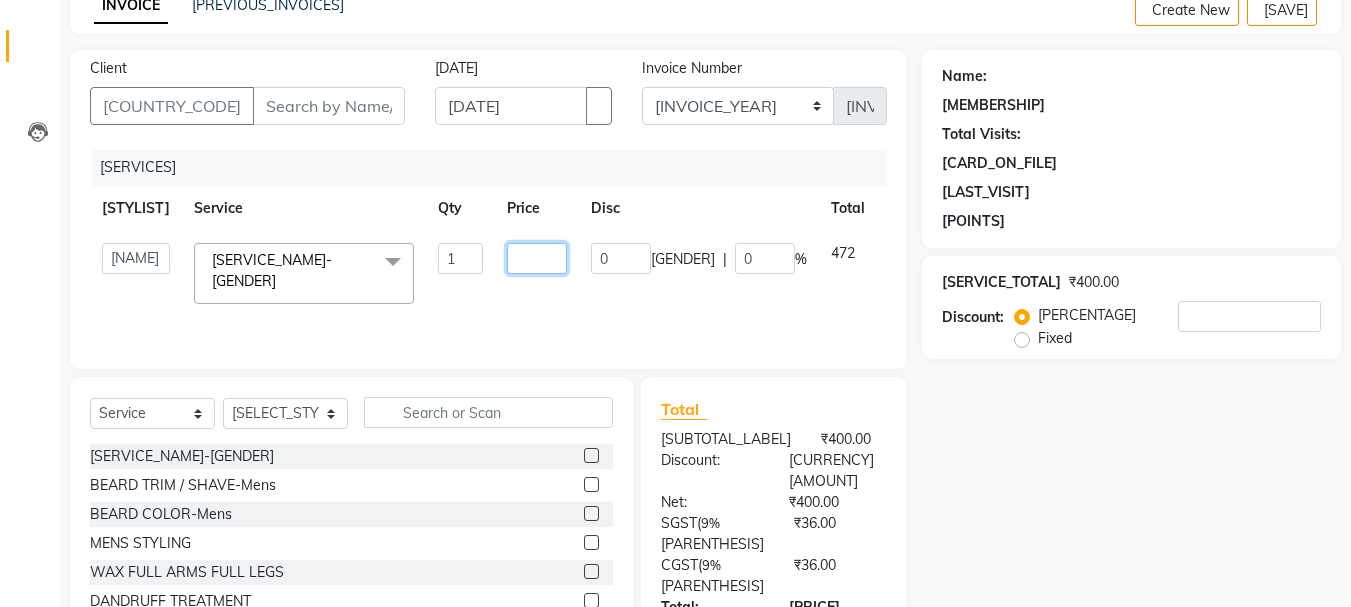 click on "[QUANTITY]" at bounding box center [460, 258] 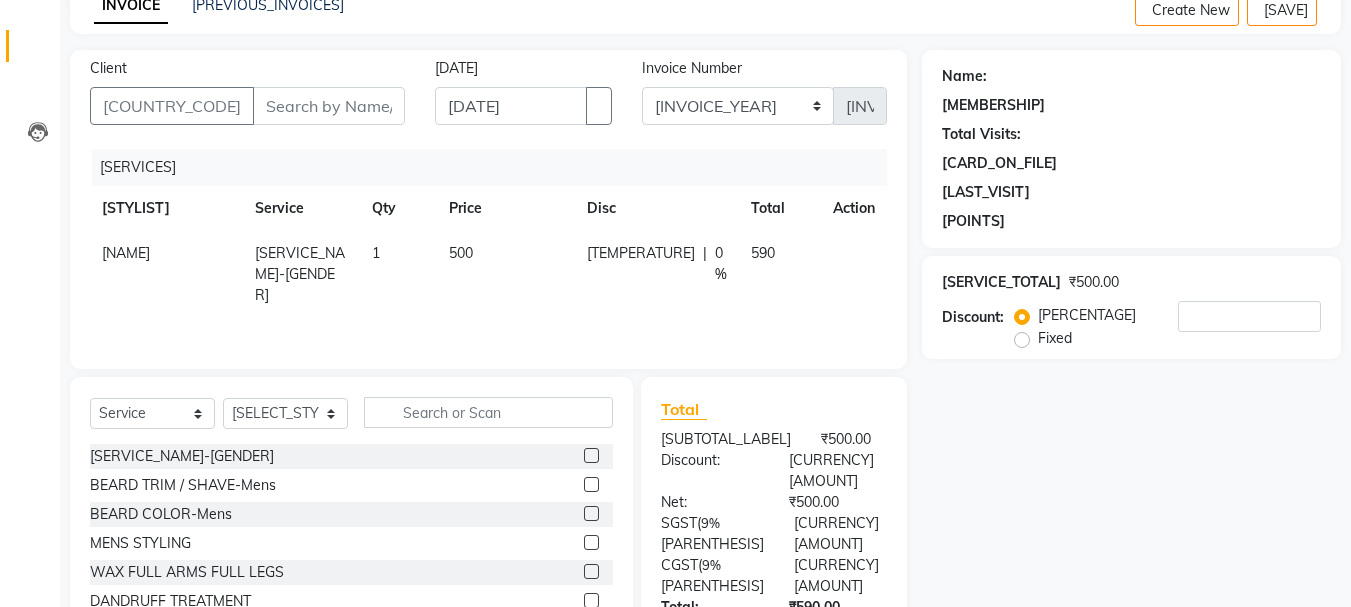 click at bounding box center [591, 484] 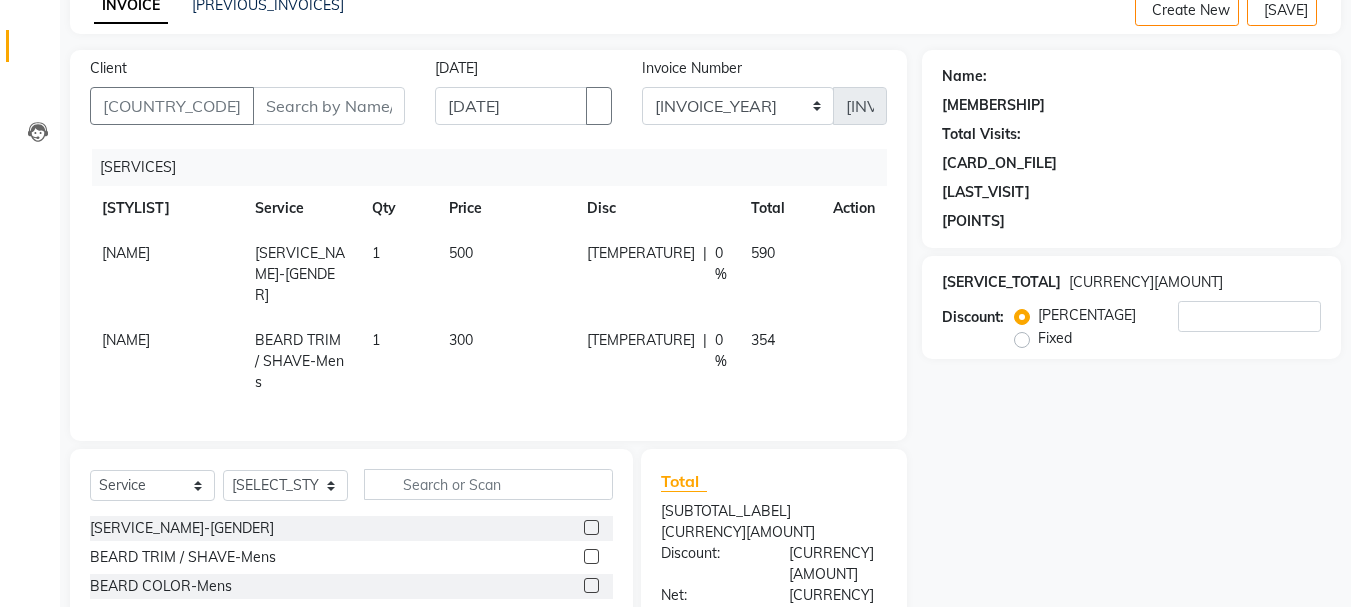click on "300" at bounding box center (506, 274) 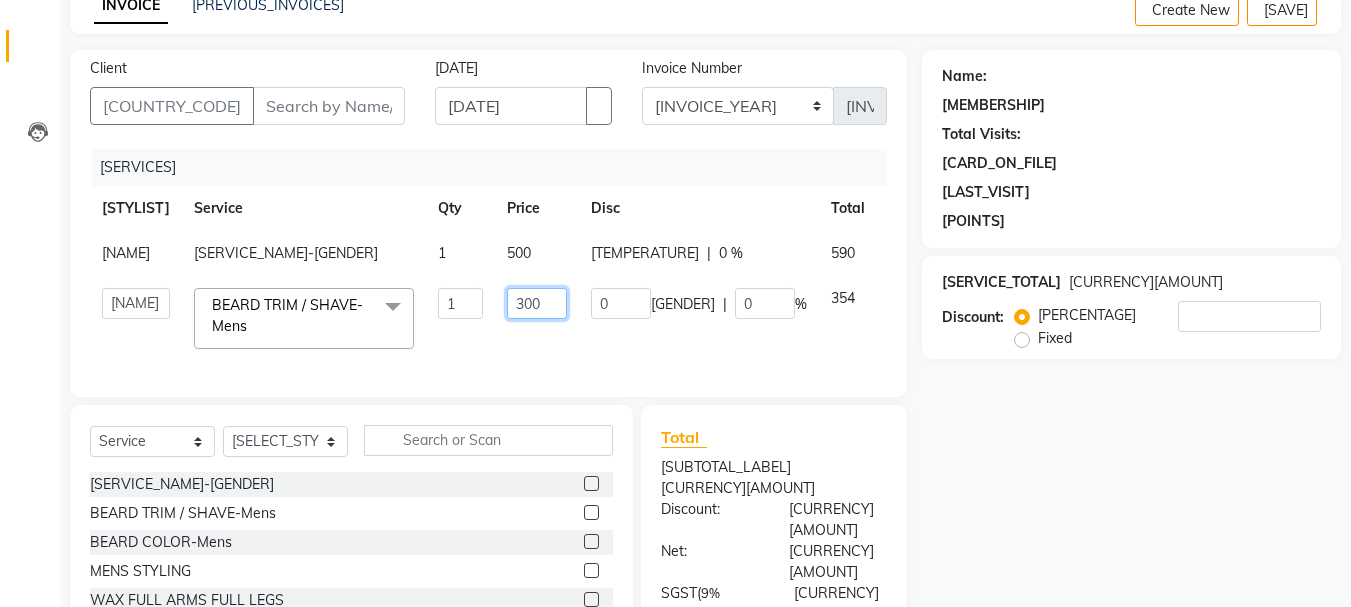 click on "300" at bounding box center (460, 303) 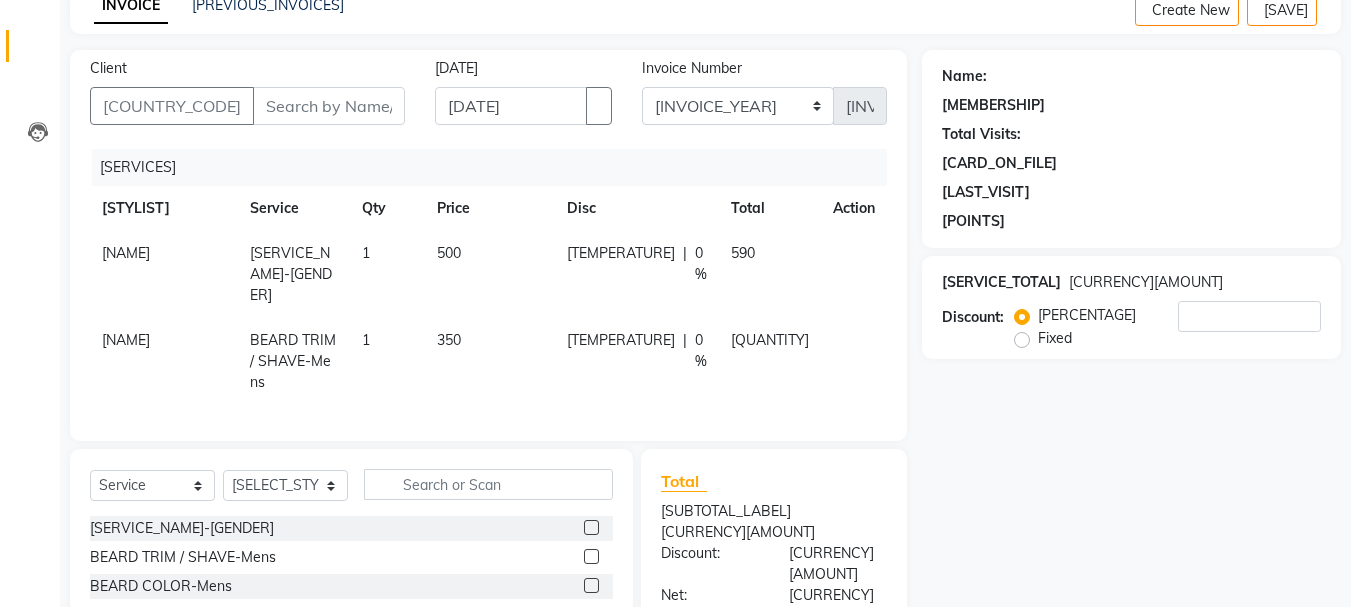 click on "Name: Membership: Total Visits: Card on file: Last Visit: Points: Service Total: [PRICE] Discount: Percentage Fixed" at bounding box center (1139, 515) 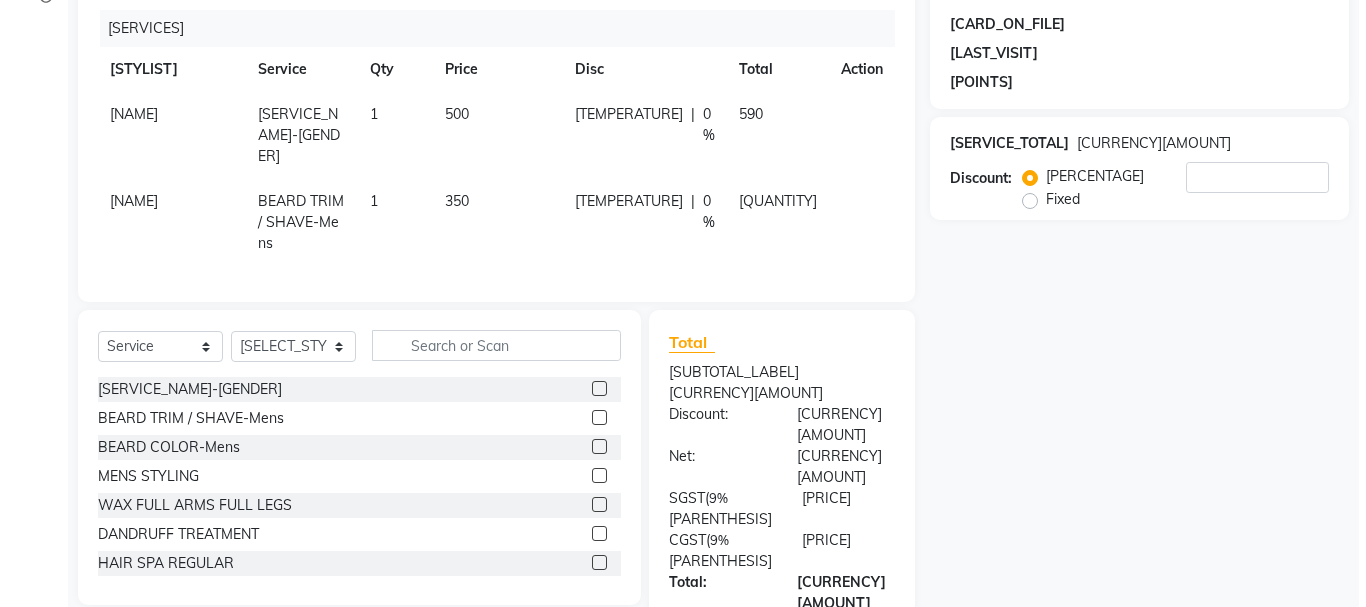 scroll, scrollTop: 0, scrollLeft: 0, axis: both 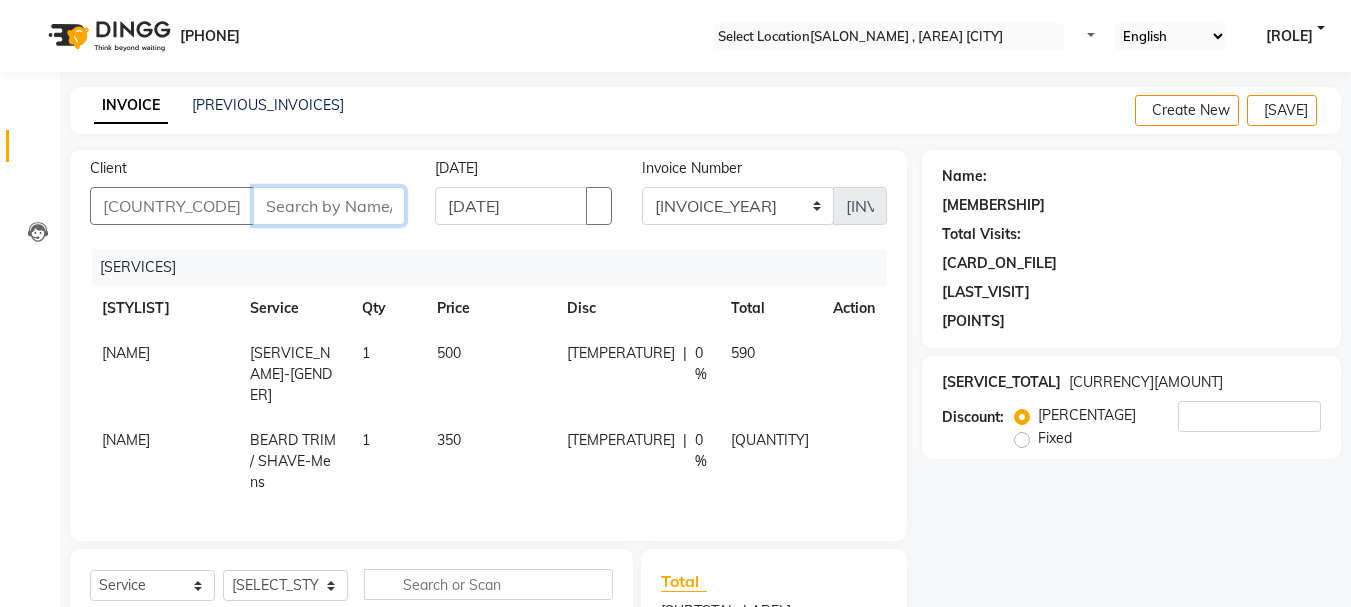click on "Client" at bounding box center [329, 206] 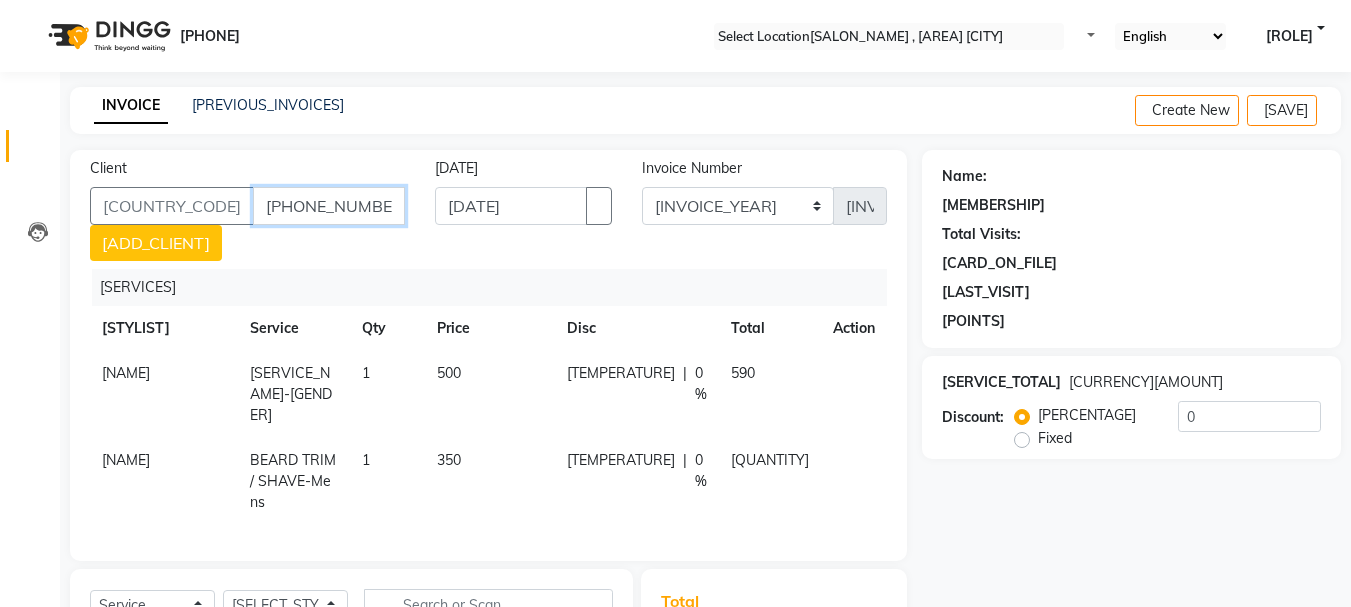 type on "[PHONE_NUMBER]" 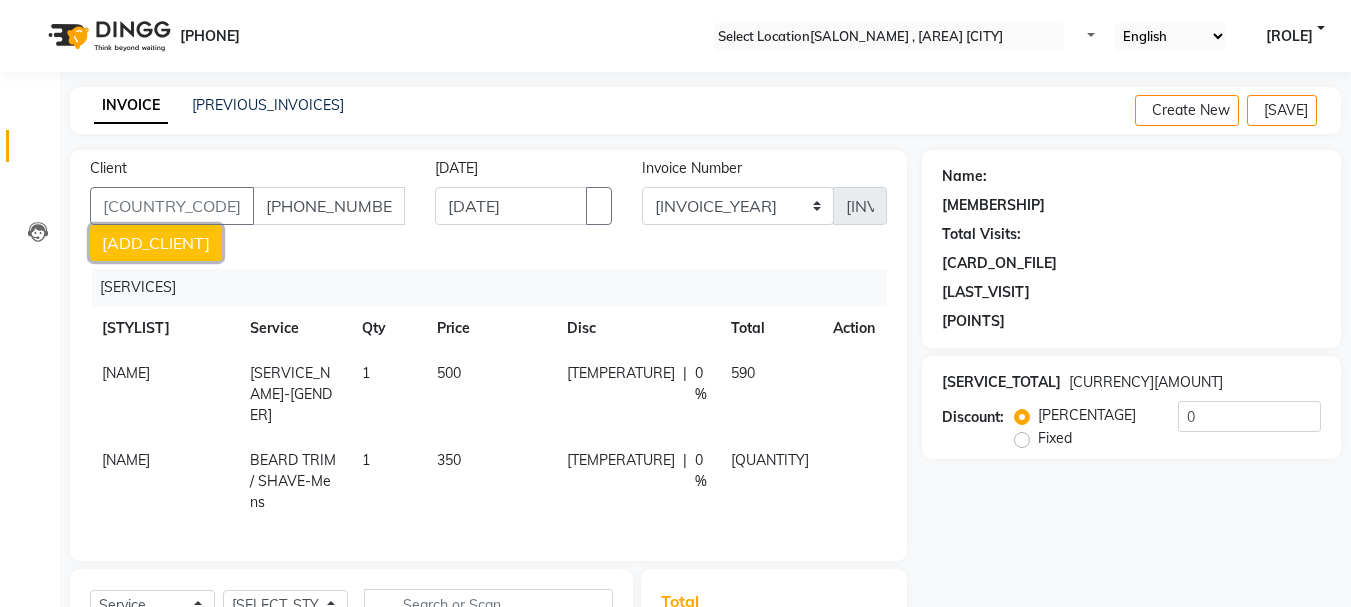 click on "[ADD_CLIENT]" at bounding box center [156, 243] 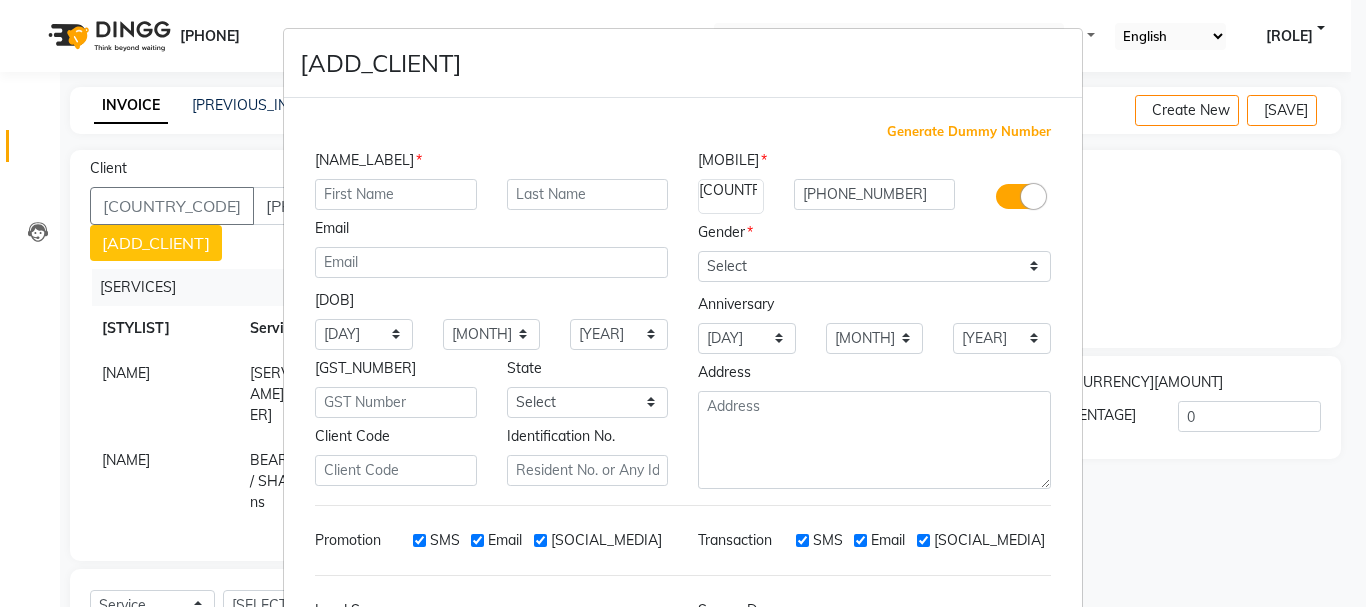 click at bounding box center [396, 194] 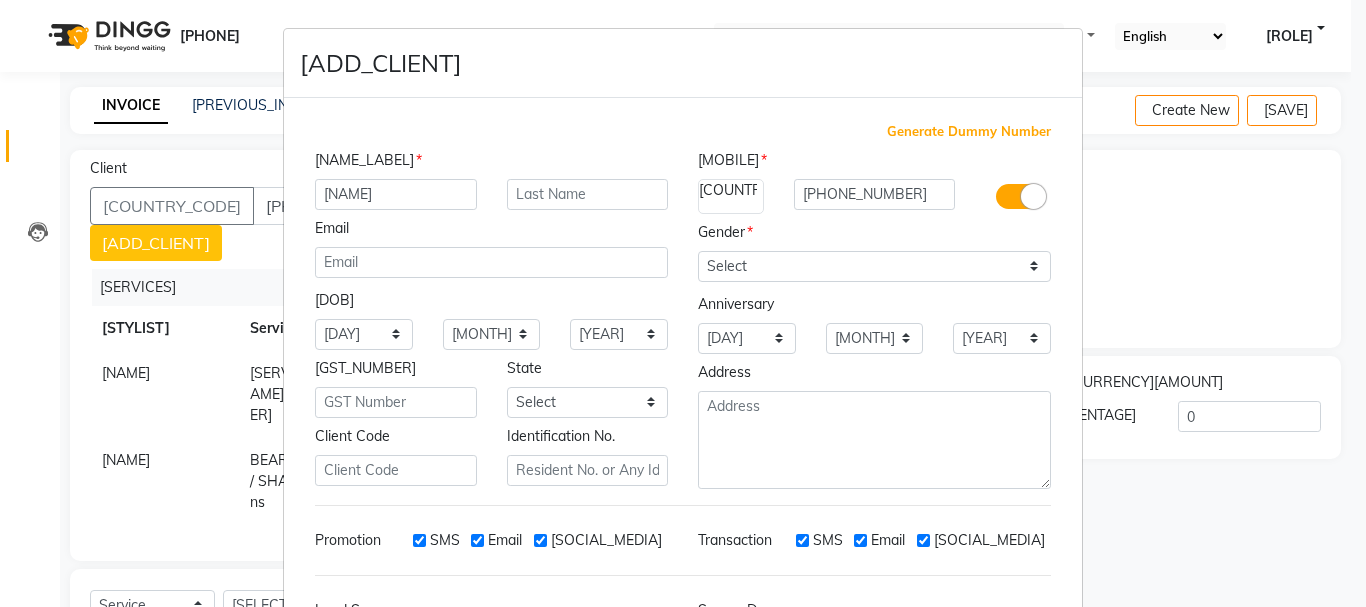 type on "[NAME]" 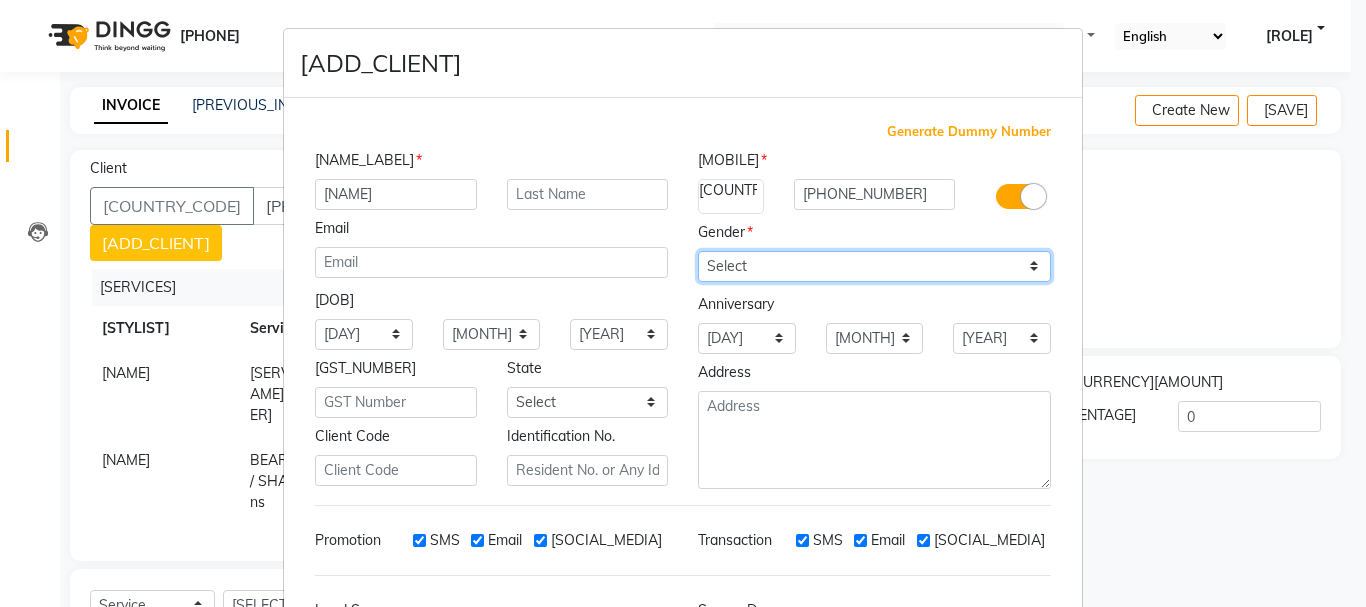 click on "[GENDER_OPTIONS]" at bounding box center (874, 266) 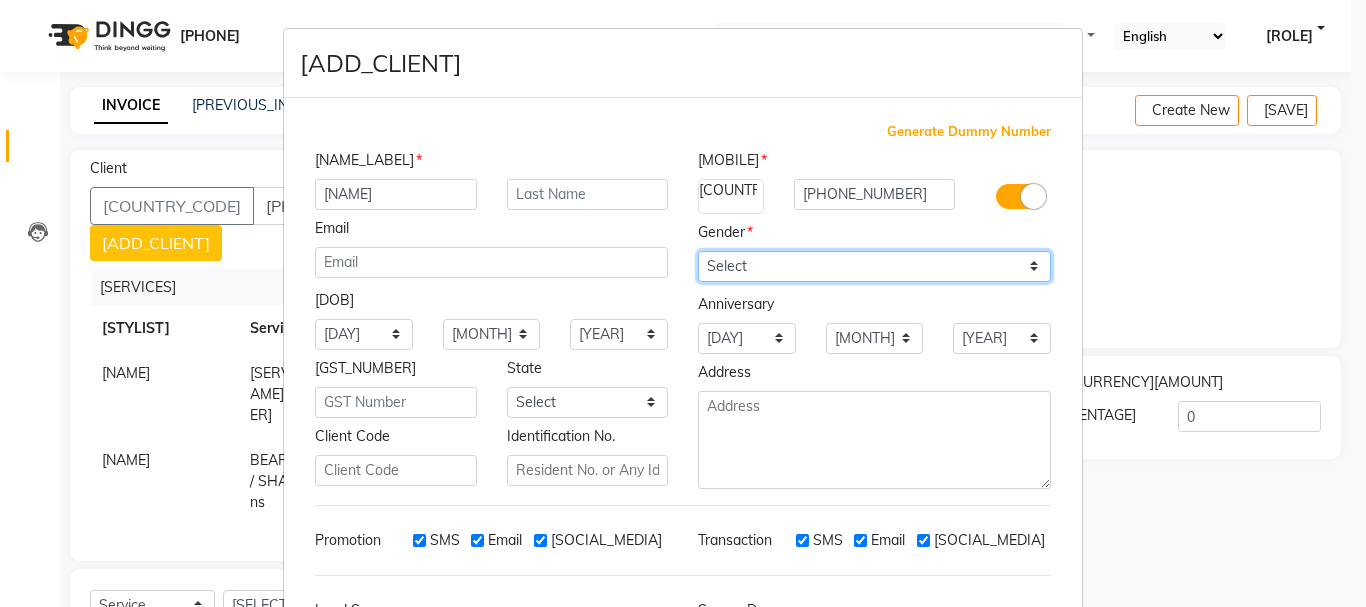 select on "[GENDER]" 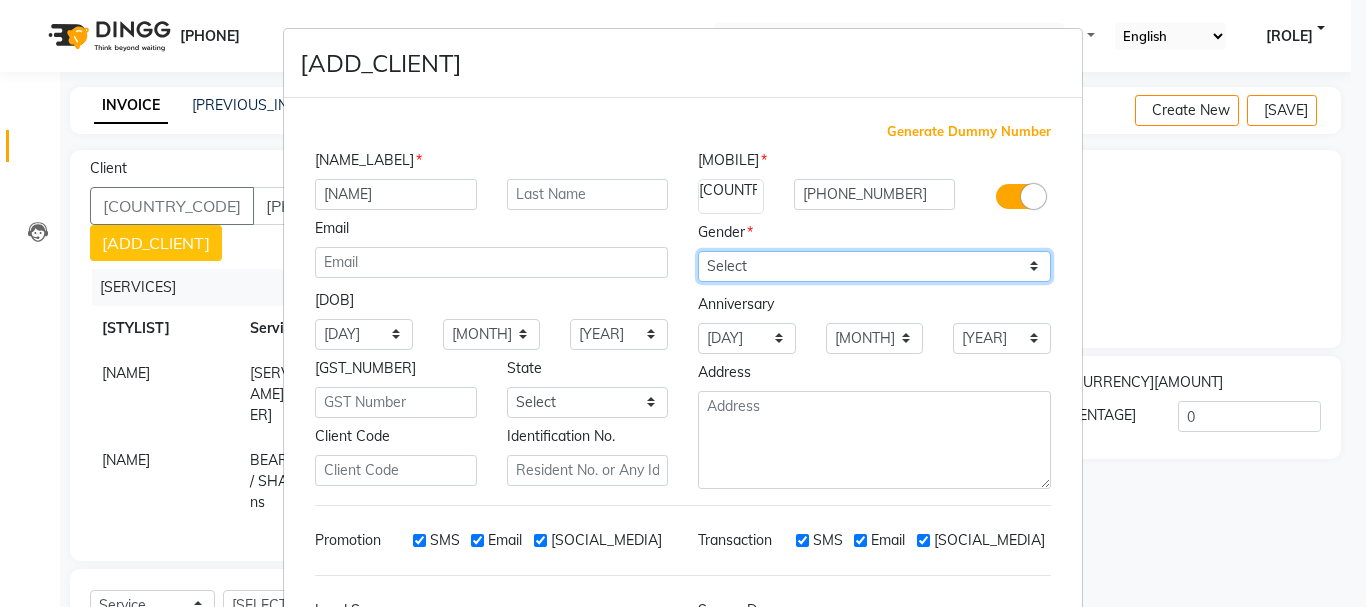 click on "[GENDER_OPTIONS]" at bounding box center (874, 266) 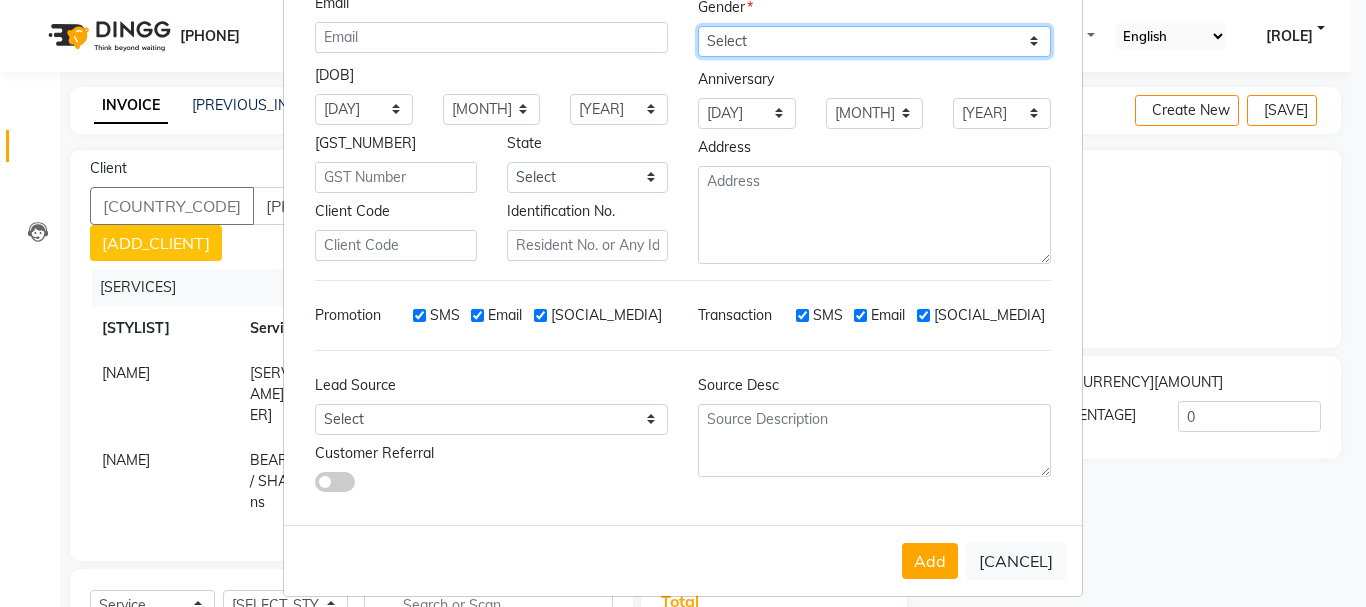 scroll, scrollTop: 242, scrollLeft: 0, axis: vertical 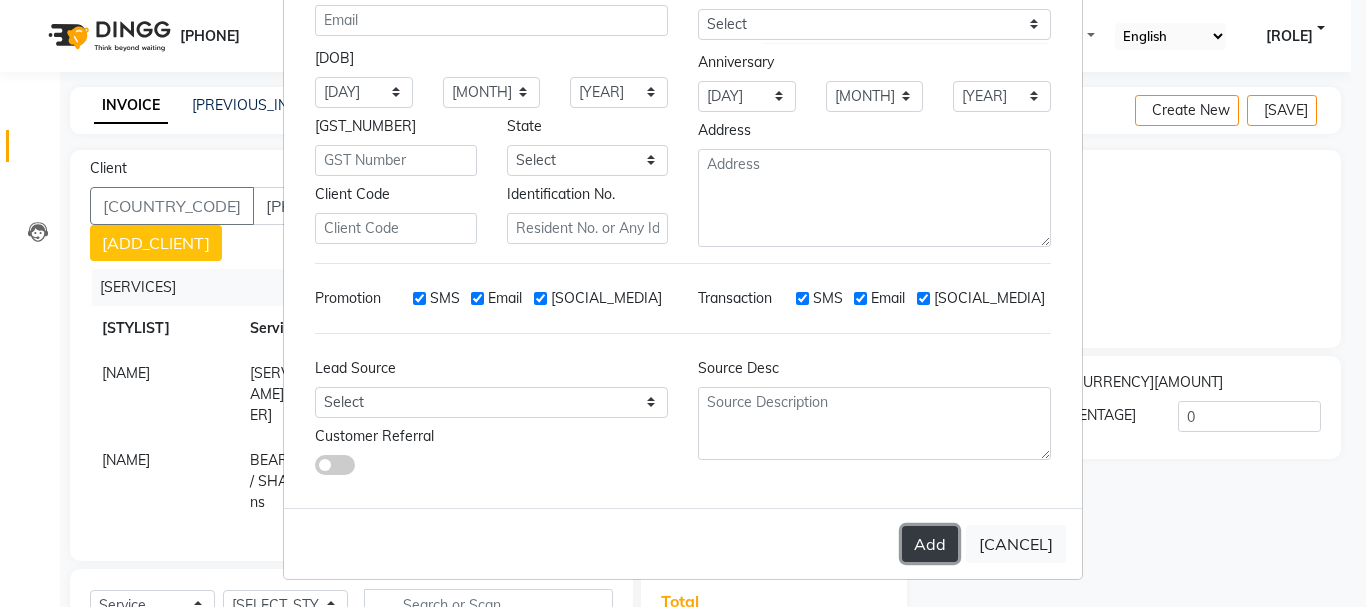 click on "Add" at bounding box center (930, 544) 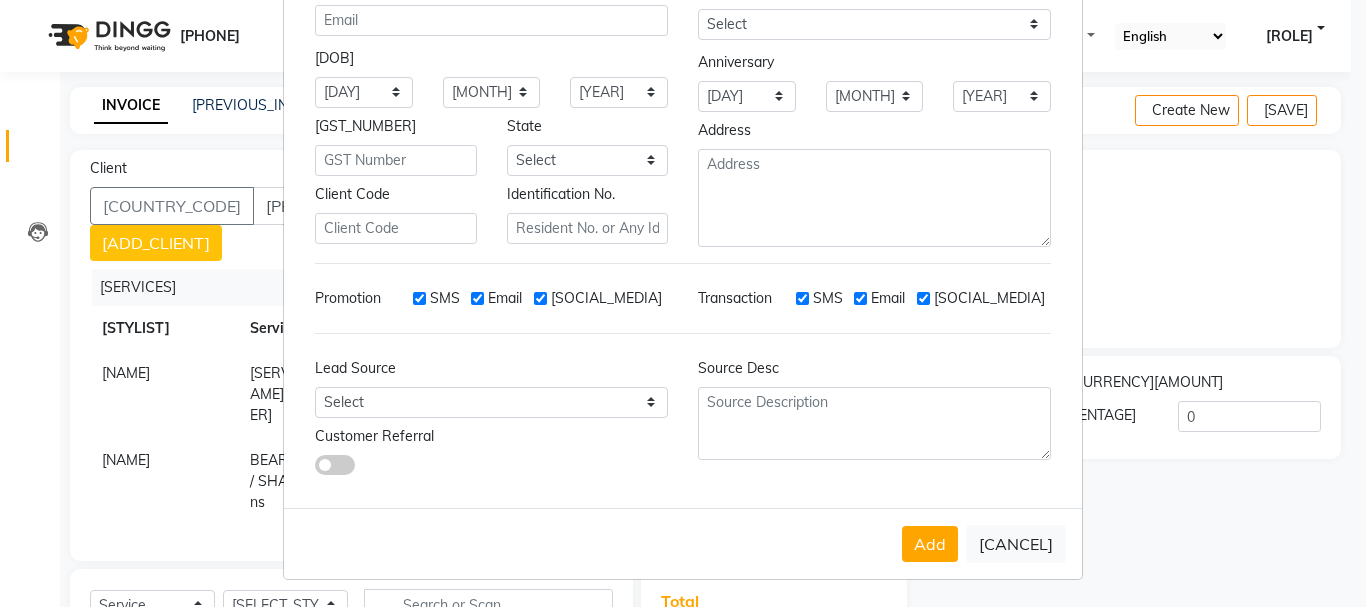 click on "Add   Cancel" at bounding box center [683, 543] 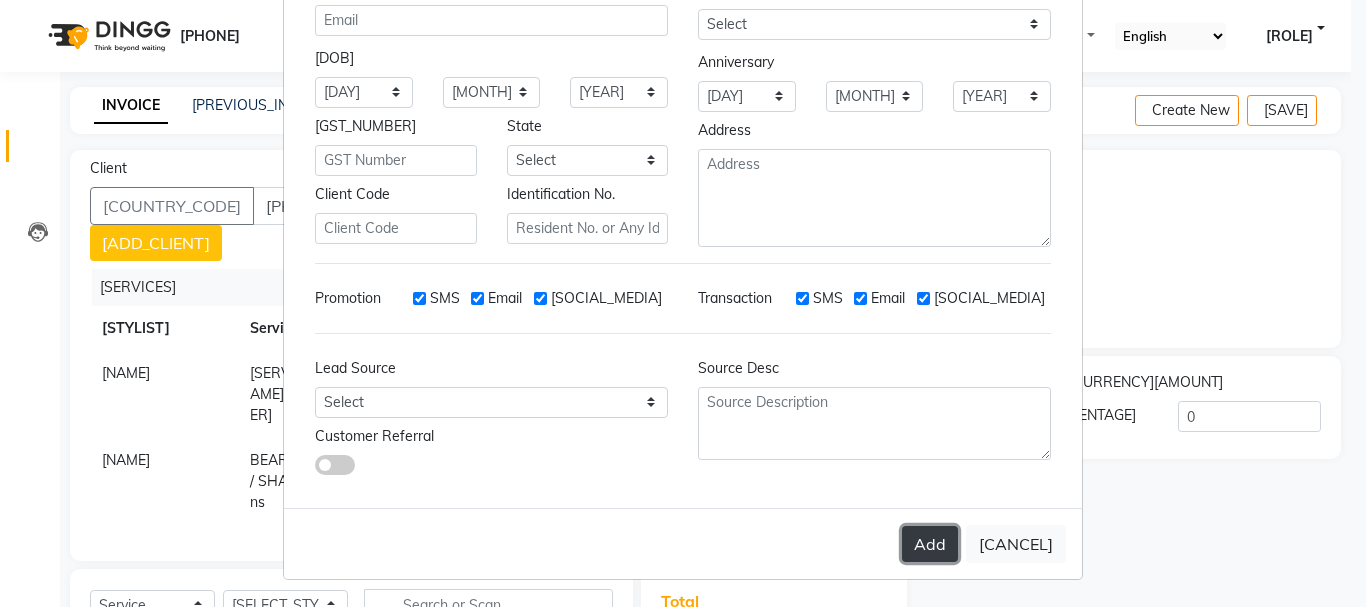click on "Add" at bounding box center [930, 544] 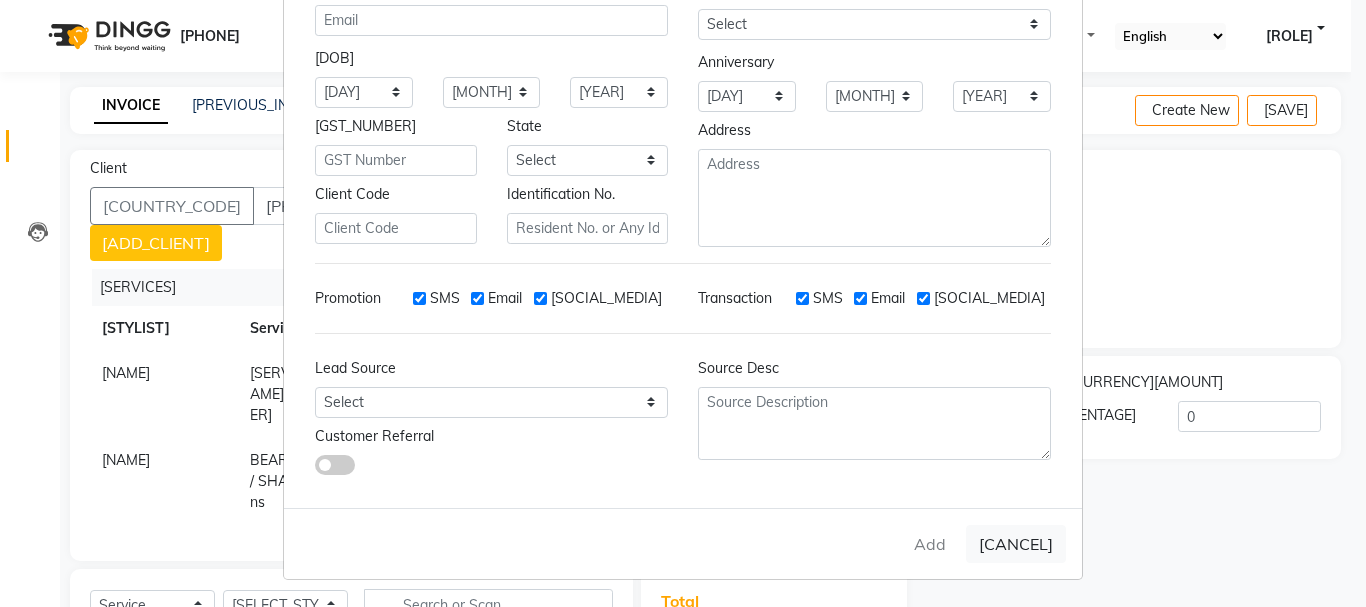 click on "Add   Cancel" at bounding box center [683, 543] 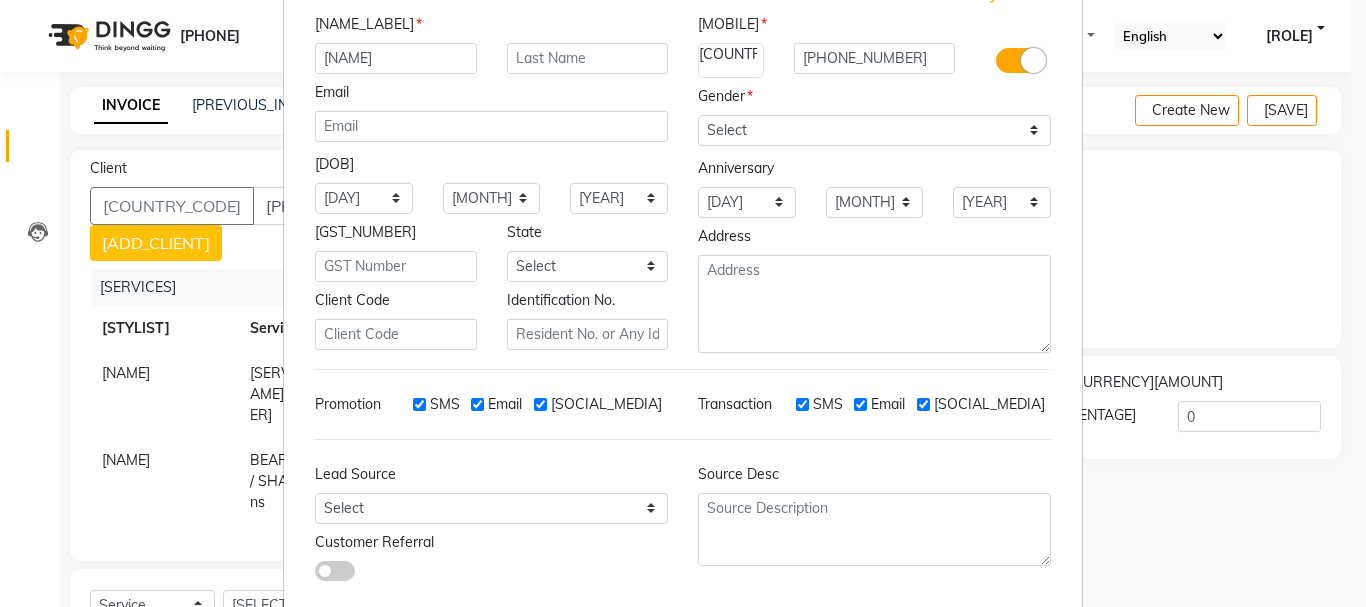 scroll, scrollTop: 0, scrollLeft: 0, axis: both 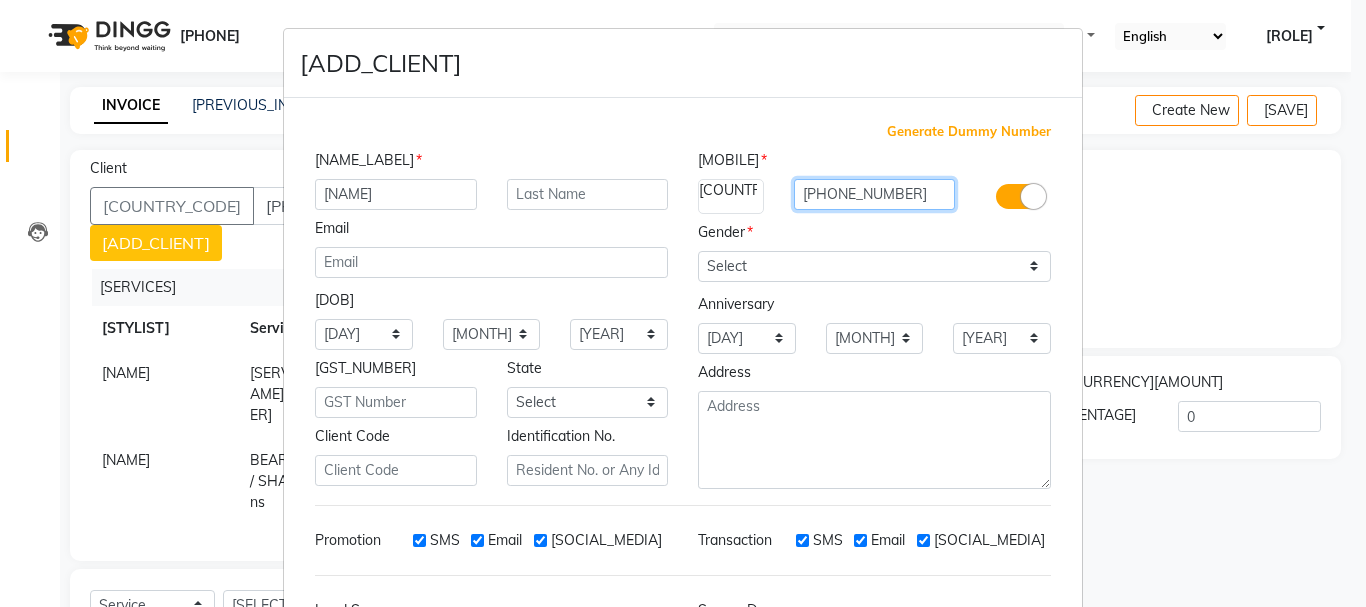 drag, startPoint x: 872, startPoint y: 196, endPoint x: 766, endPoint y: 205, distance: 106.381386 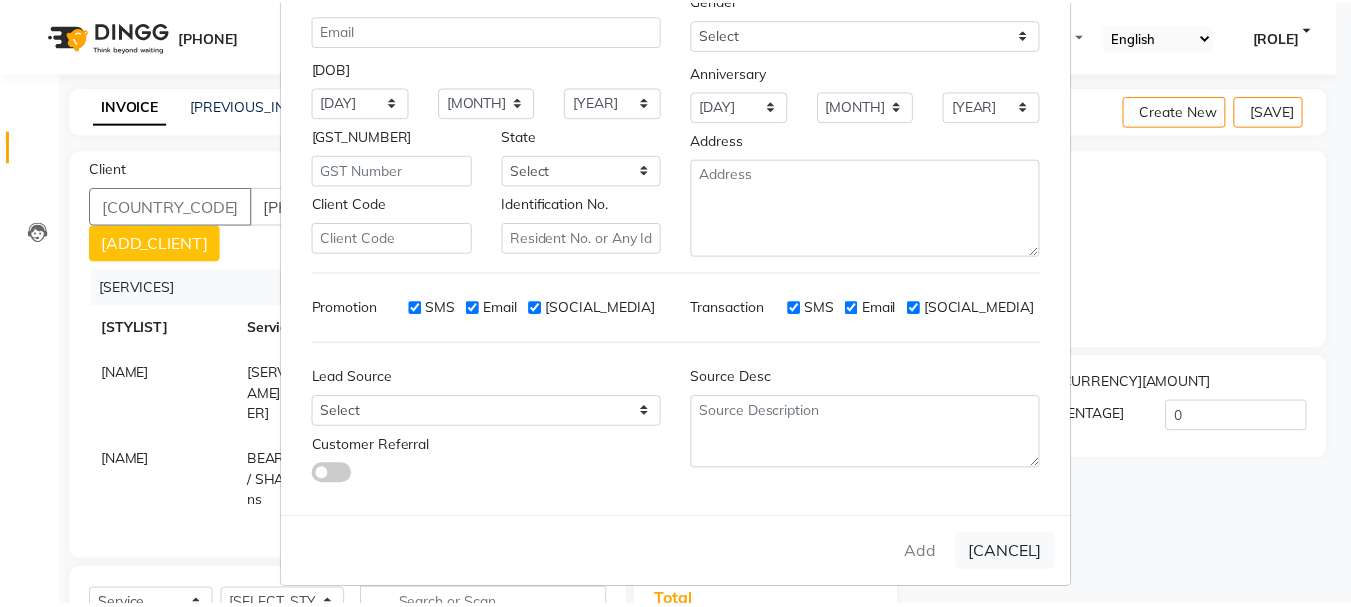 scroll, scrollTop: 242, scrollLeft: 0, axis: vertical 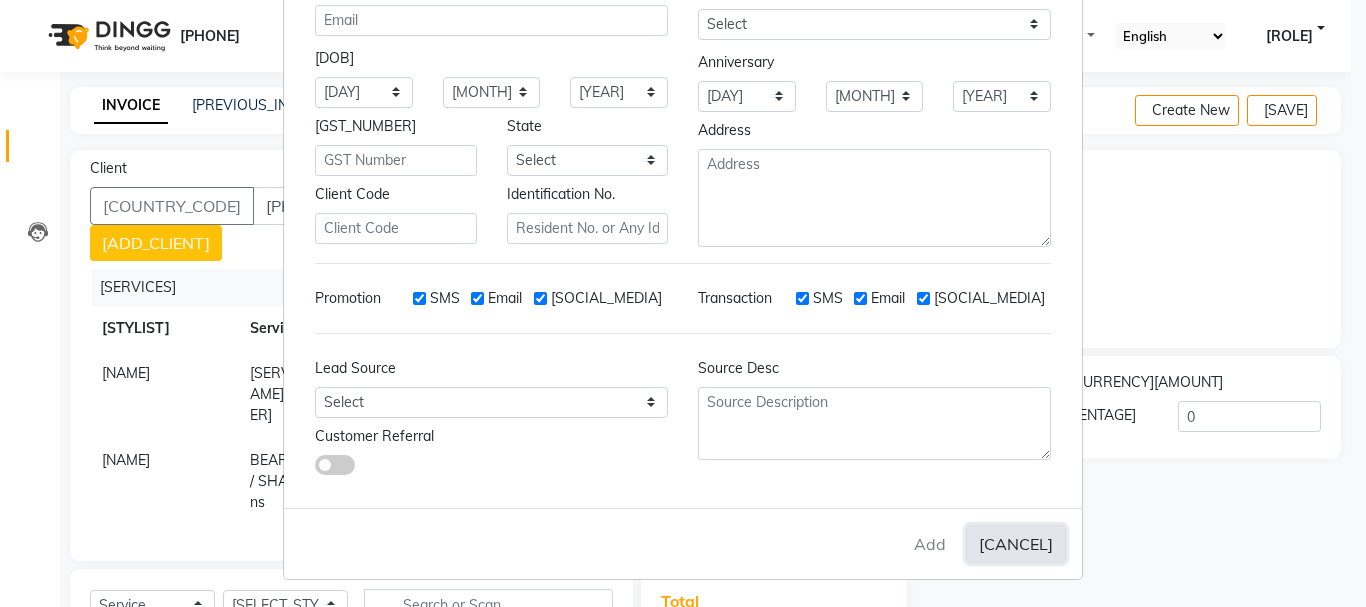 click on "[CANCEL]" at bounding box center [1016, 544] 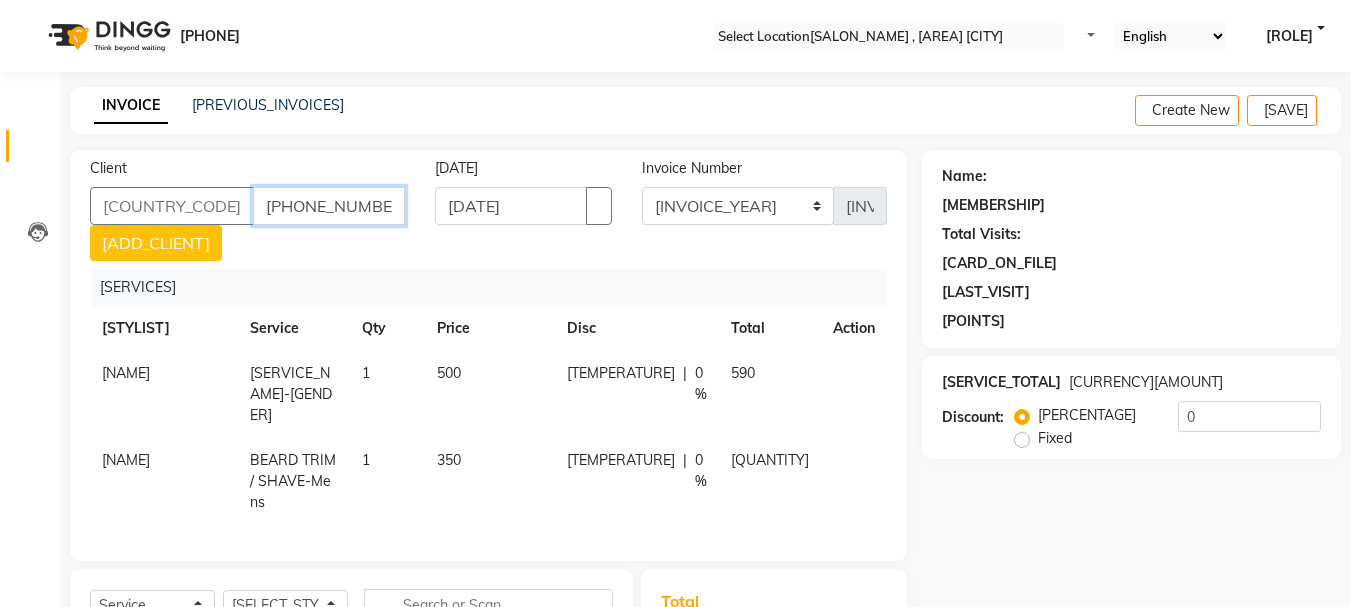 click on "[PHONE_NUMBER]" at bounding box center (329, 206) 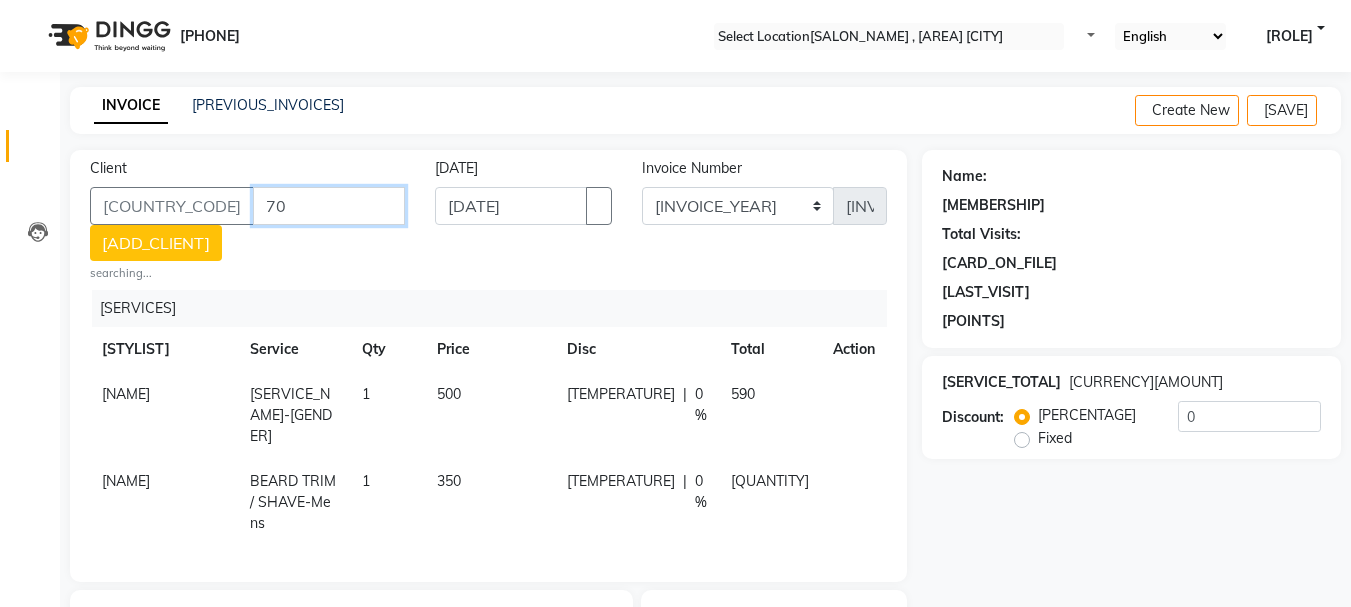 type on "[NUMBER]" 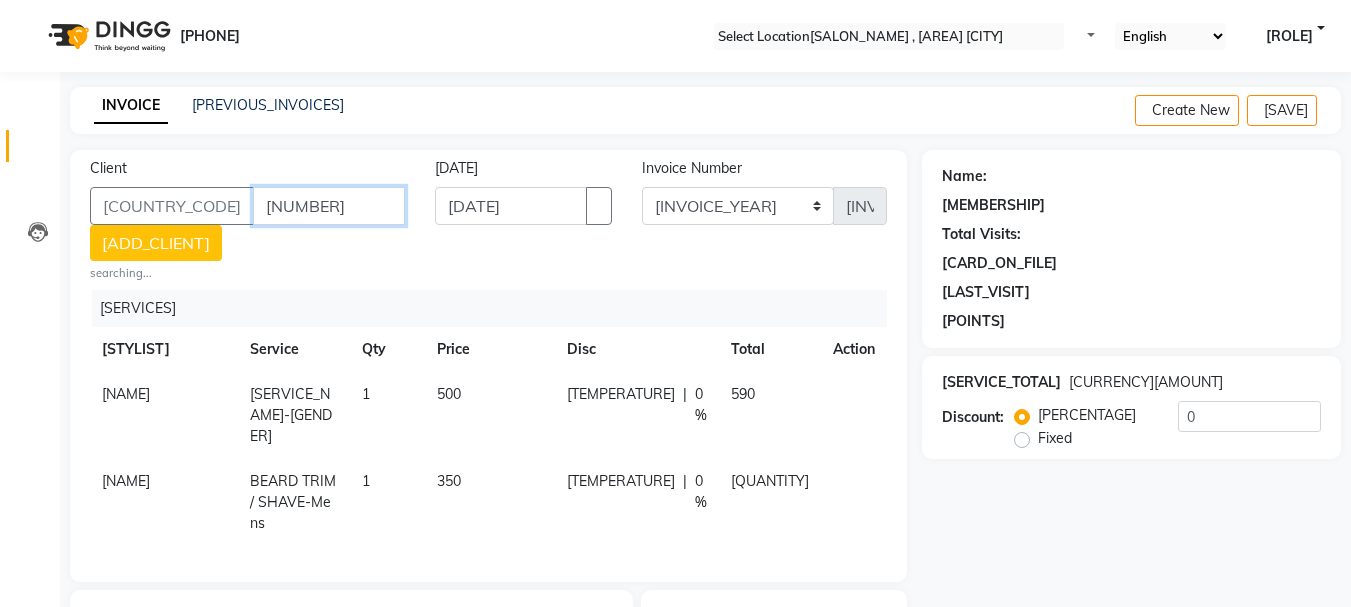 type 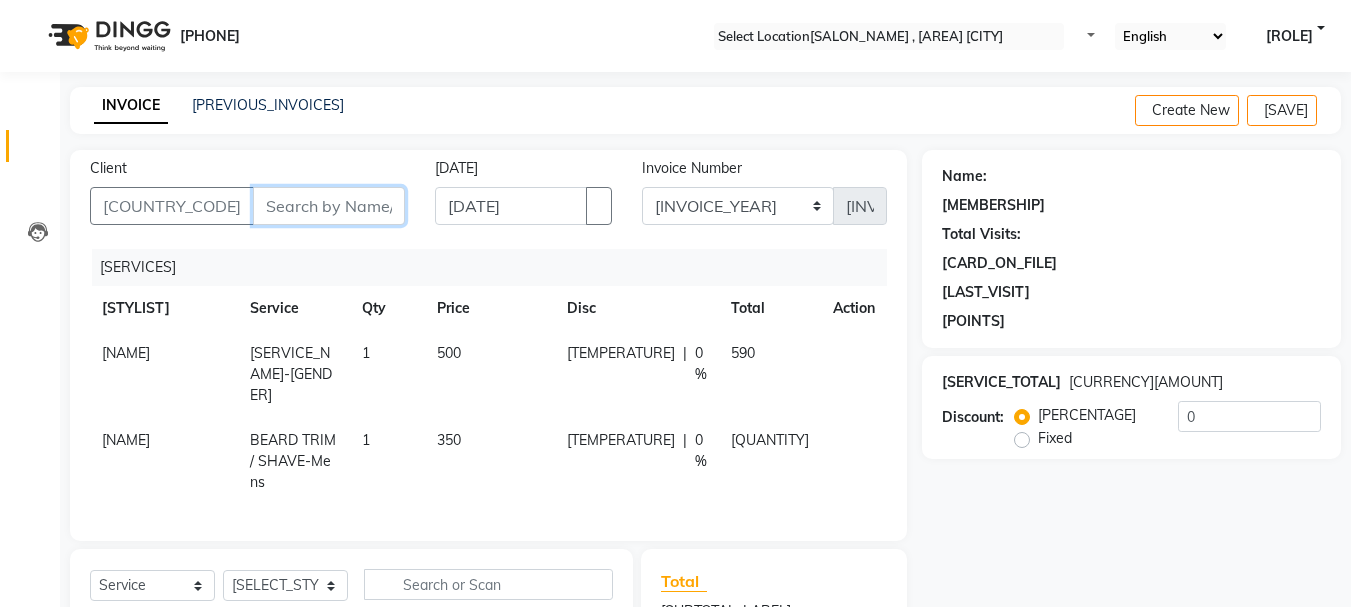 click on "Client" at bounding box center (329, 206) 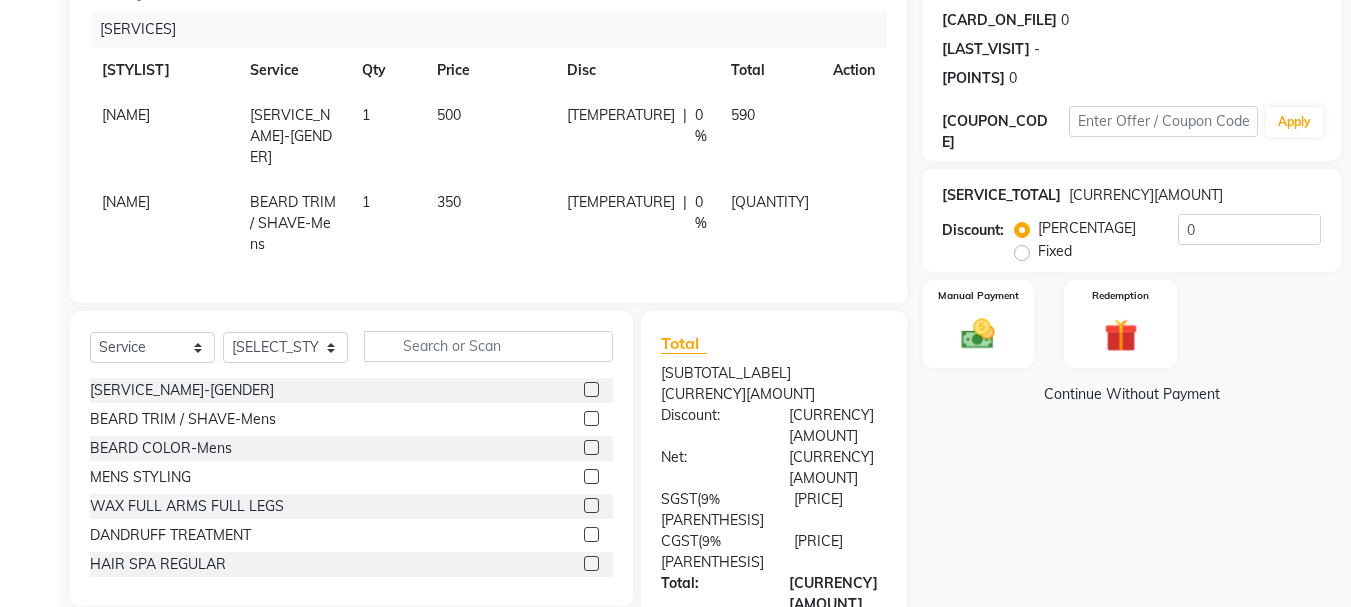 scroll, scrollTop: 245, scrollLeft: 0, axis: vertical 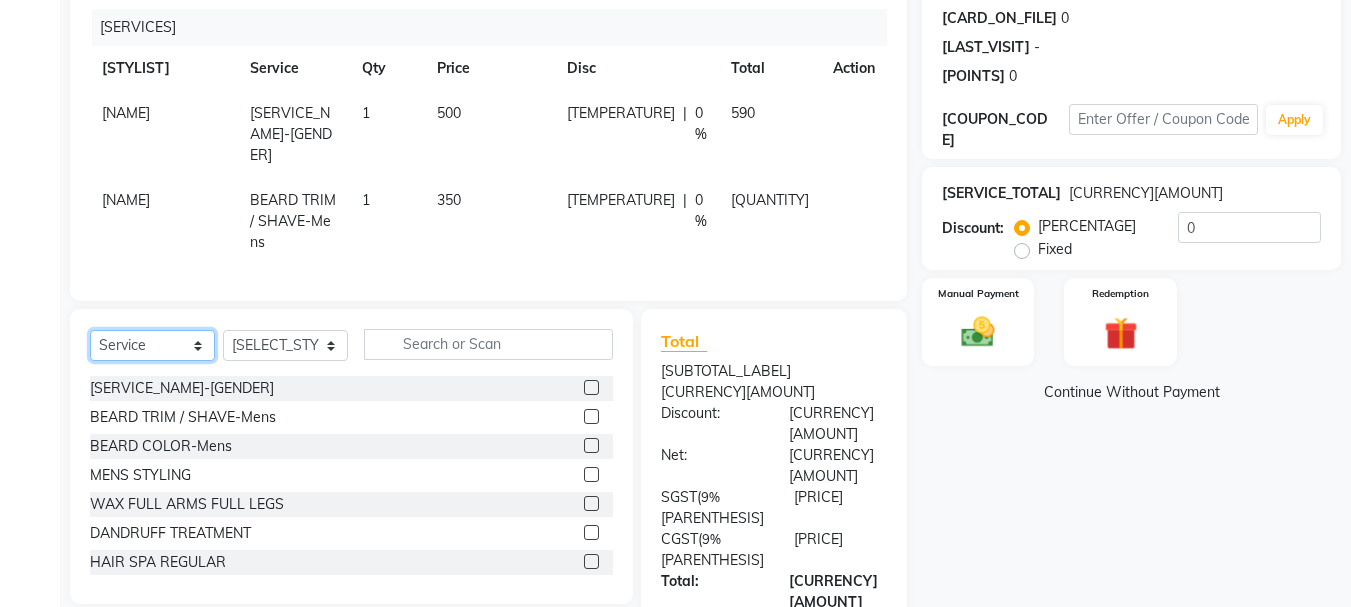 click on "[SELECT_OPTIONS]" at bounding box center (152, 345) 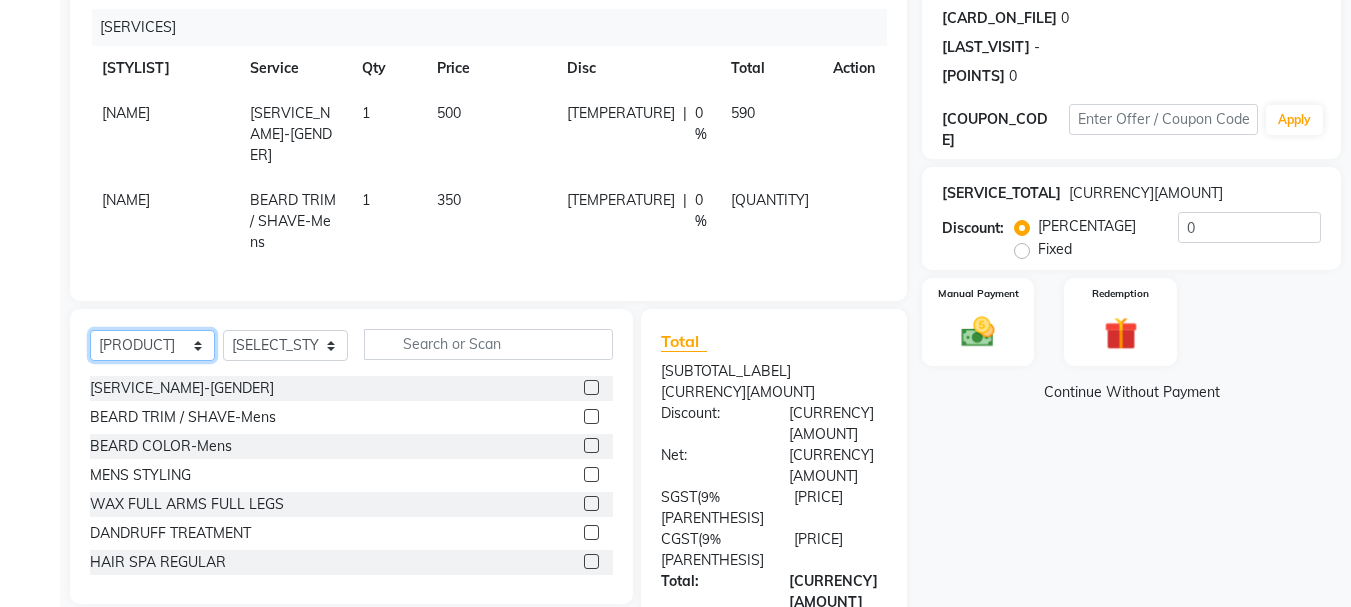 click on "[SELECT_OPTIONS]" at bounding box center (152, 345) 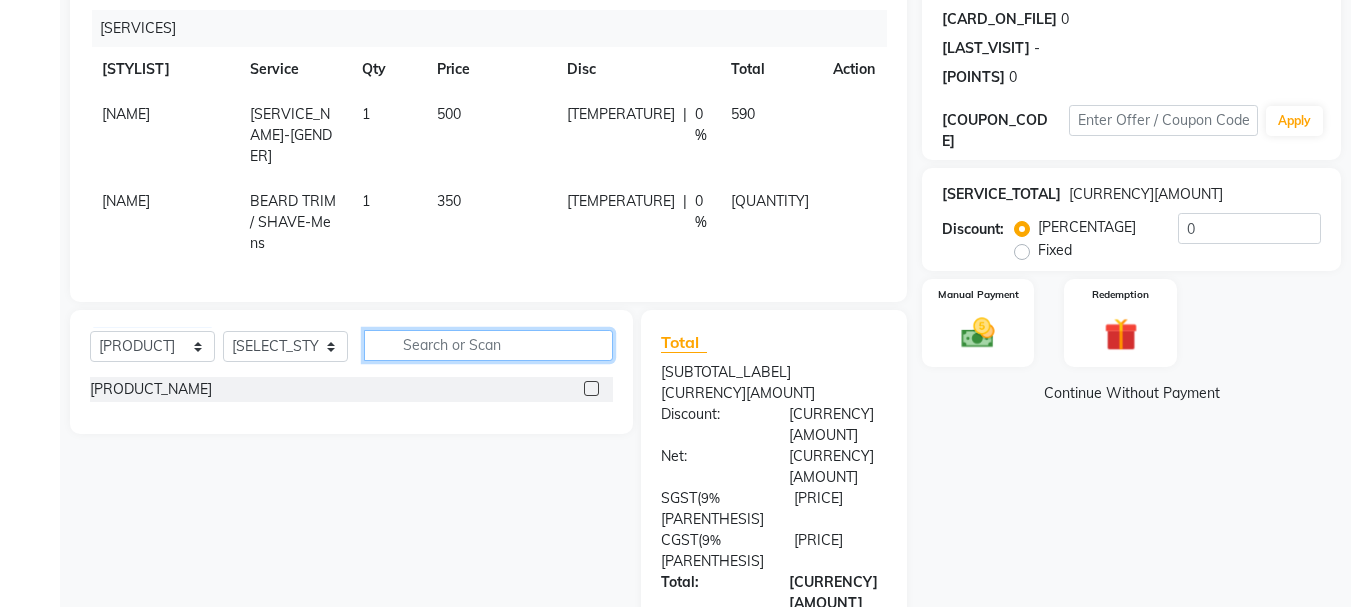 click at bounding box center (488, 345) 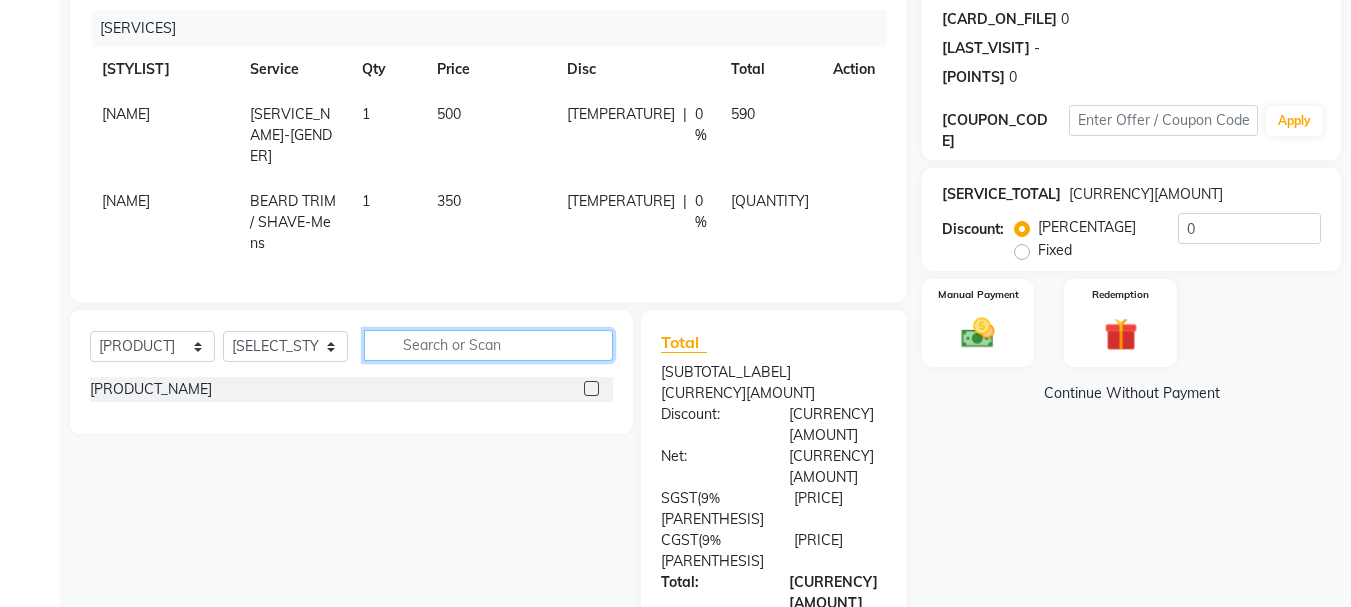 scroll, scrollTop: 0, scrollLeft: 0, axis: both 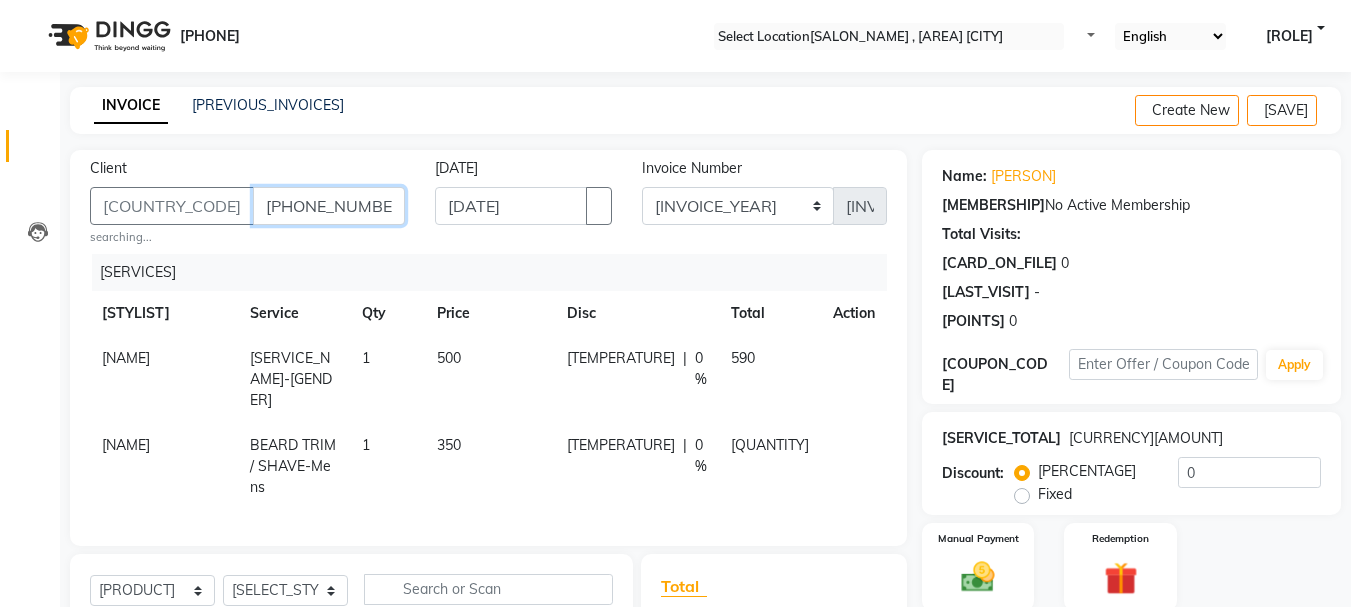 drag, startPoint x: 156, startPoint y: 199, endPoint x: 263, endPoint y: 204, distance: 107.11676 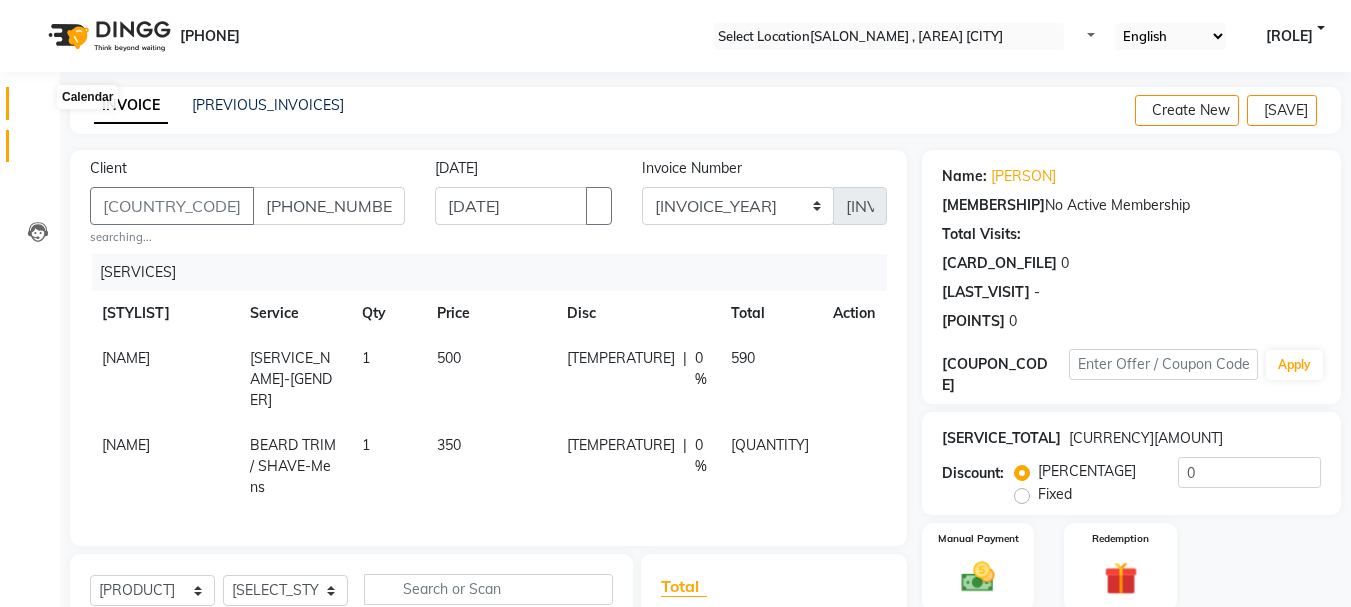 click at bounding box center [38, 108] 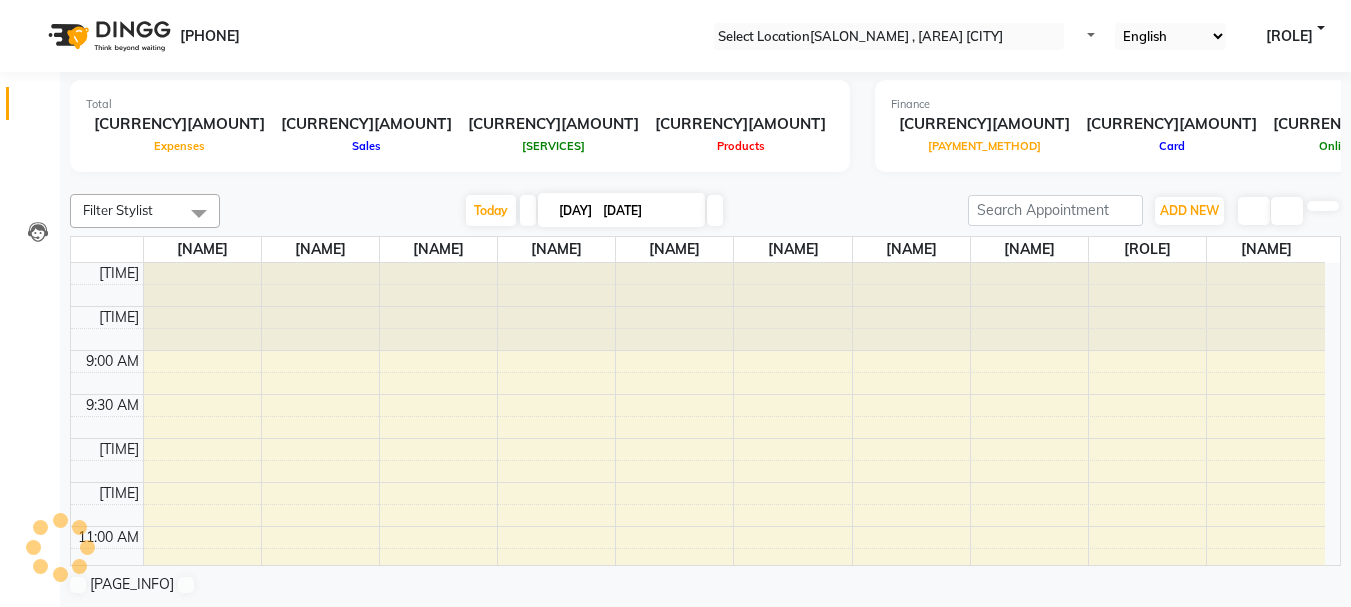 scroll, scrollTop: 0, scrollLeft: 0, axis: both 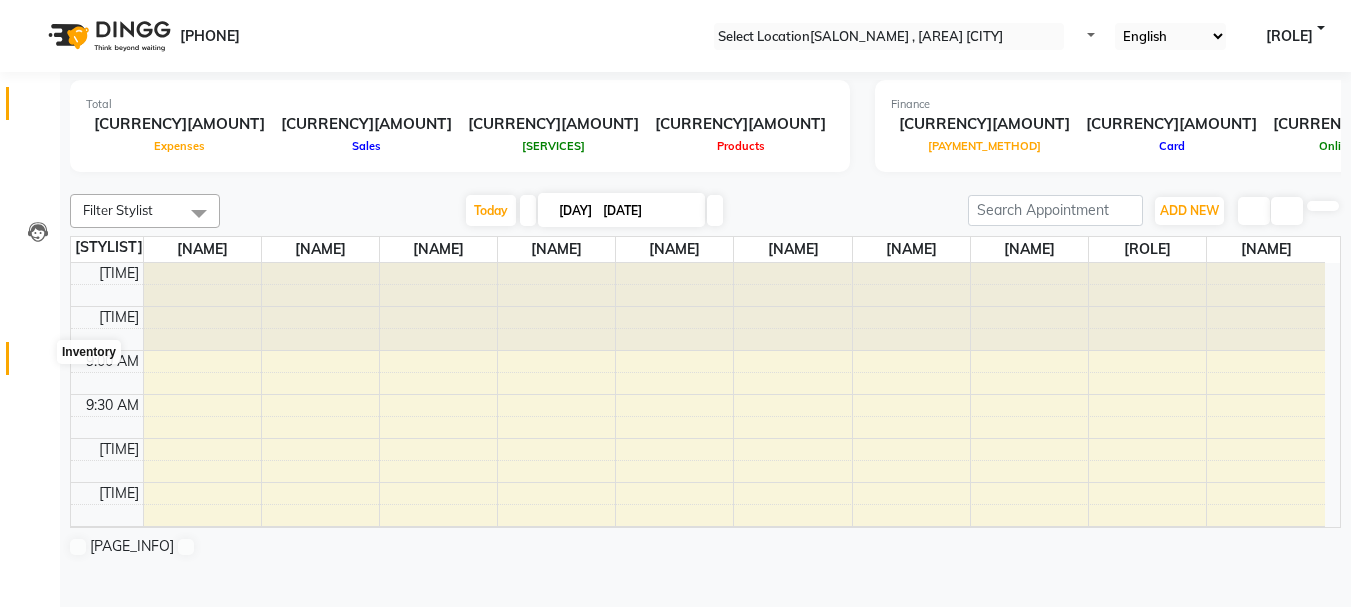click at bounding box center [37, 363] 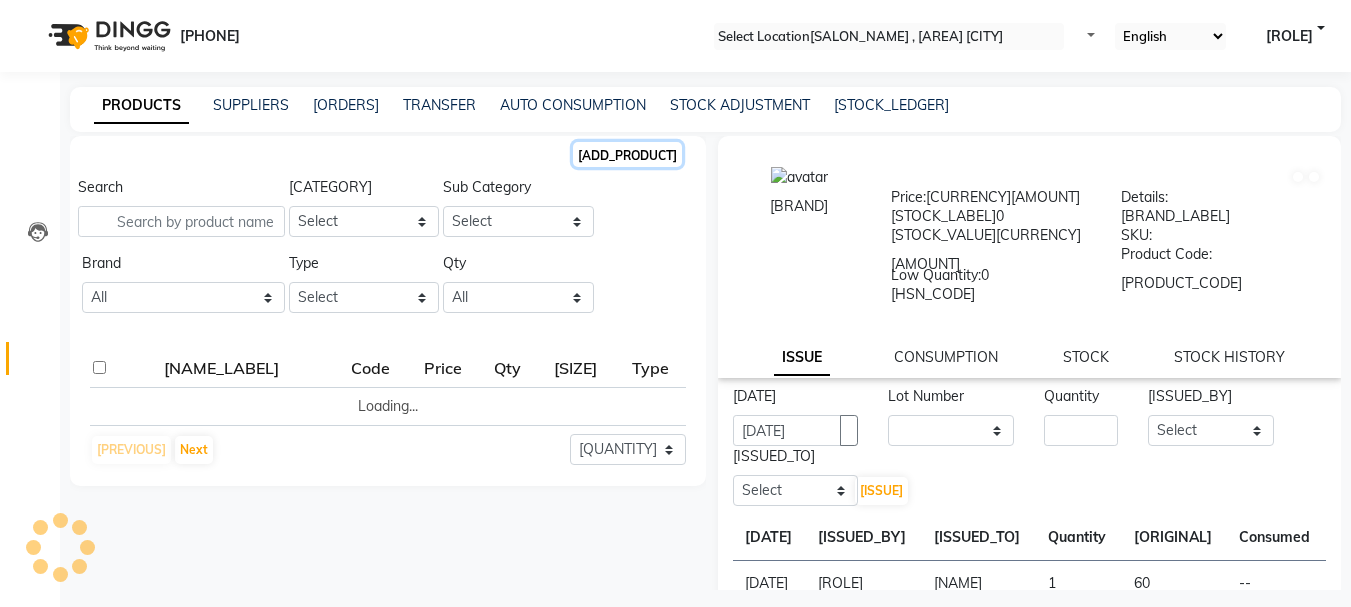 click on "[ADD_PRODUCT]" at bounding box center [627, 154] 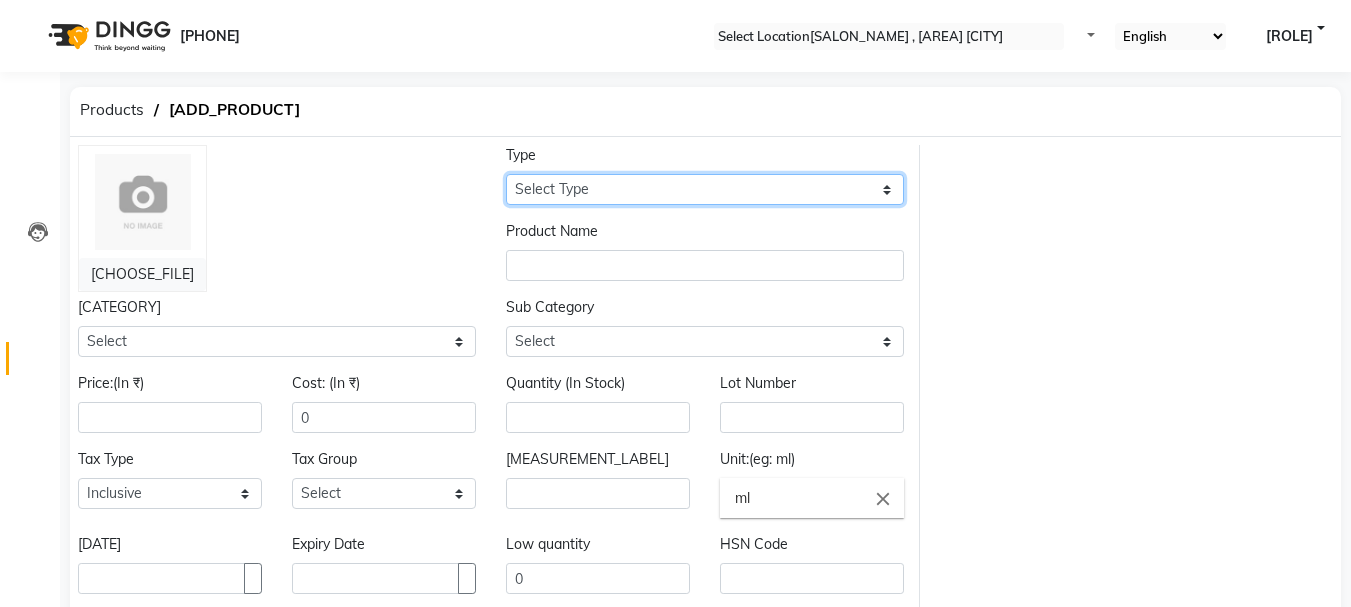 click on "Select Type Both Retail Consumable" at bounding box center [705, 189] 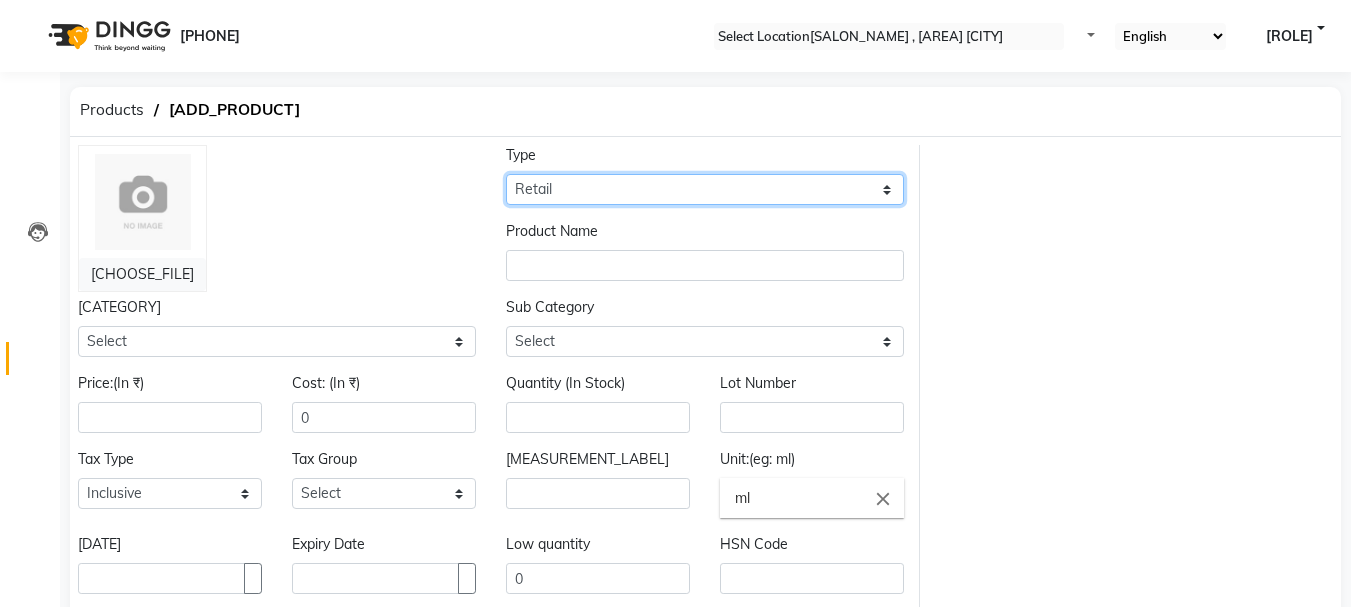 click on "Select Type Both Retail Consumable" at bounding box center (705, 189) 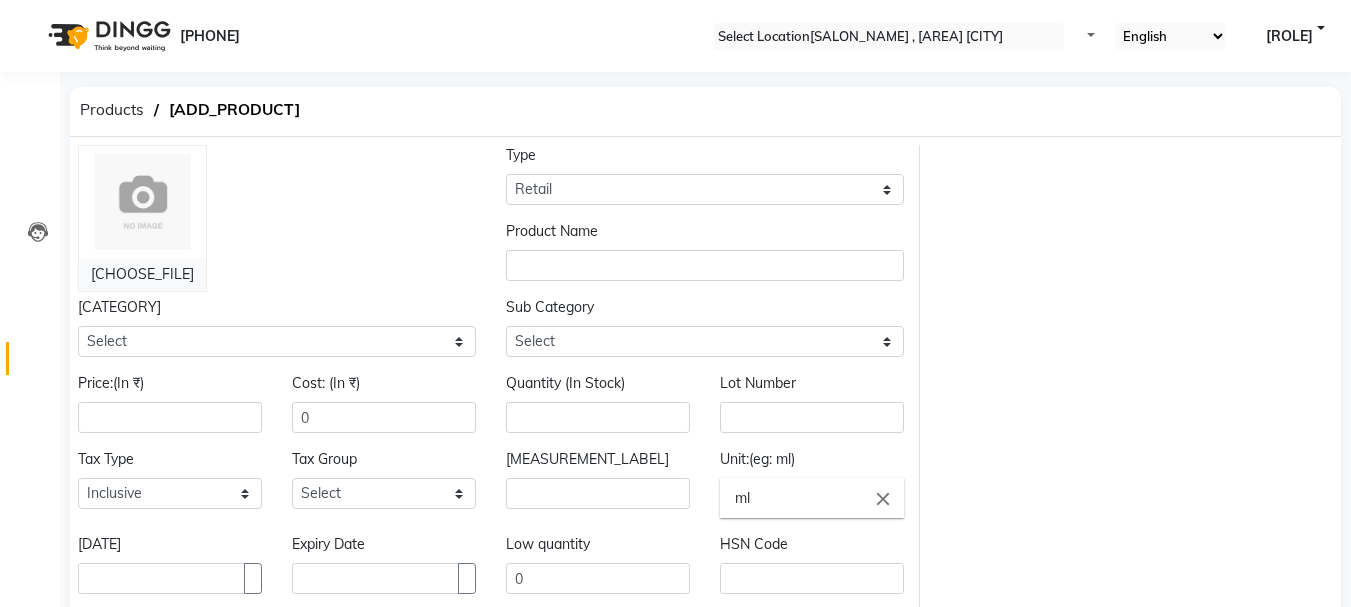 click on "Product Name" at bounding box center (705, 175) 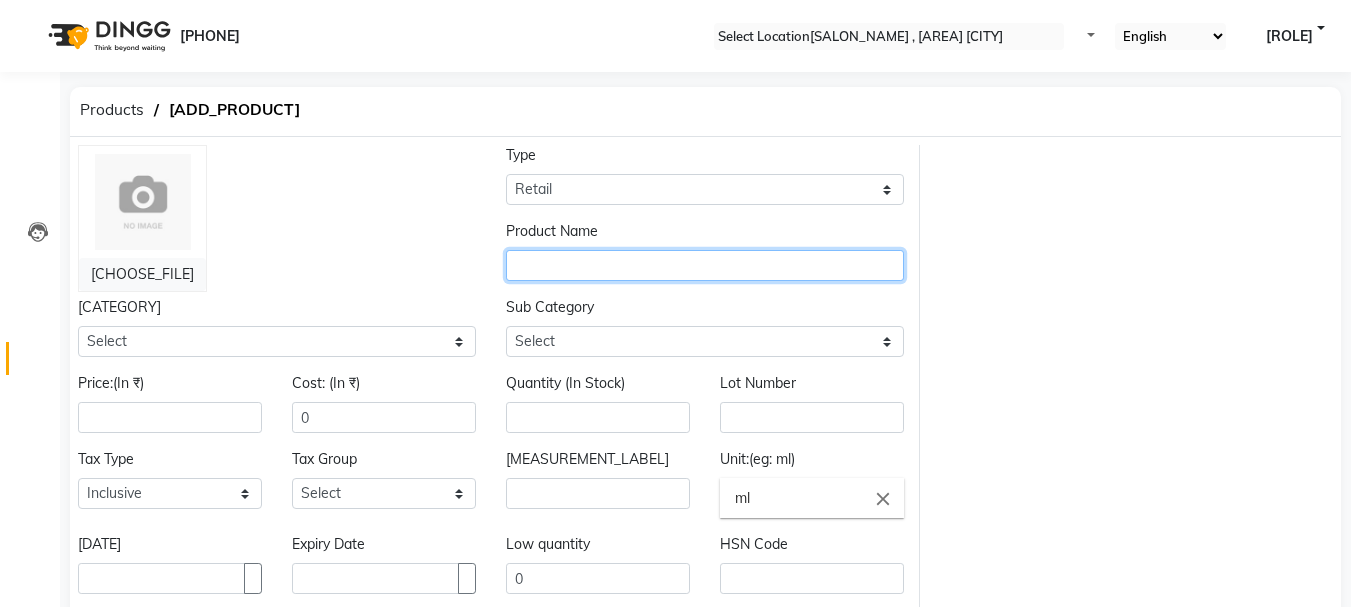 click at bounding box center (705, 265) 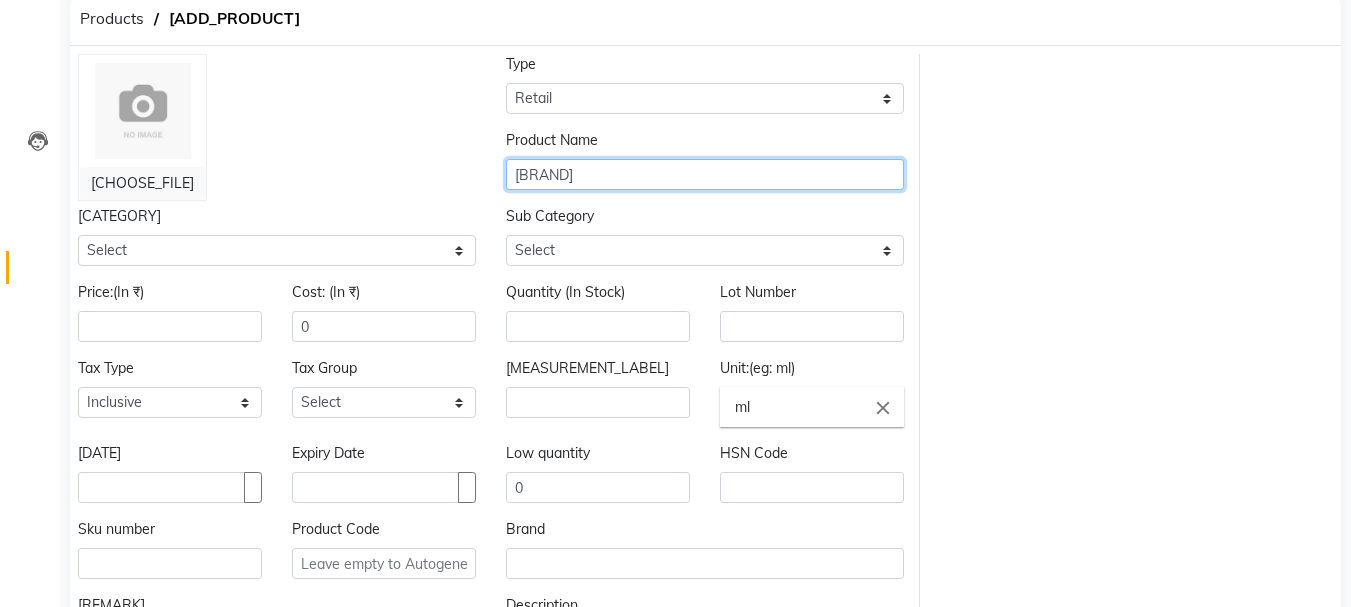scroll, scrollTop: 100, scrollLeft: 0, axis: vertical 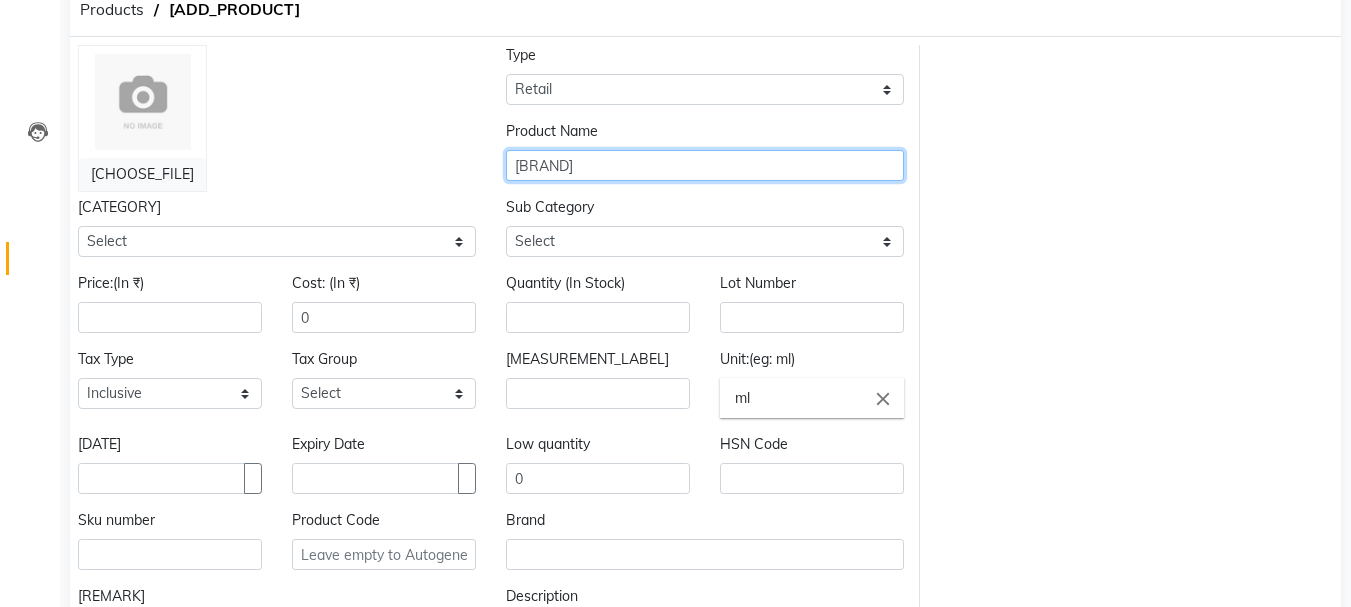 type on "[BRAND]" 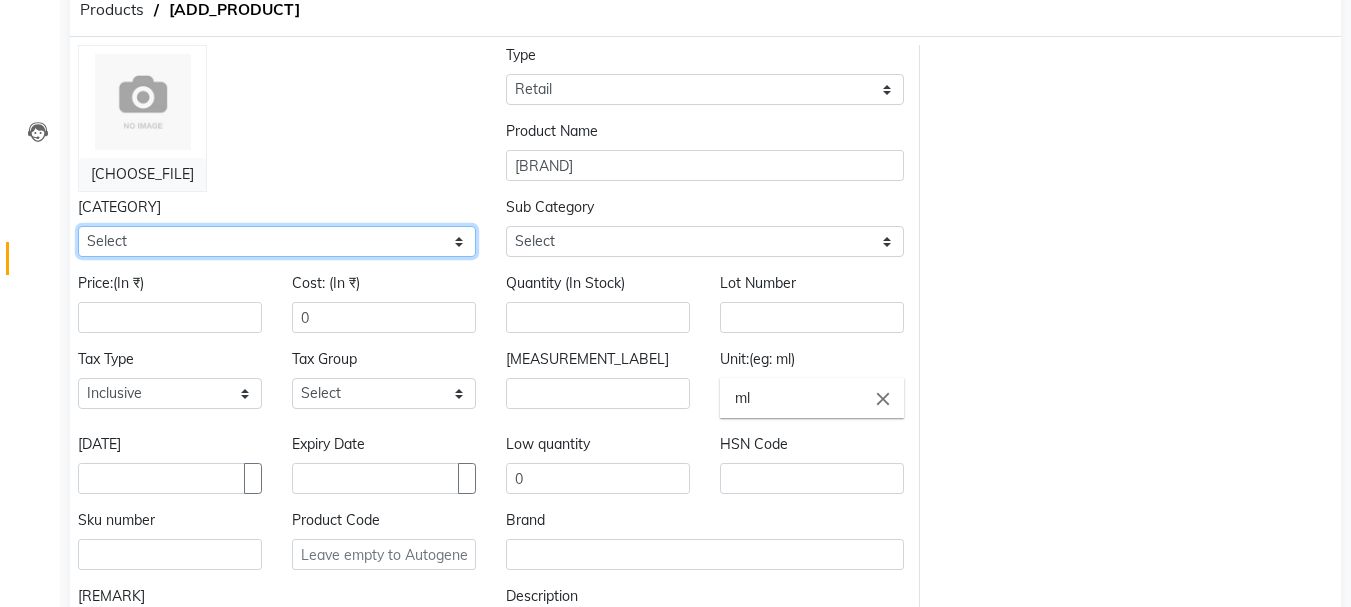 click on "Select Hair Skin Makeup Personal Care Appliances Beard Waxing Disposable Threading Hands and Feet Beauty Planet Botox Cadiveu Casmara Cheryls Loreal Olaplex Body Nail value card Other" at bounding box center (277, 241) 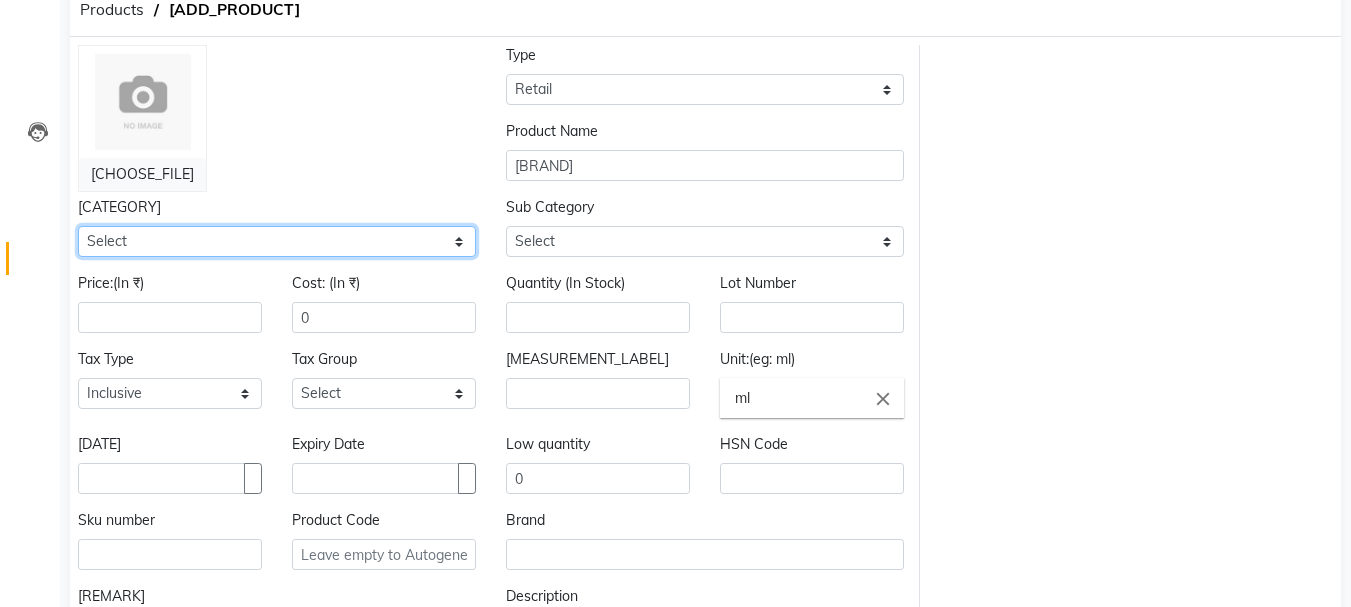 click on "Select Hair Skin Makeup Personal Care Appliances Beard Waxing Disposable Threading Hands and Feet Beauty Planet Botox Cadiveu Casmara Cheryls Loreal Olaplex Body Nail value card Other" at bounding box center (277, 241) 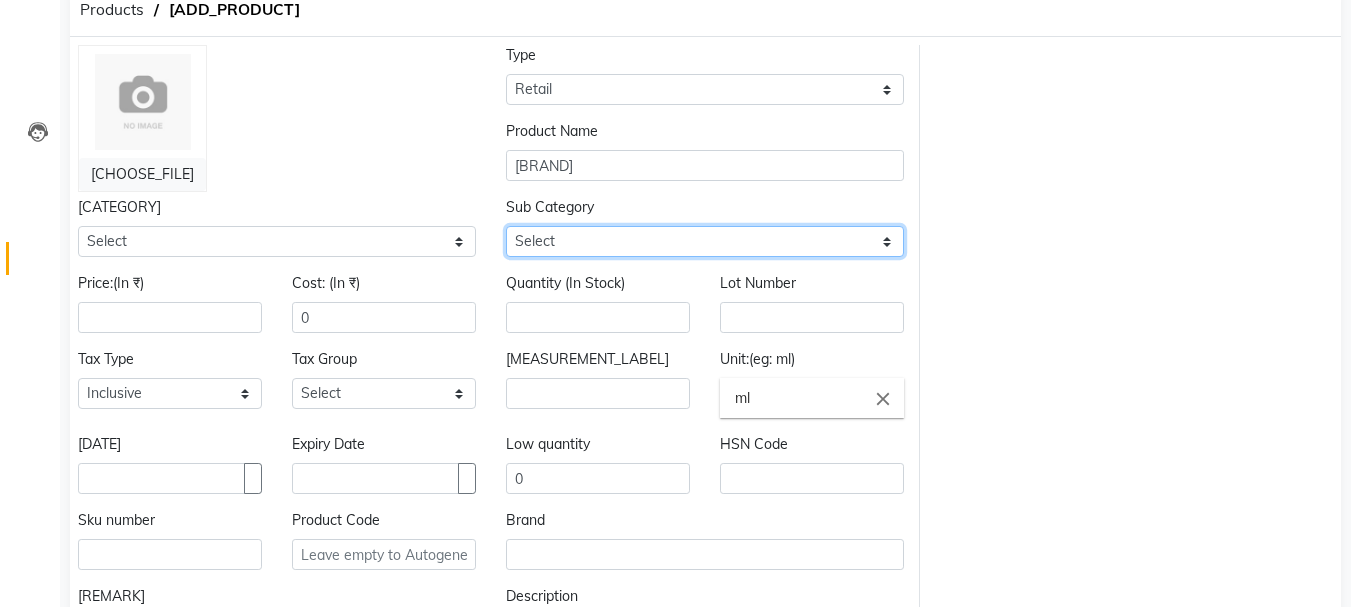 click on "Select Shampoo Conditioner Cream Mask Oil Serum Color Appliances Treatment Styling Kit & Combo Other" at bounding box center [705, 241] 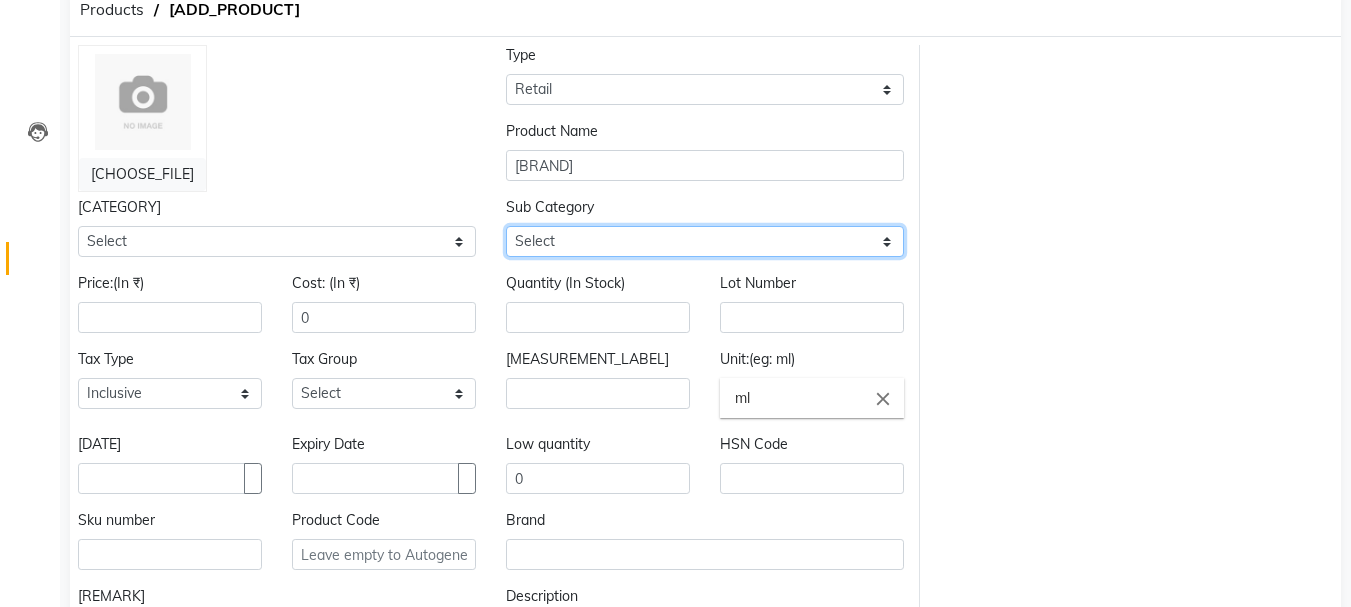 select on "[PHONE]" 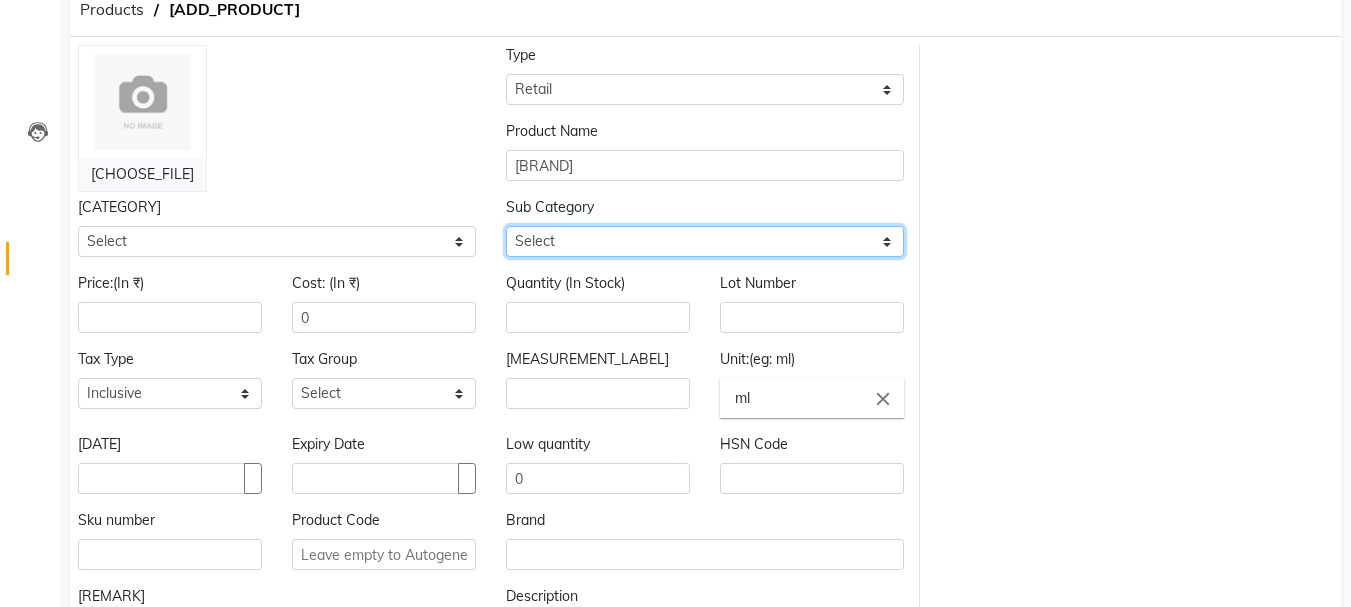 click on "Select Shampoo Conditioner Cream Mask Oil Serum Color Appliances Treatment Styling Kit & Combo Other" at bounding box center (705, 241) 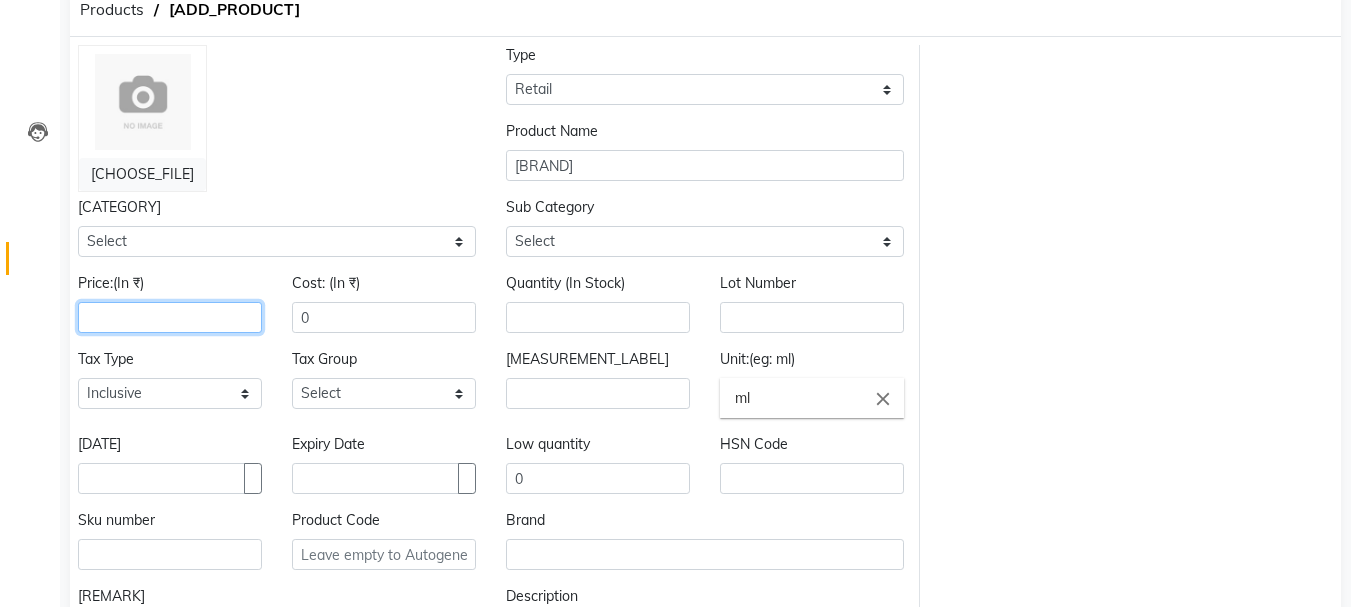 click at bounding box center (170, 317) 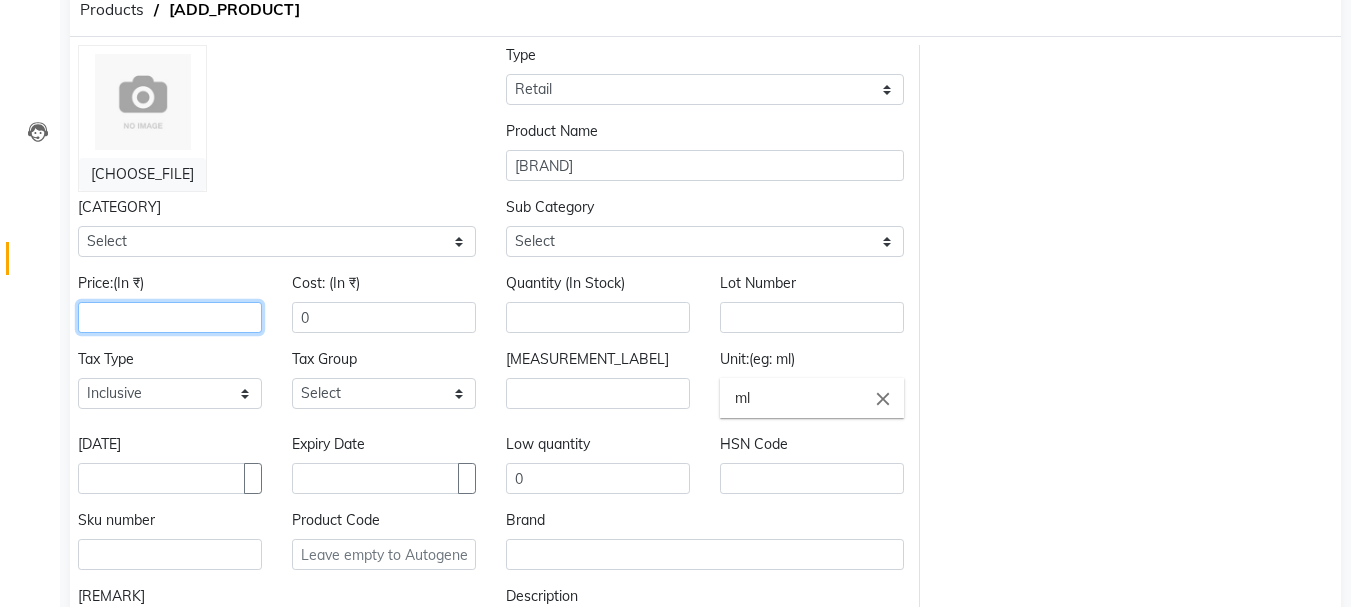 type on "[PRICE]" 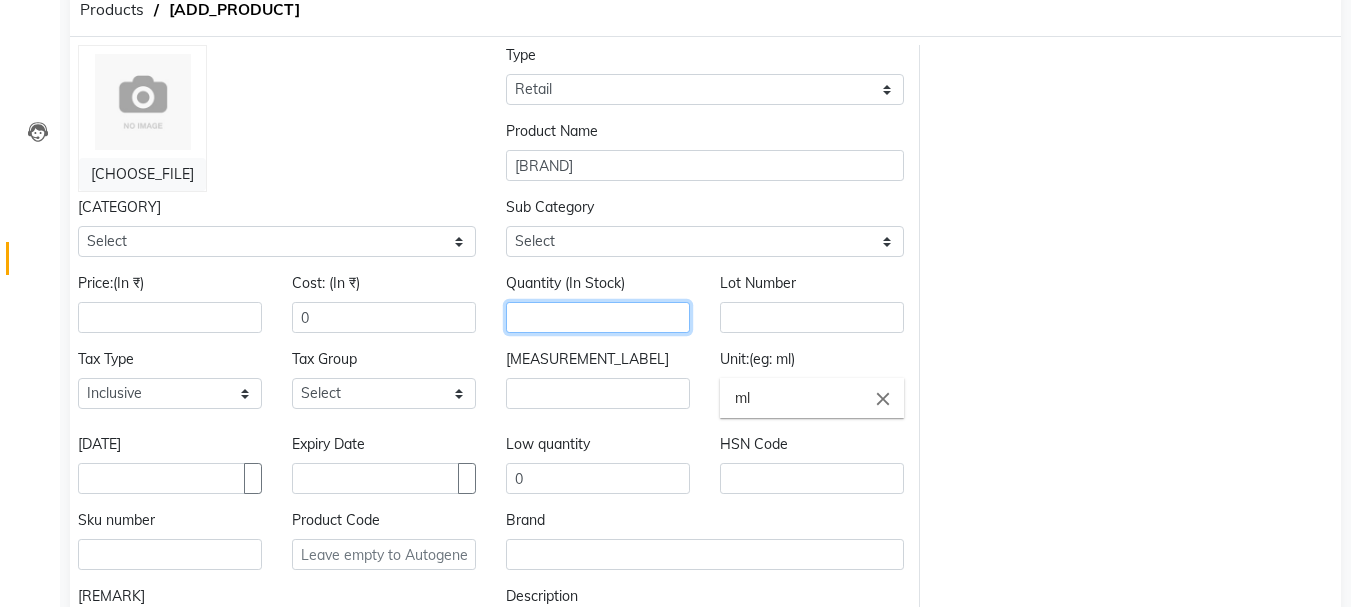 click at bounding box center [598, 317] 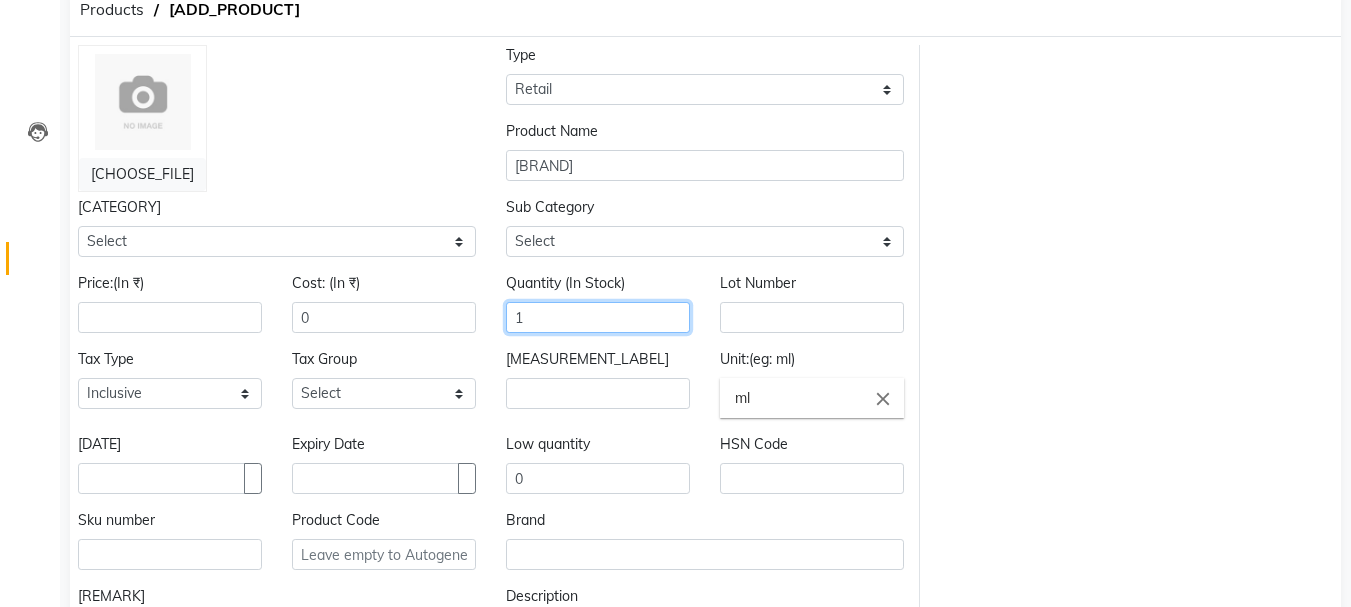 type on "1" 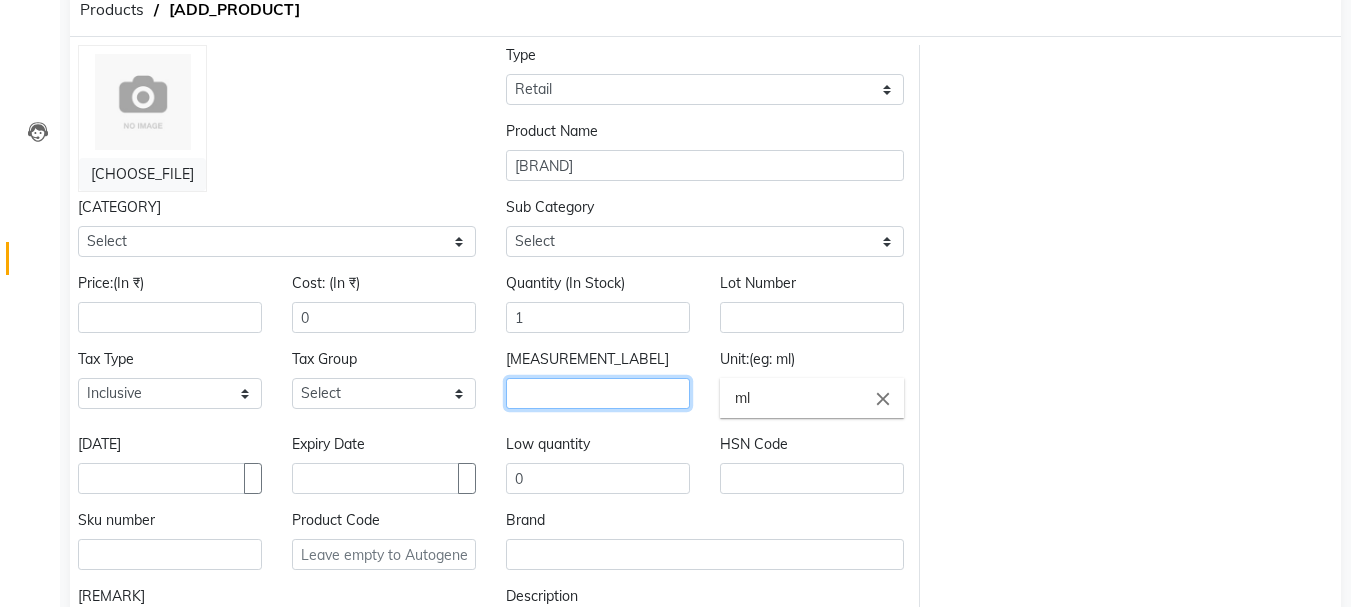 click at bounding box center (598, 393) 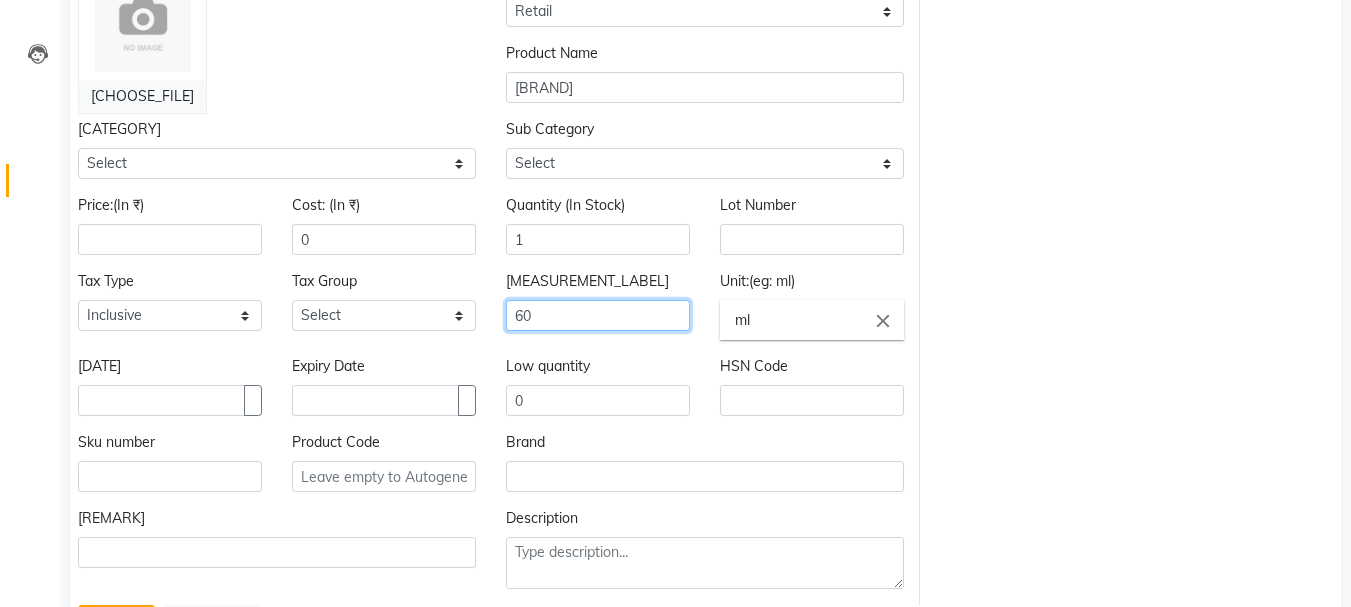 scroll, scrollTop: 264, scrollLeft: 0, axis: vertical 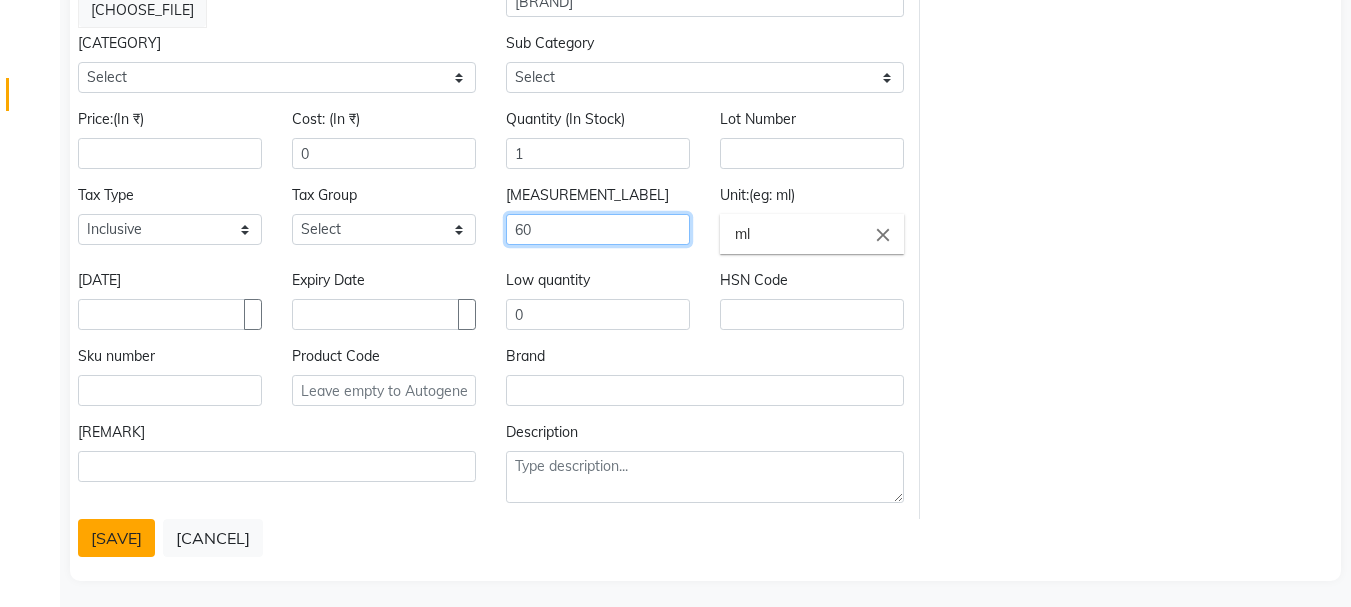 type on "60" 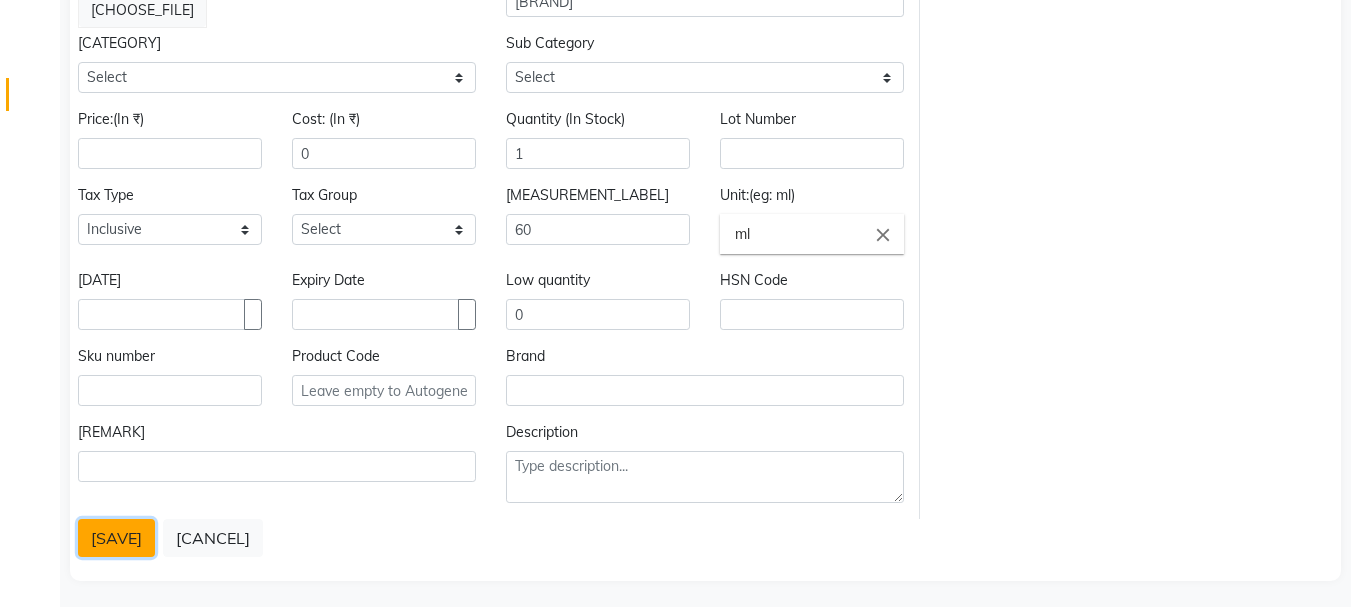 click on "[SAVE]" at bounding box center [116, 538] 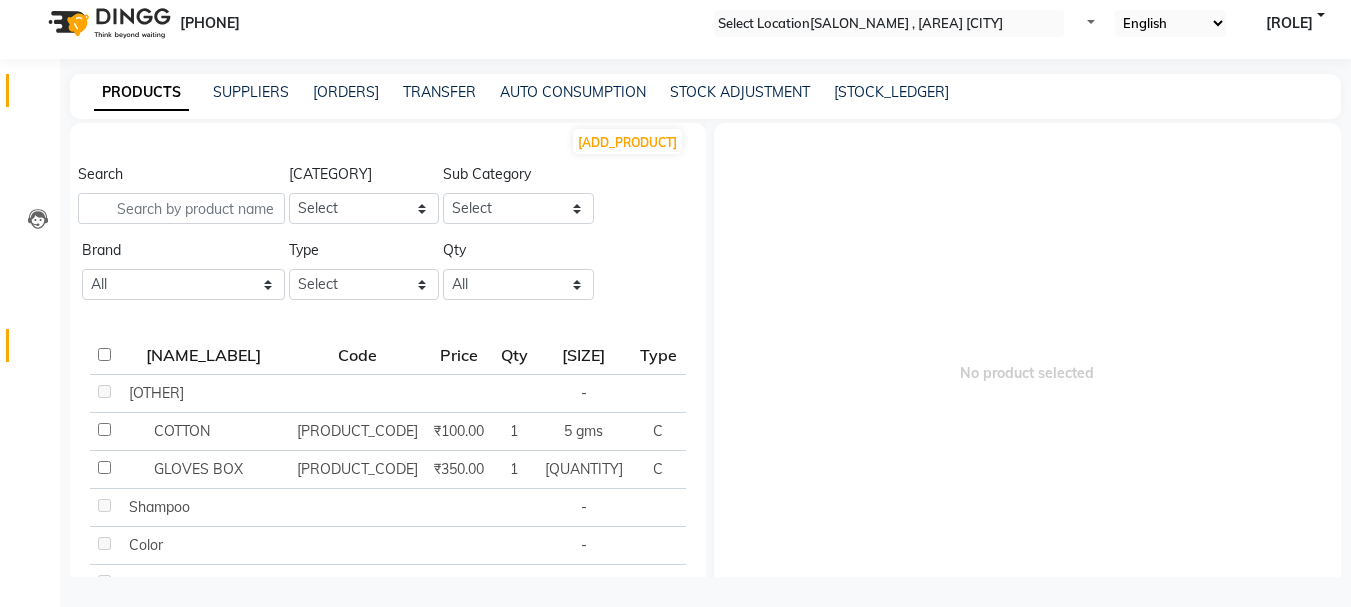scroll, scrollTop: 0, scrollLeft: 0, axis: both 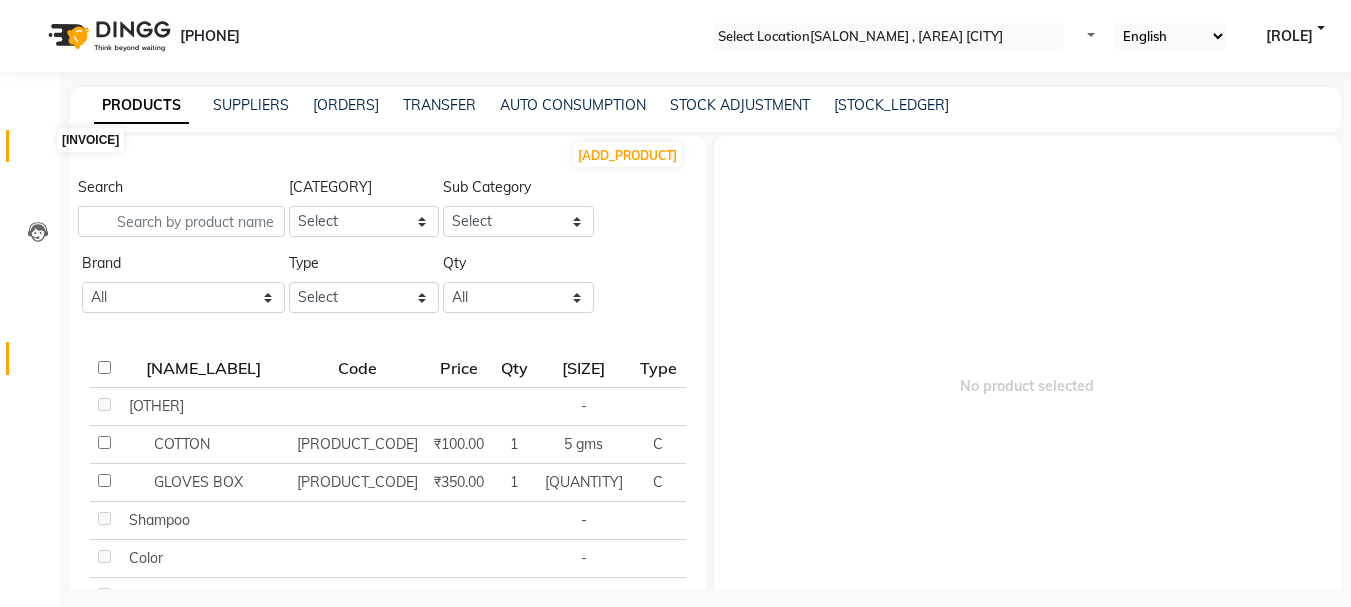 click at bounding box center (37, 151) 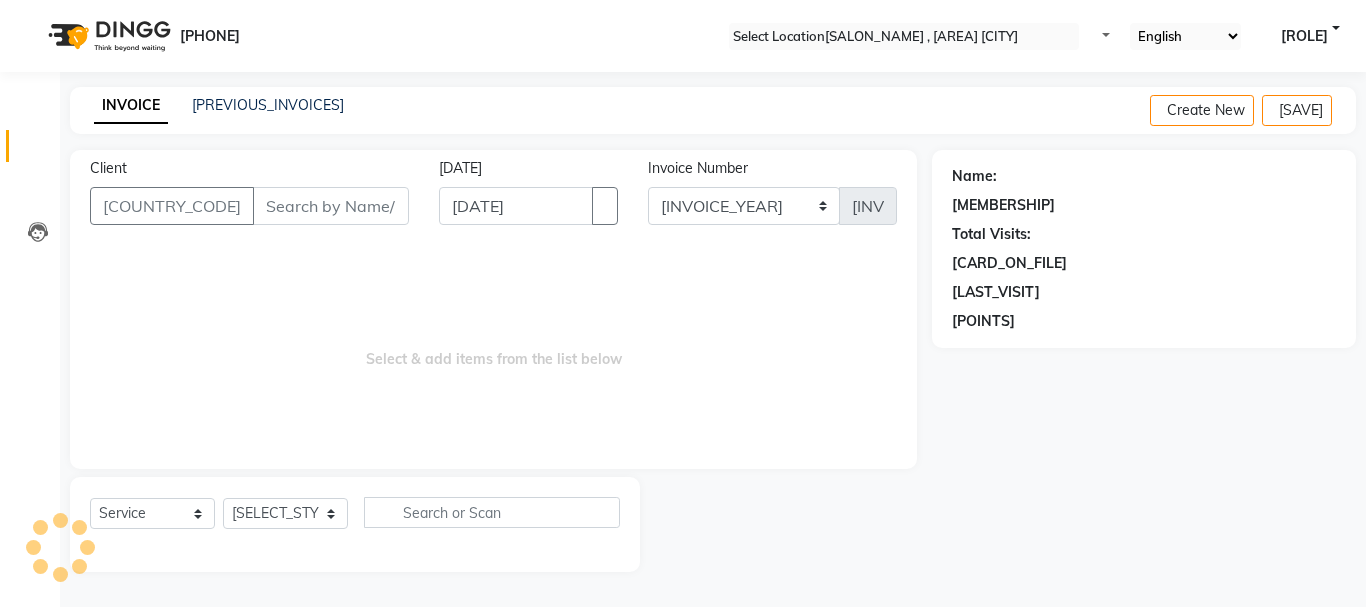 click on "Client" at bounding box center [331, 206] 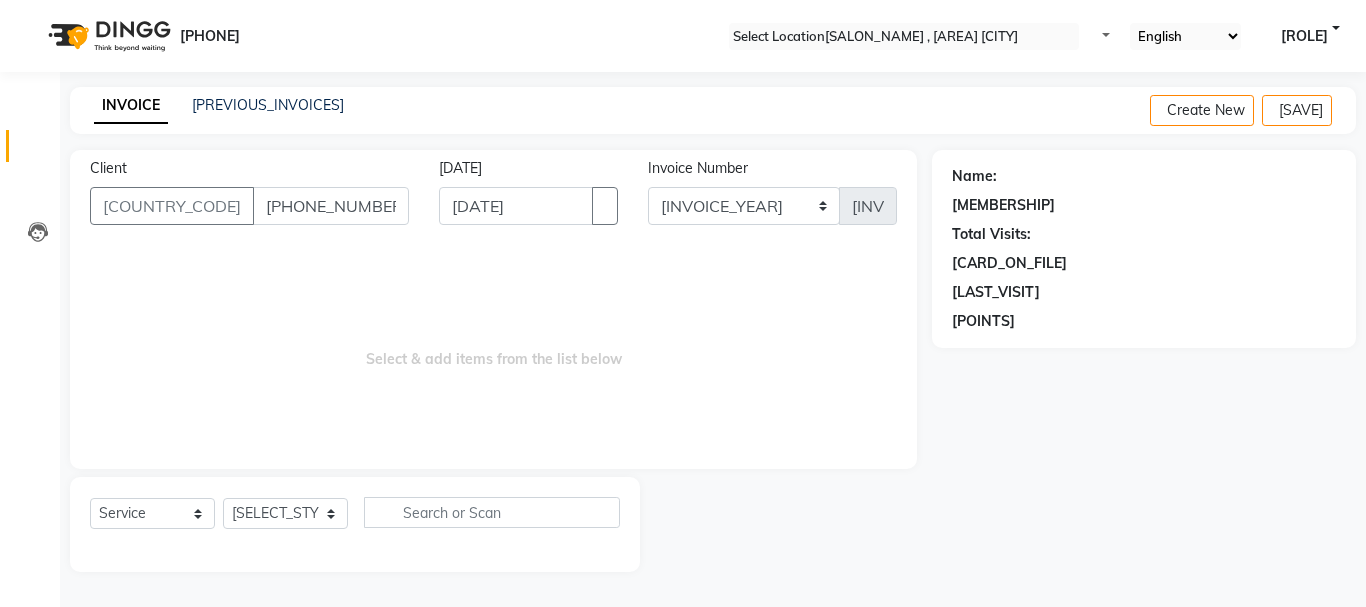 type on "[PHONE_NUMBER]" 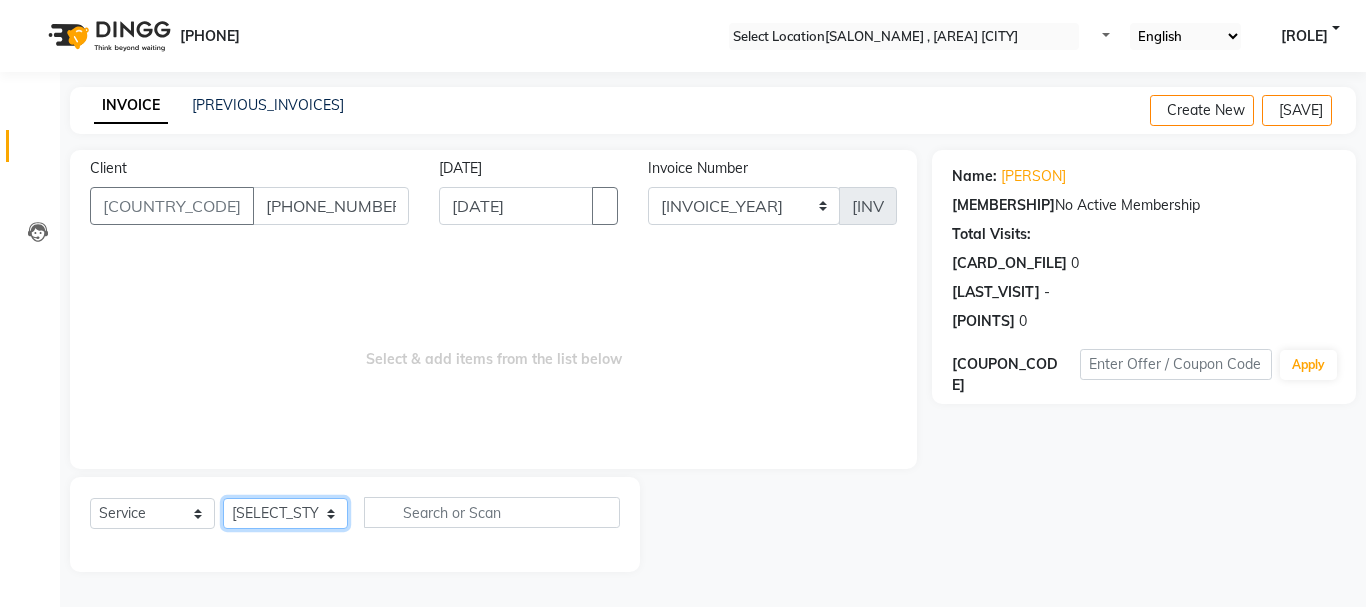 click on "Select Stylist [PERSON] [PERSON] [PERSON] [PERSON] [PERSON] [PERSON] [PERSON] [PERSON] [PERSON] [PERSON]" at bounding box center (285, 513) 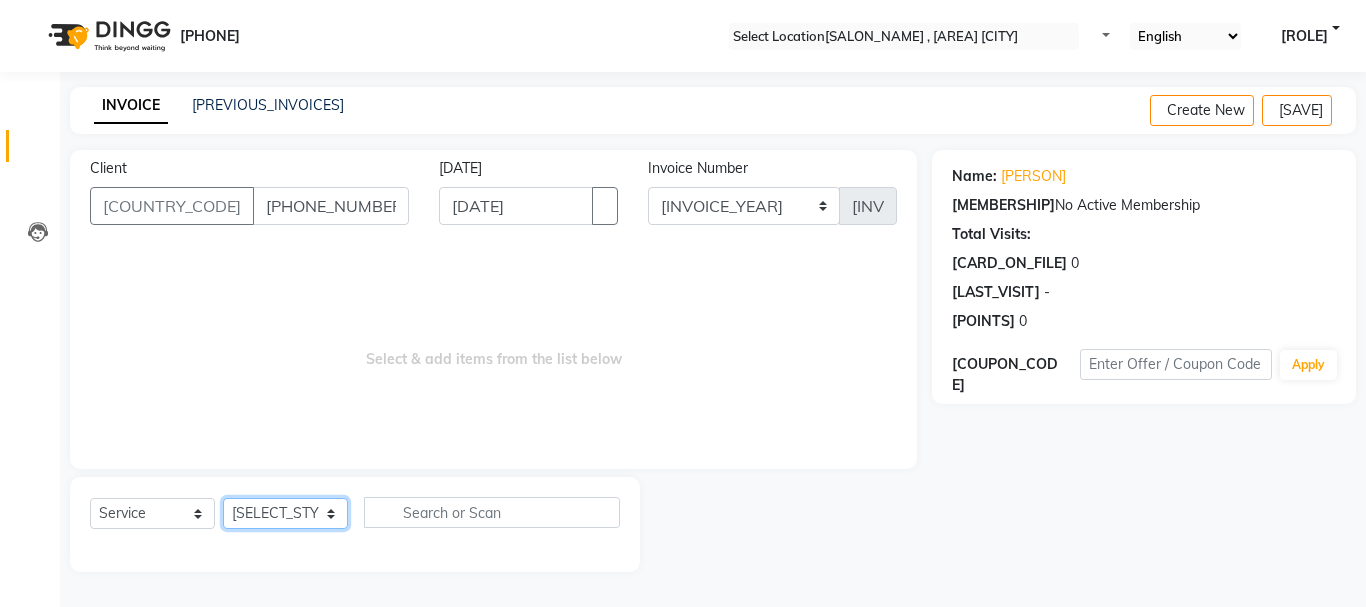 click on "Select Stylist [PERSON] [PERSON] [PERSON] [PERSON] [PERSON] [PERSON] [PERSON] [PERSON] [PERSON] [PERSON]" at bounding box center [285, 513] 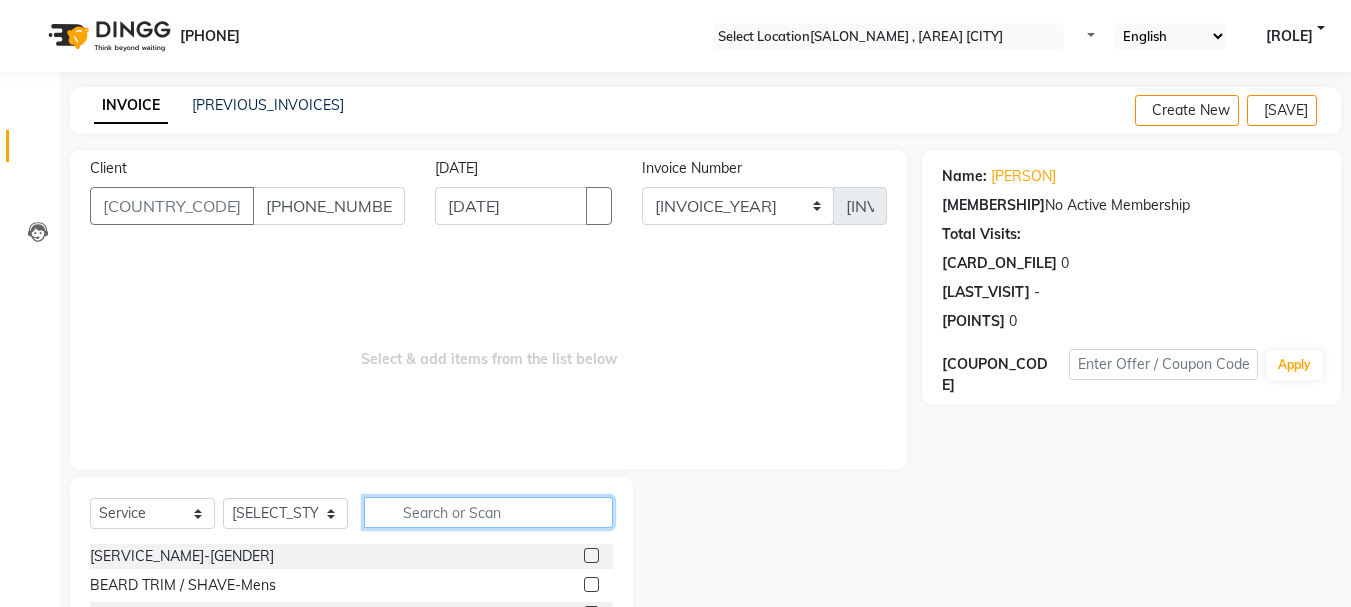 click at bounding box center [488, 512] 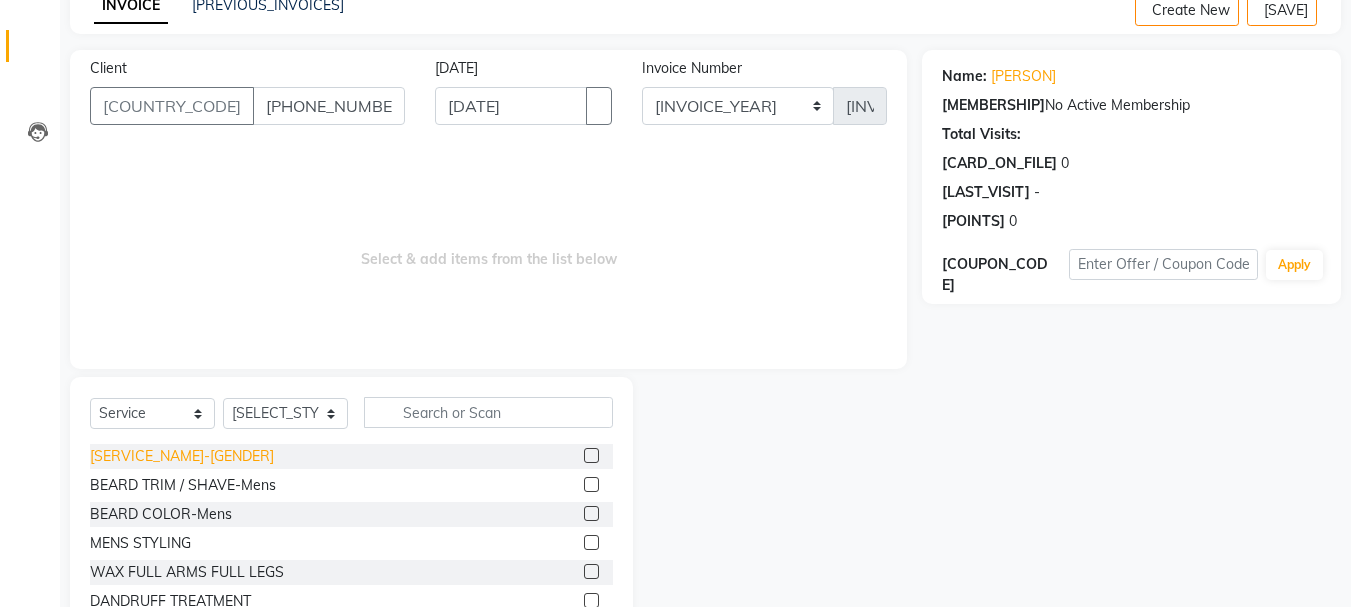 click on "[SERVICE_NAME]-[GENDER]" at bounding box center (182, 456) 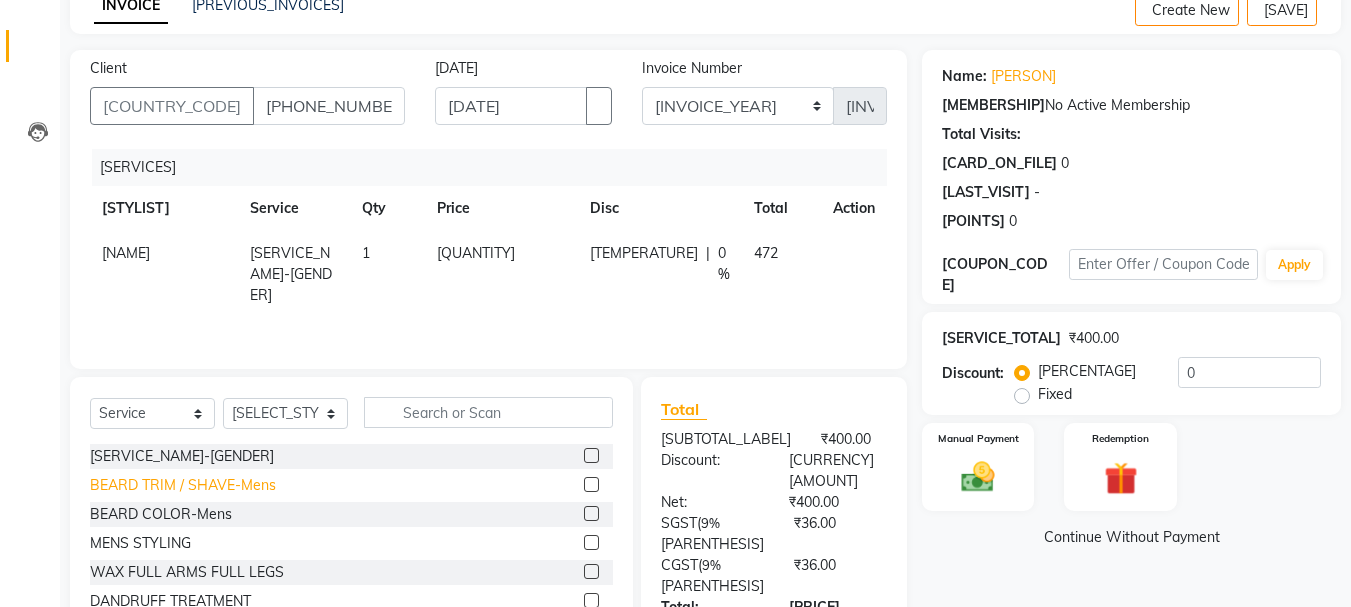 click on "BEARD TRIM / SHAVE-Mens" at bounding box center (182, 456) 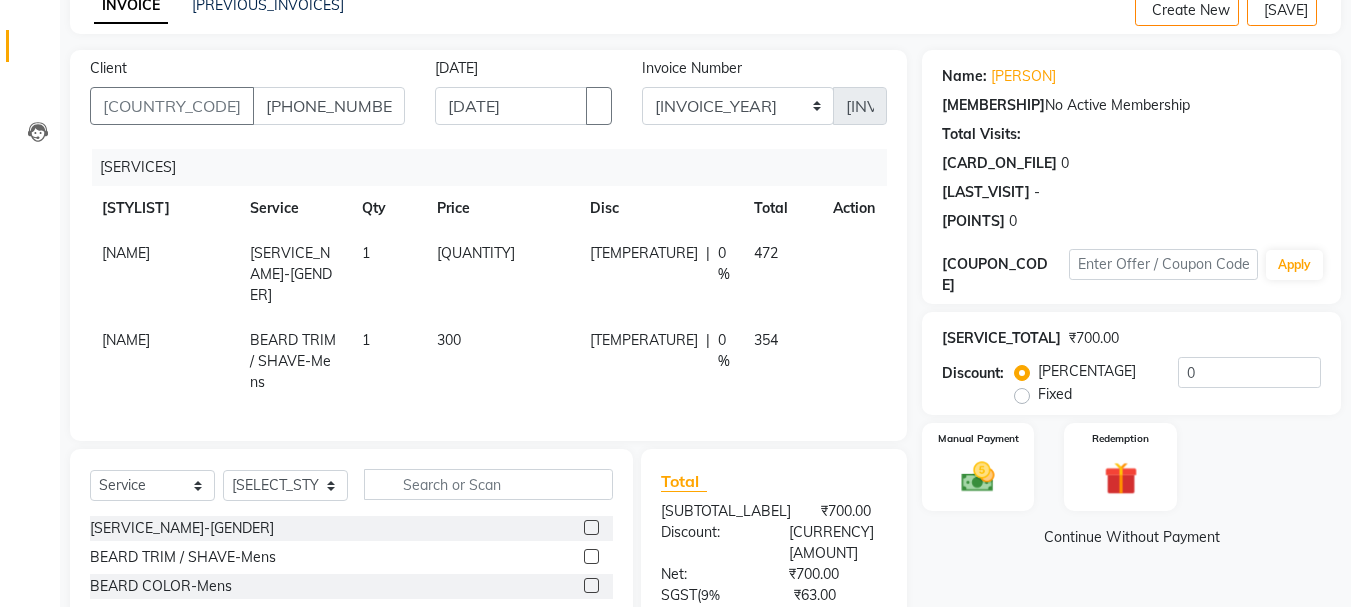 click on "[QUANTITY]" at bounding box center [501, 274] 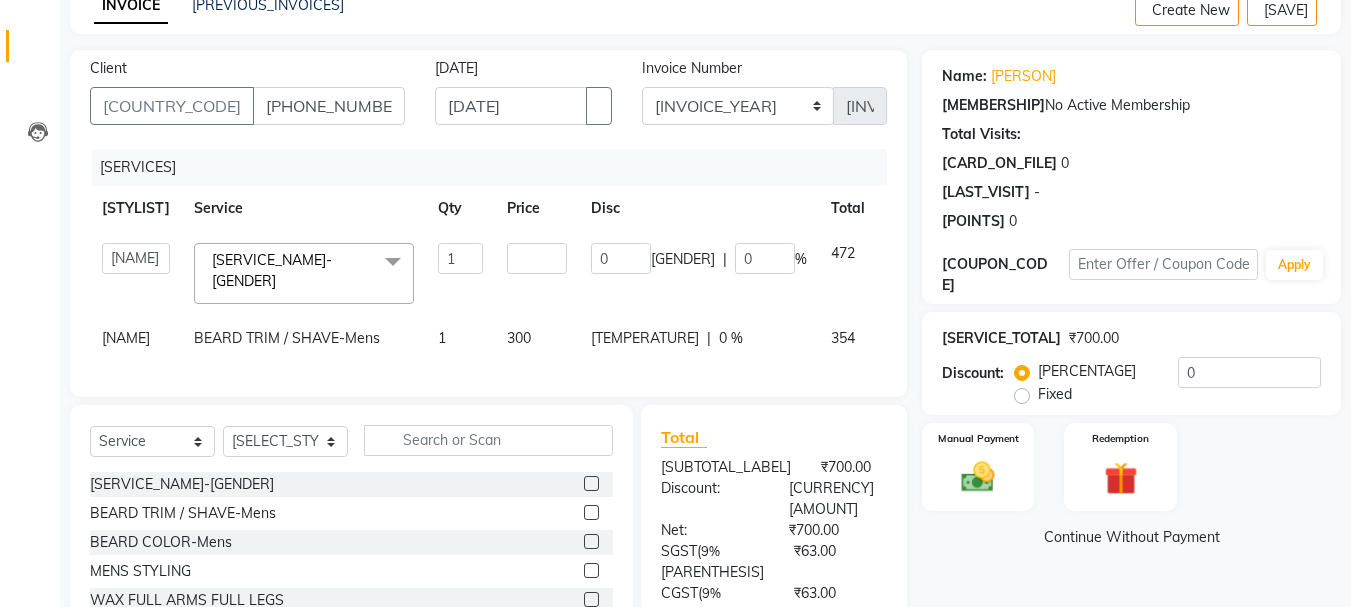 click on "[QUANTITY]" at bounding box center [537, 273] 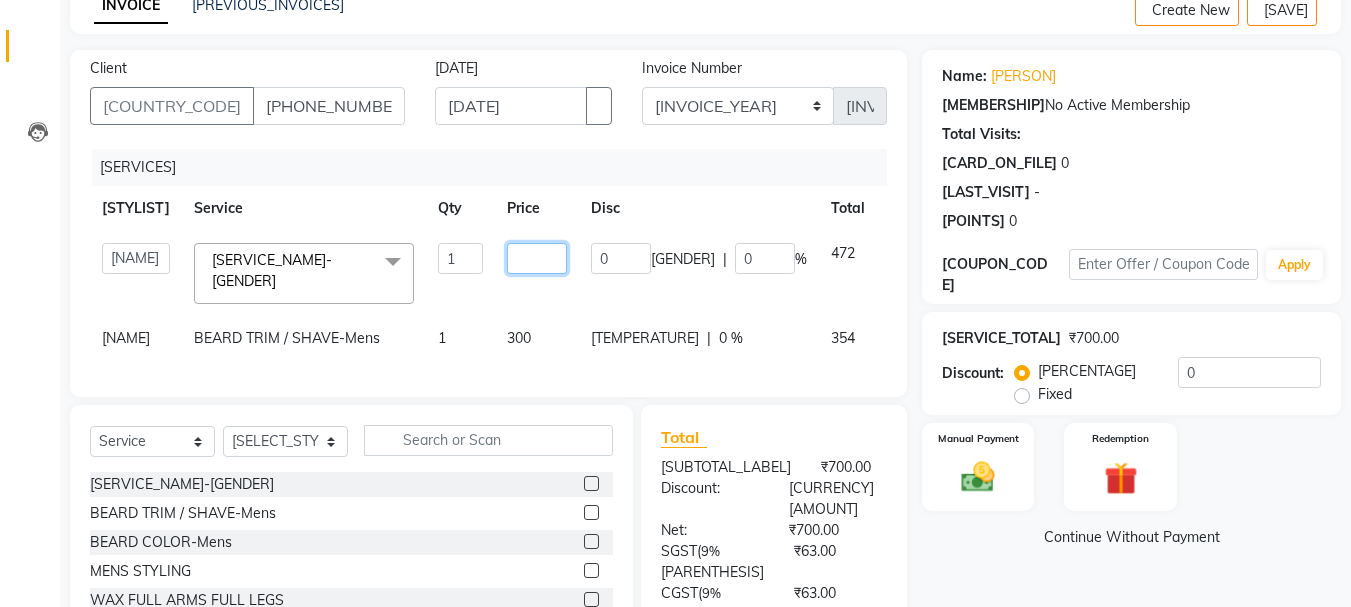 click on "[QUANTITY]" at bounding box center (460, 258) 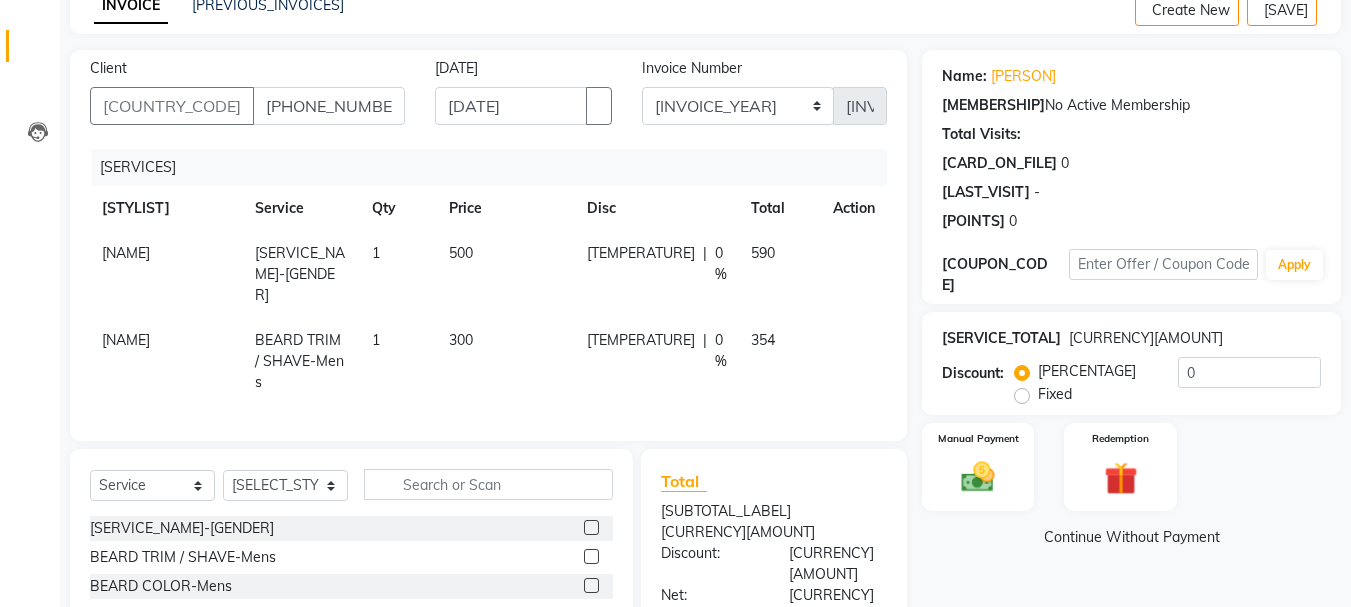 click on "300" at bounding box center (506, 274) 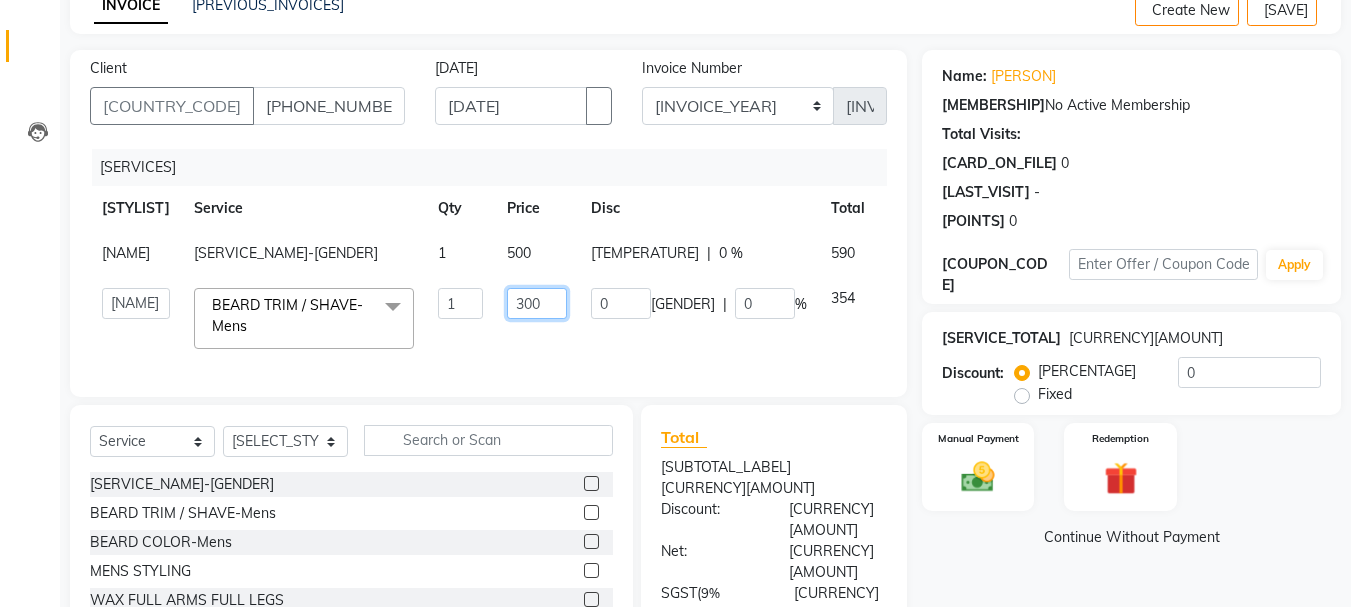 click on "300" at bounding box center (460, 303) 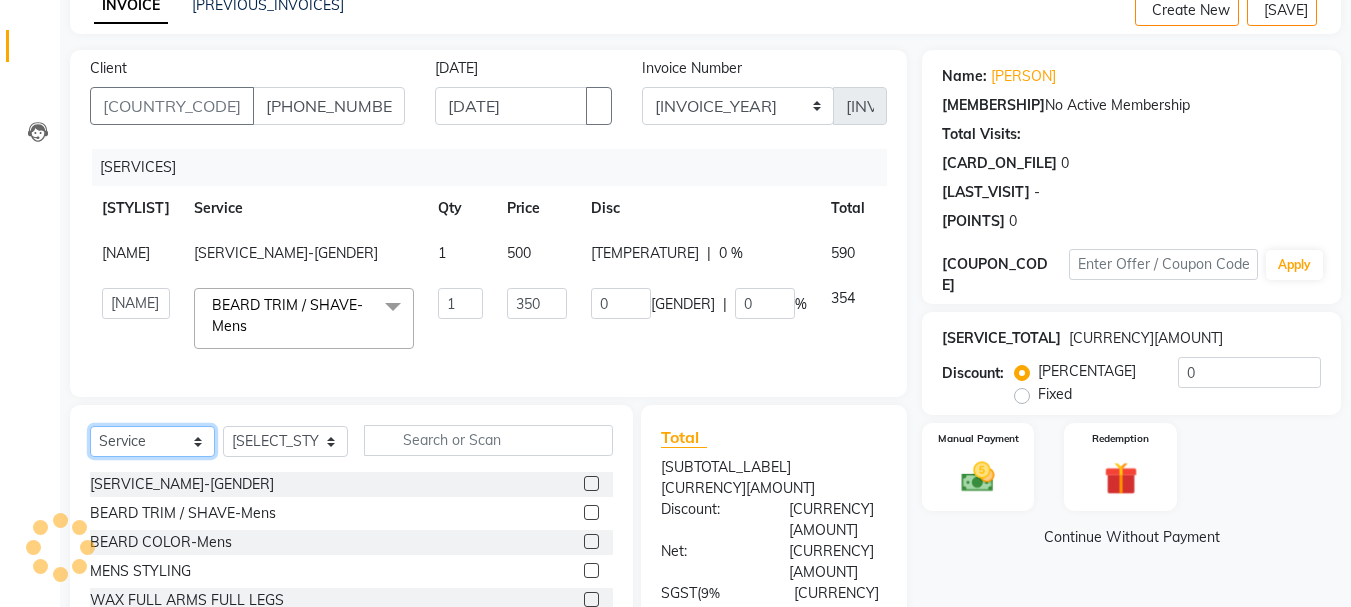 click on "[SELECT_OPTIONS]" at bounding box center (152, 441) 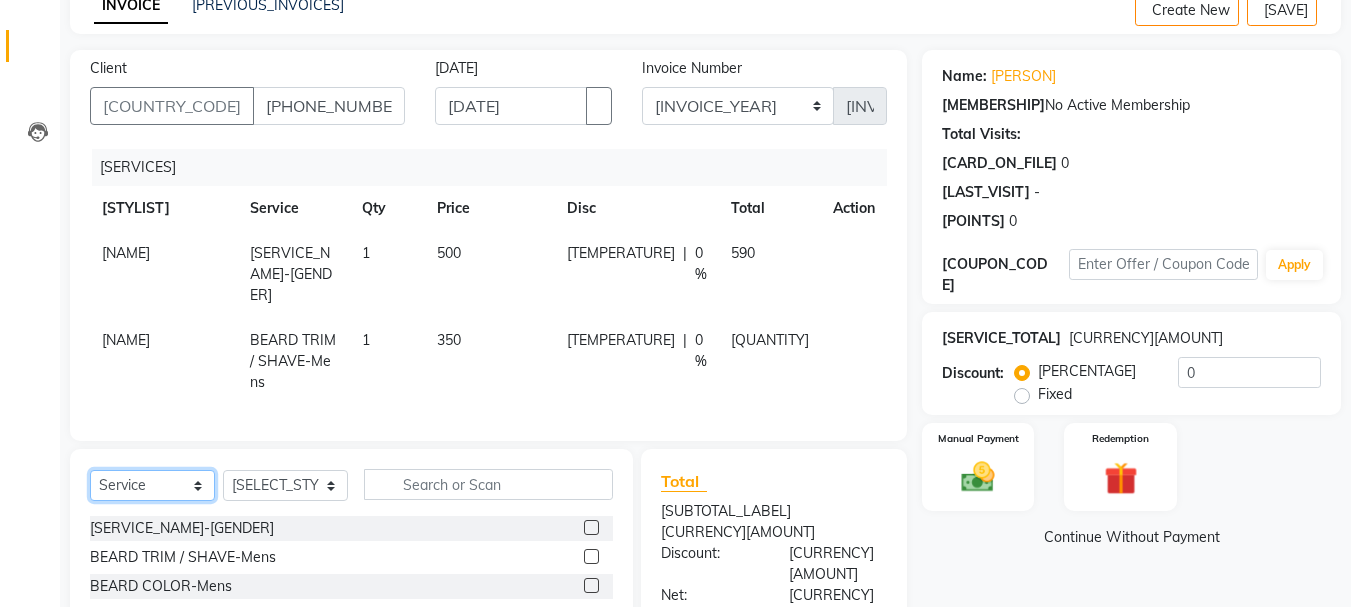 select on "product" 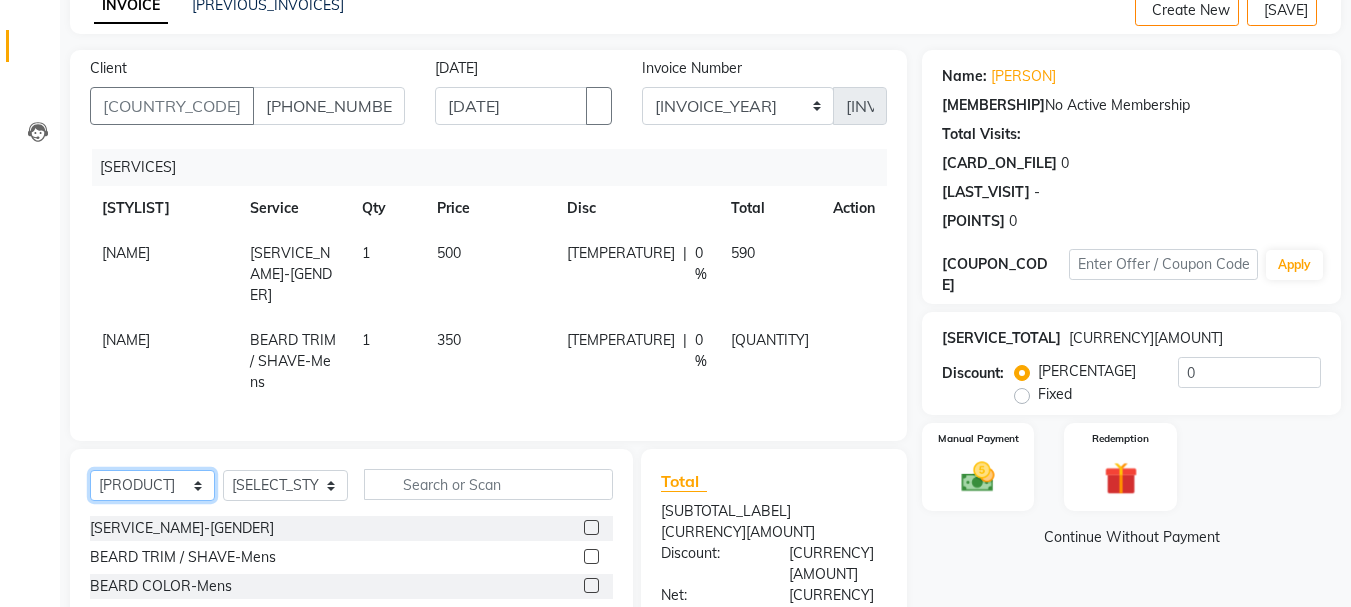 click on "[SELECT_OPTIONS]" at bounding box center (152, 485) 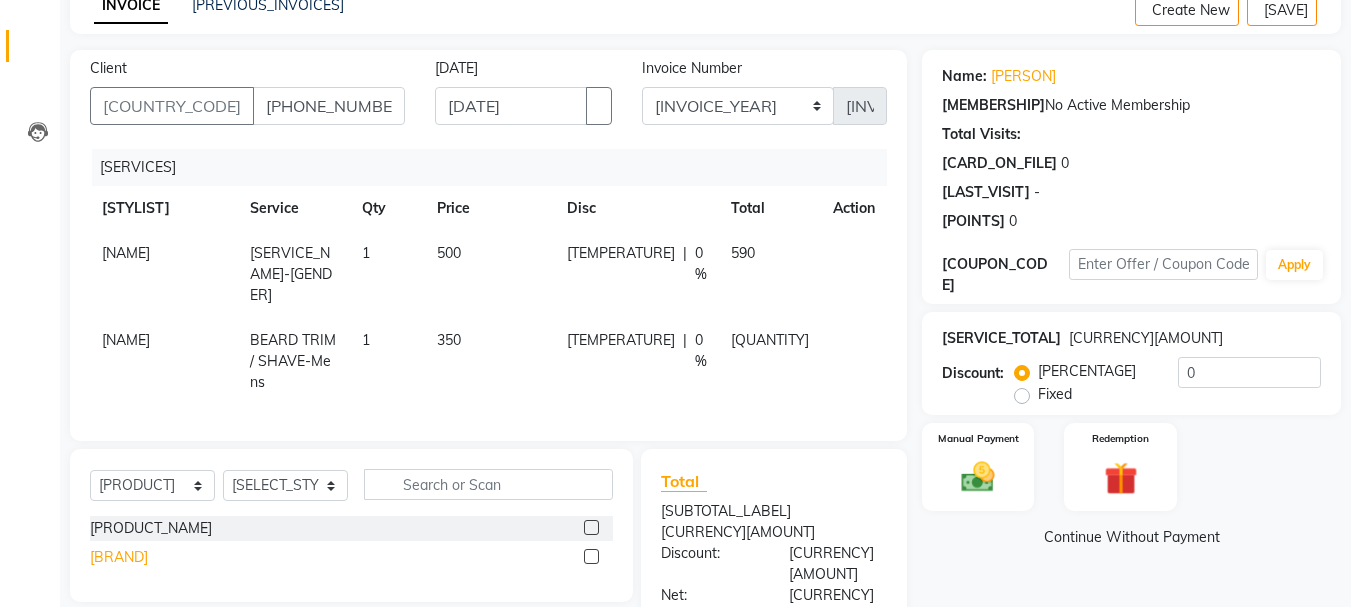 click on "[BRAND]" at bounding box center (151, 528) 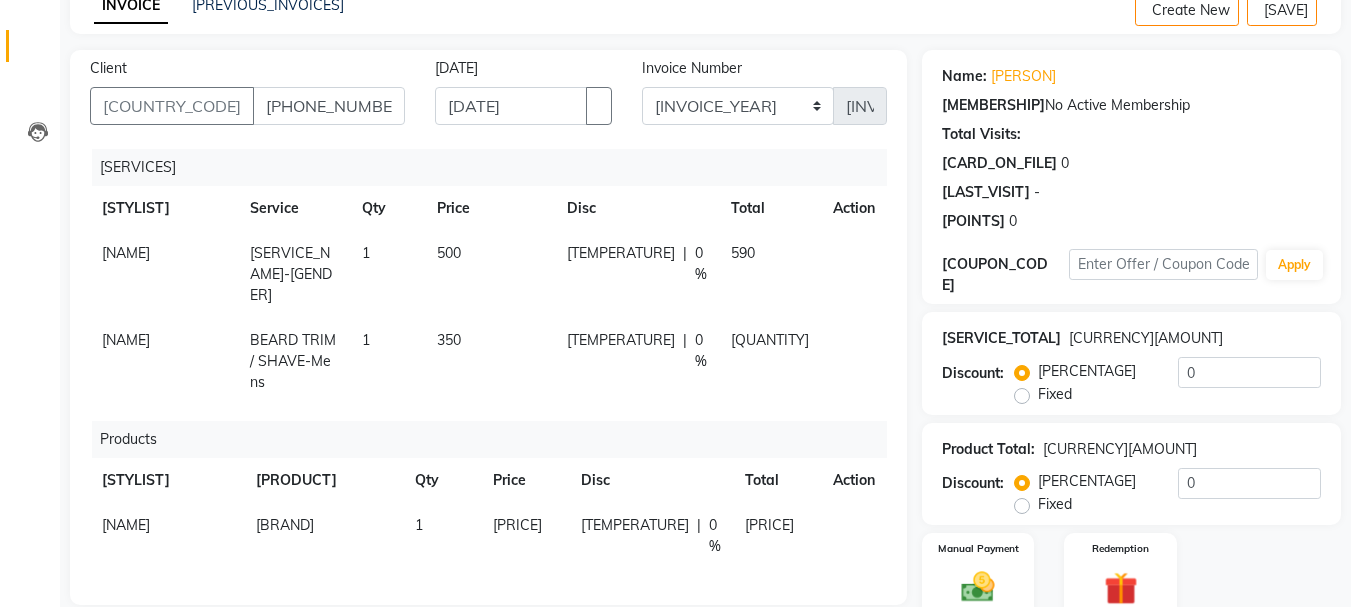 scroll, scrollTop: 400, scrollLeft: 0, axis: vertical 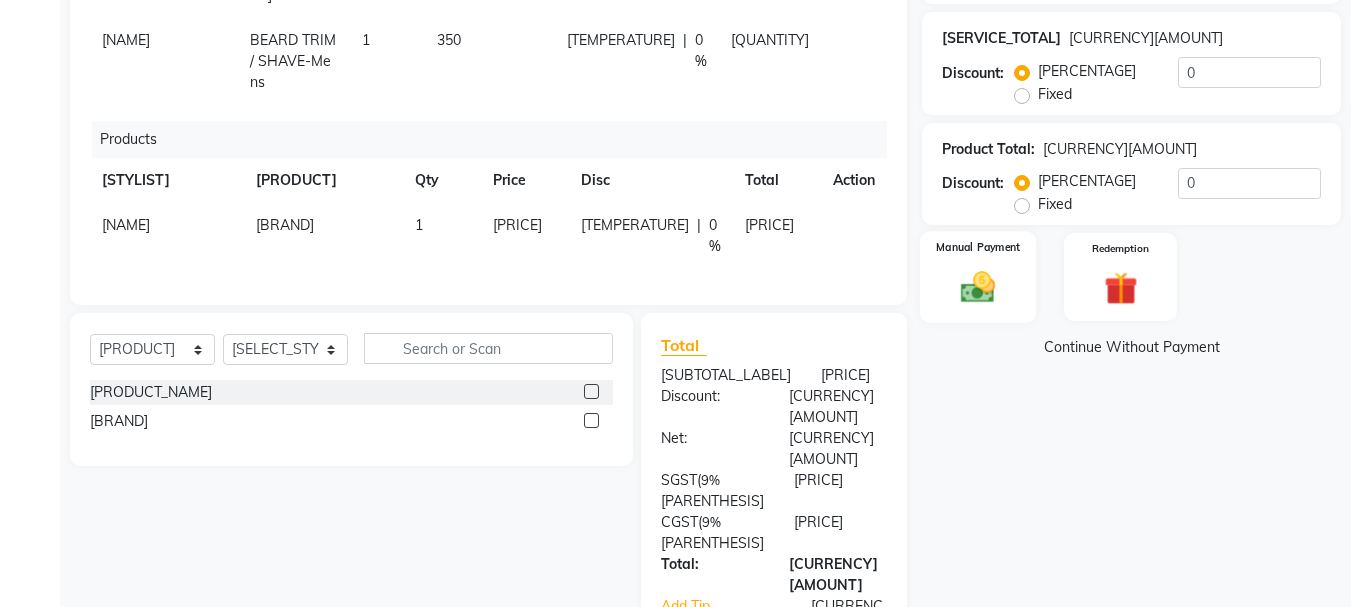 drag, startPoint x: 993, startPoint y: 294, endPoint x: 983, endPoint y: 321, distance: 28.79236 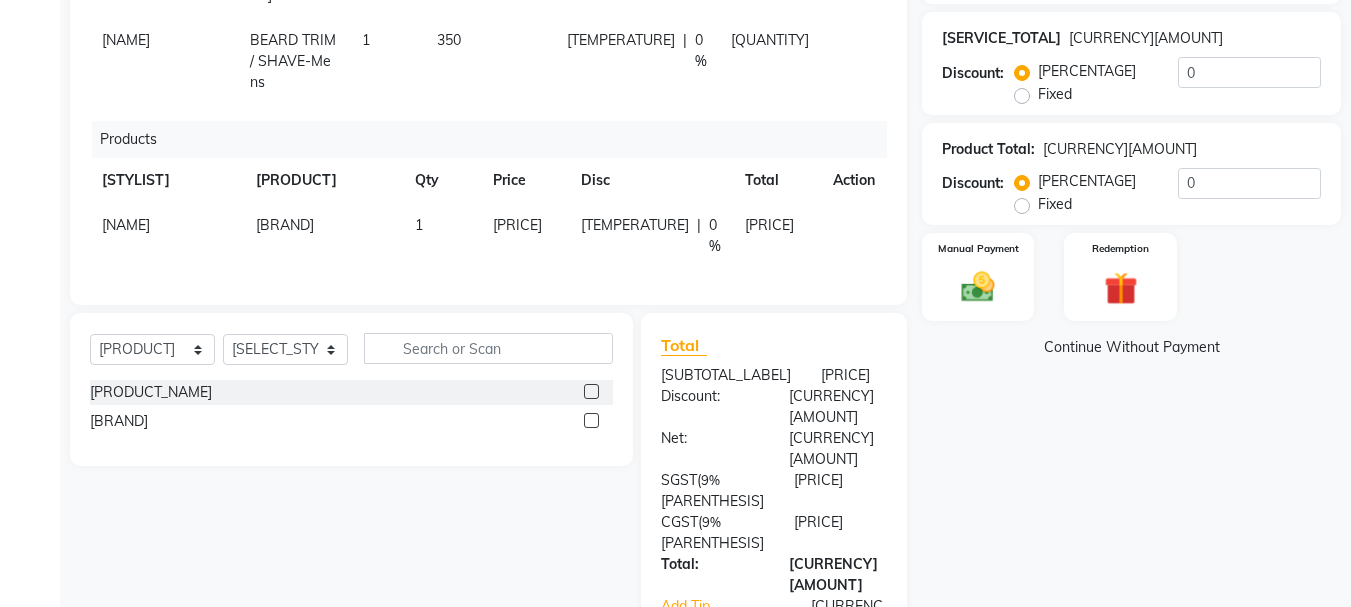 click at bounding box center [978, 287] 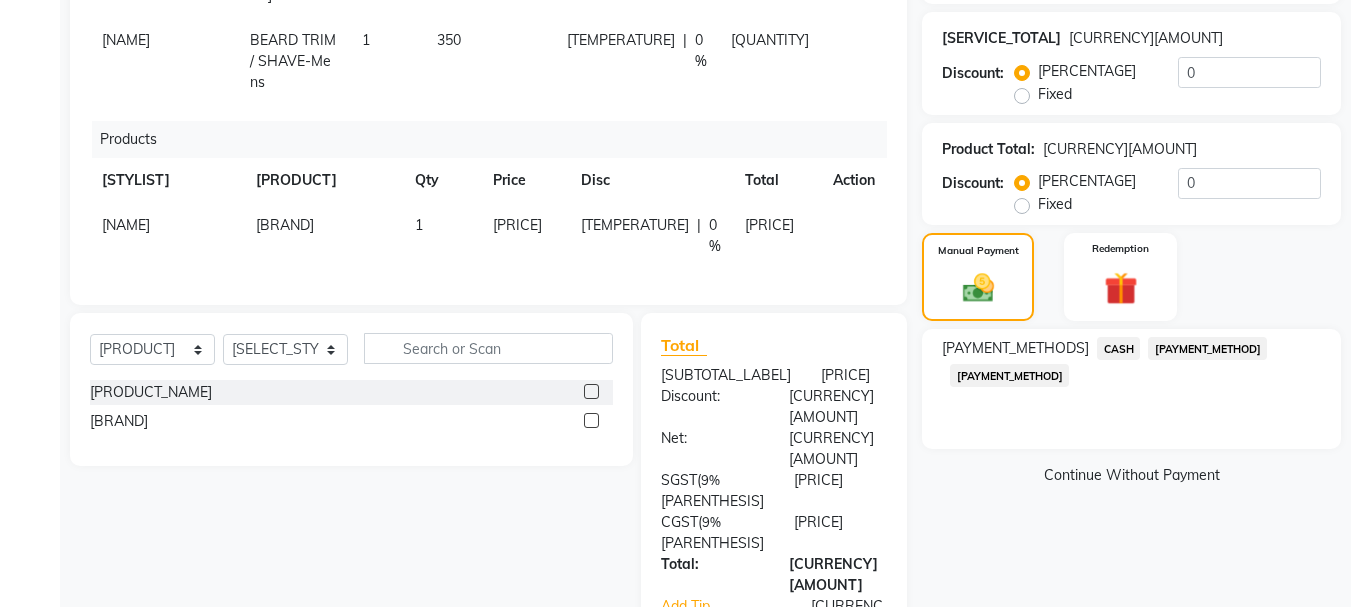 click on "[PAYMENT_METHOD]" at bounding box center [1118, 348] 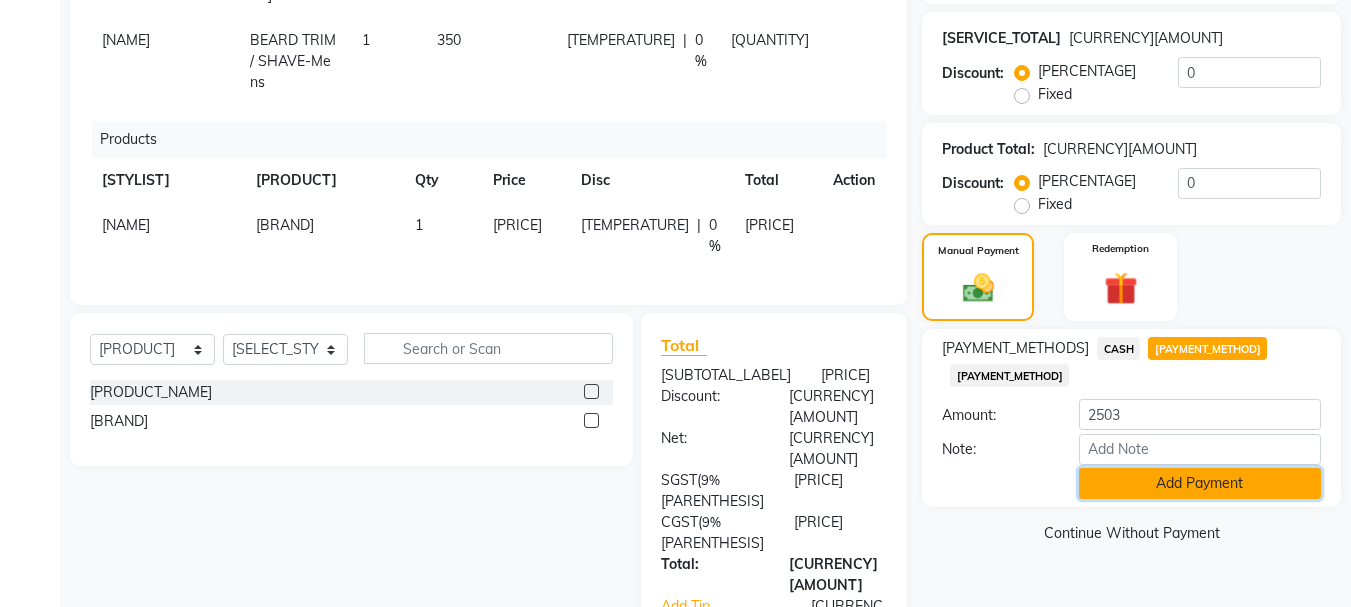 click on "Add Payment" at bounding box center [1200, 483] 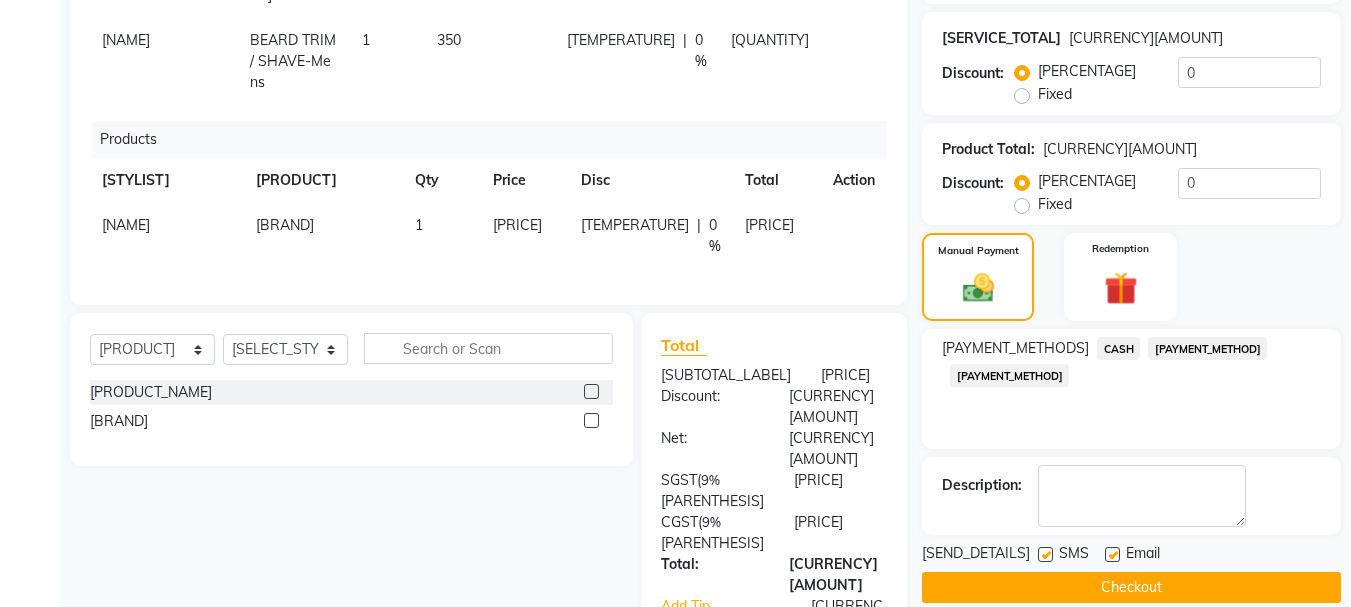 scroll, scrollTop: 444, scrollLeft: 0, axis: vertical 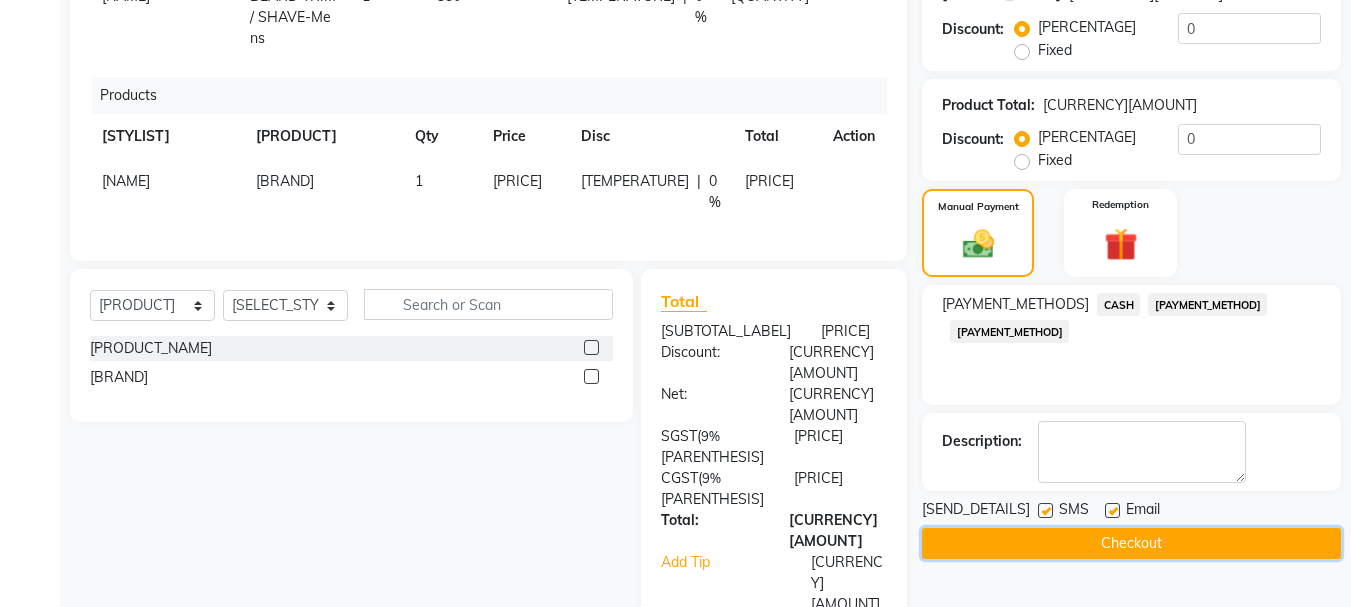 click on "Checkout" at bounding box center [1131, 543] 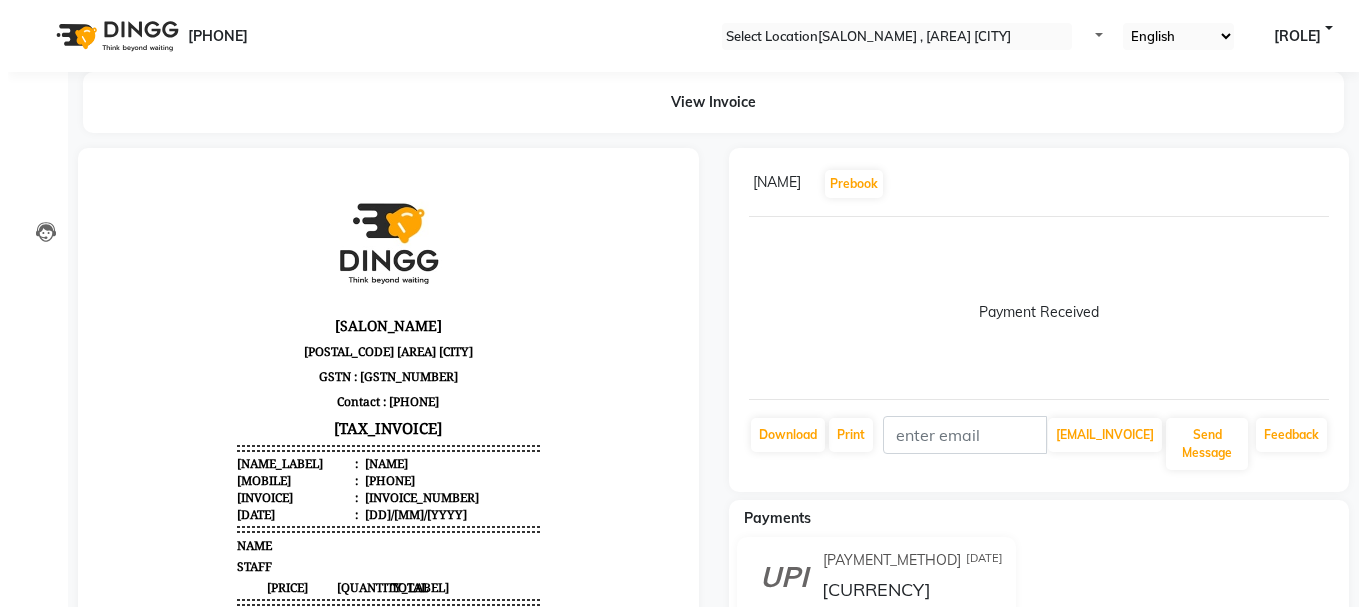 scroll, scrollTop: 0, scrollLeft: 0, axis: both 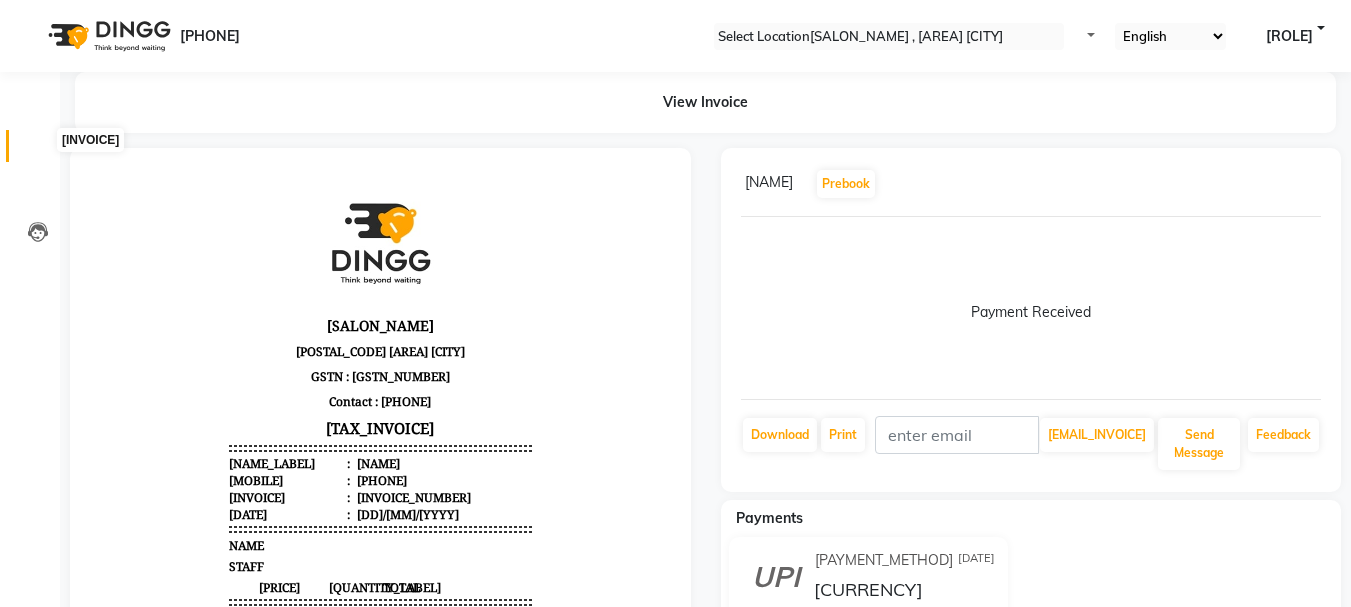click at bounding box center [38, 151] 